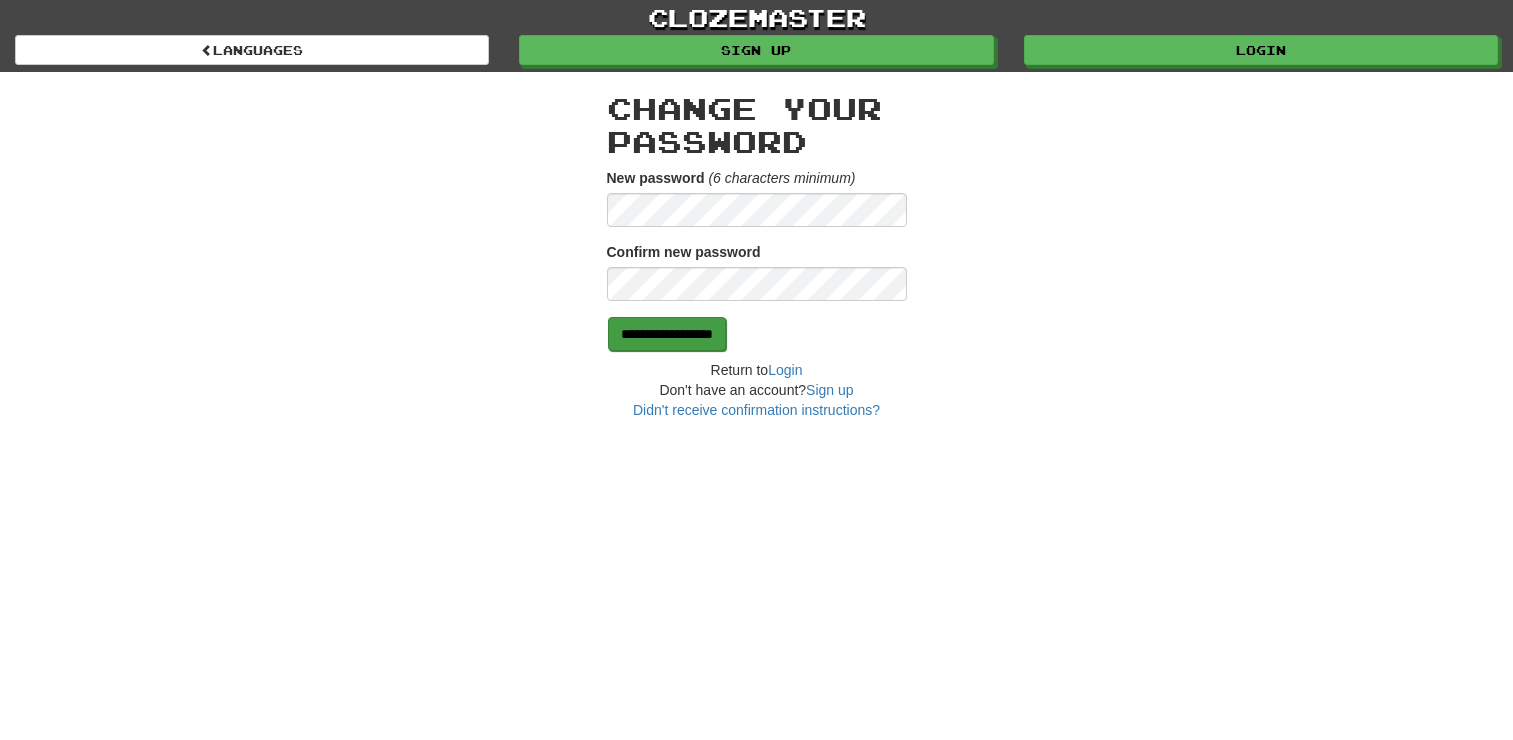 scroll, scrollTop: 0, scrollLeft: 0, axis: both 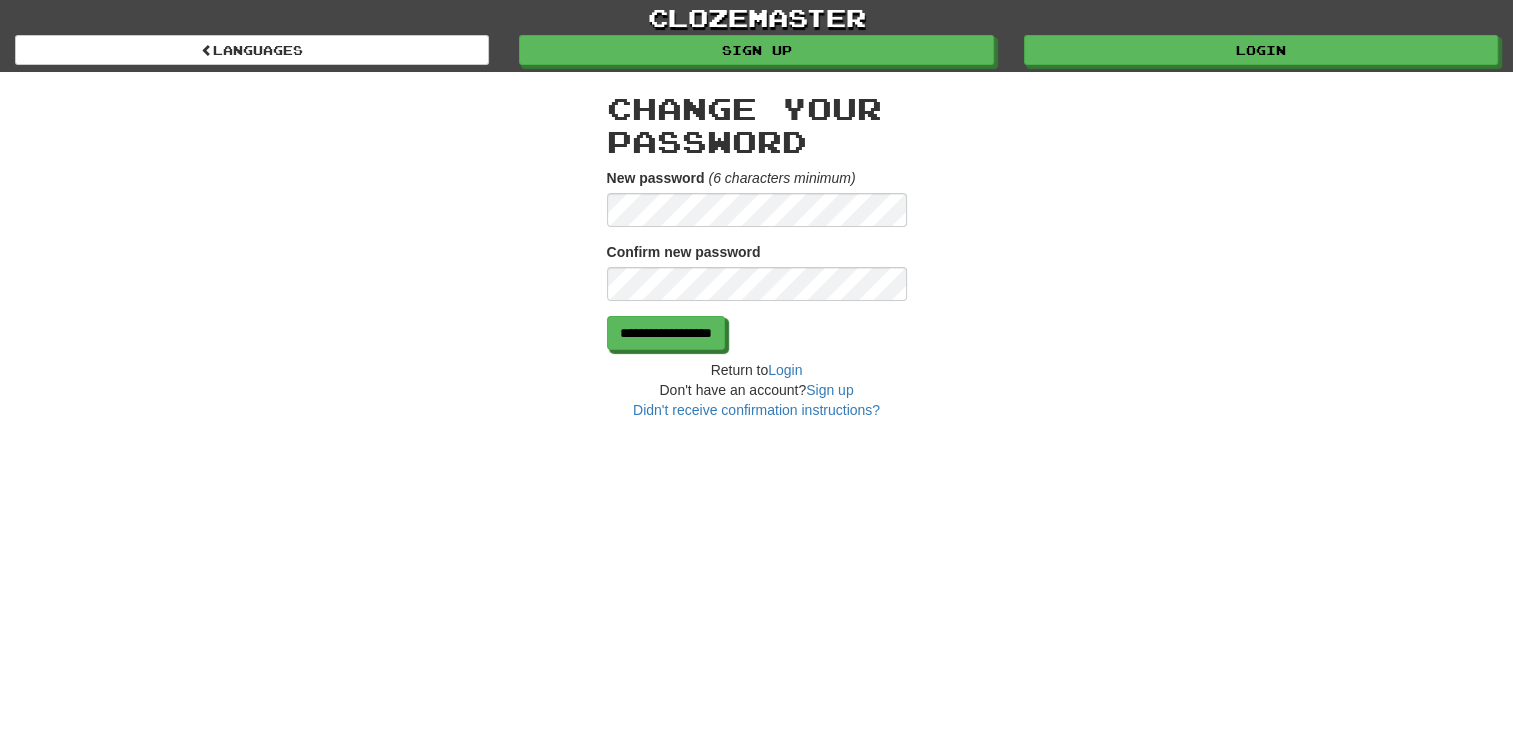 click on "**********" at bounding box center [757, 246] 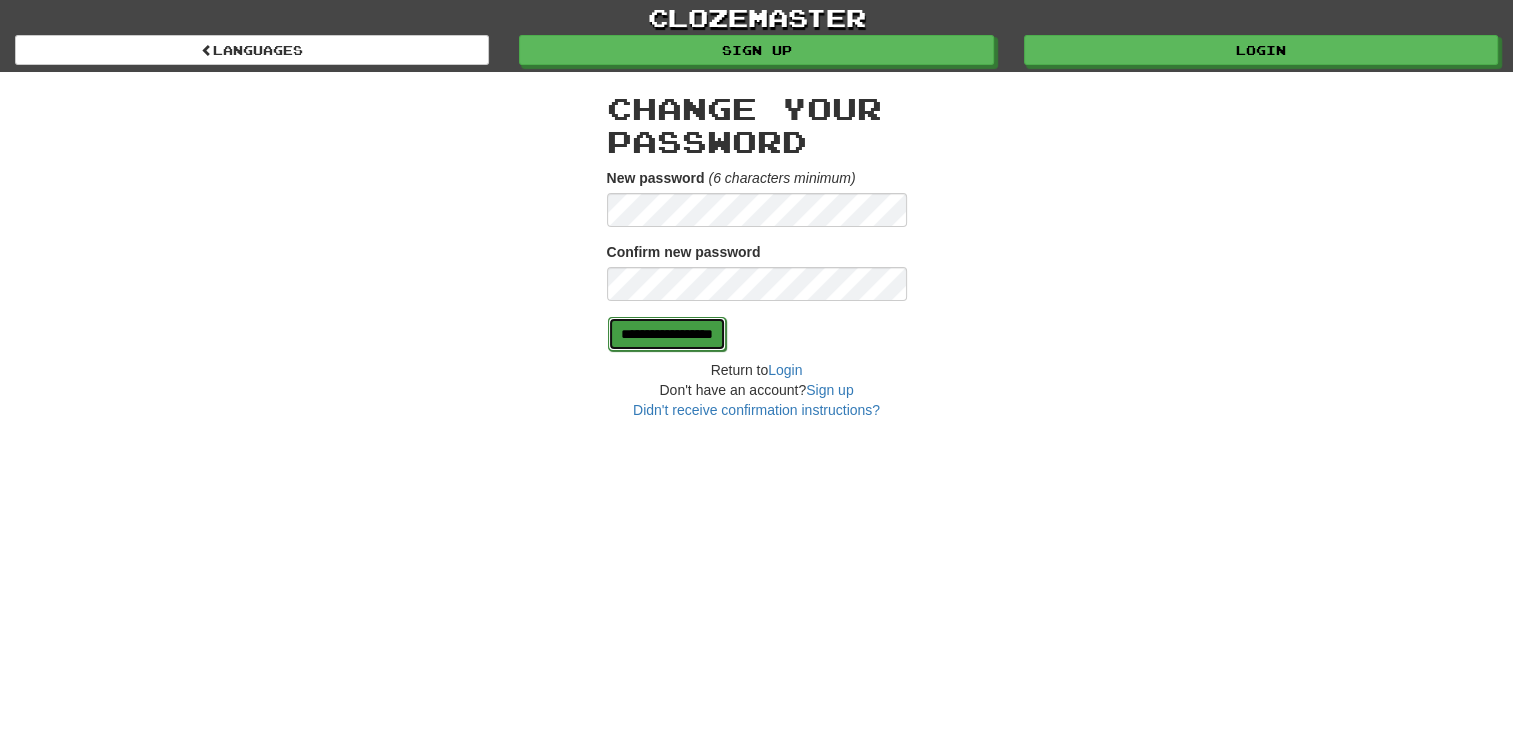 click on "**********" at bounding box center [667, 334] 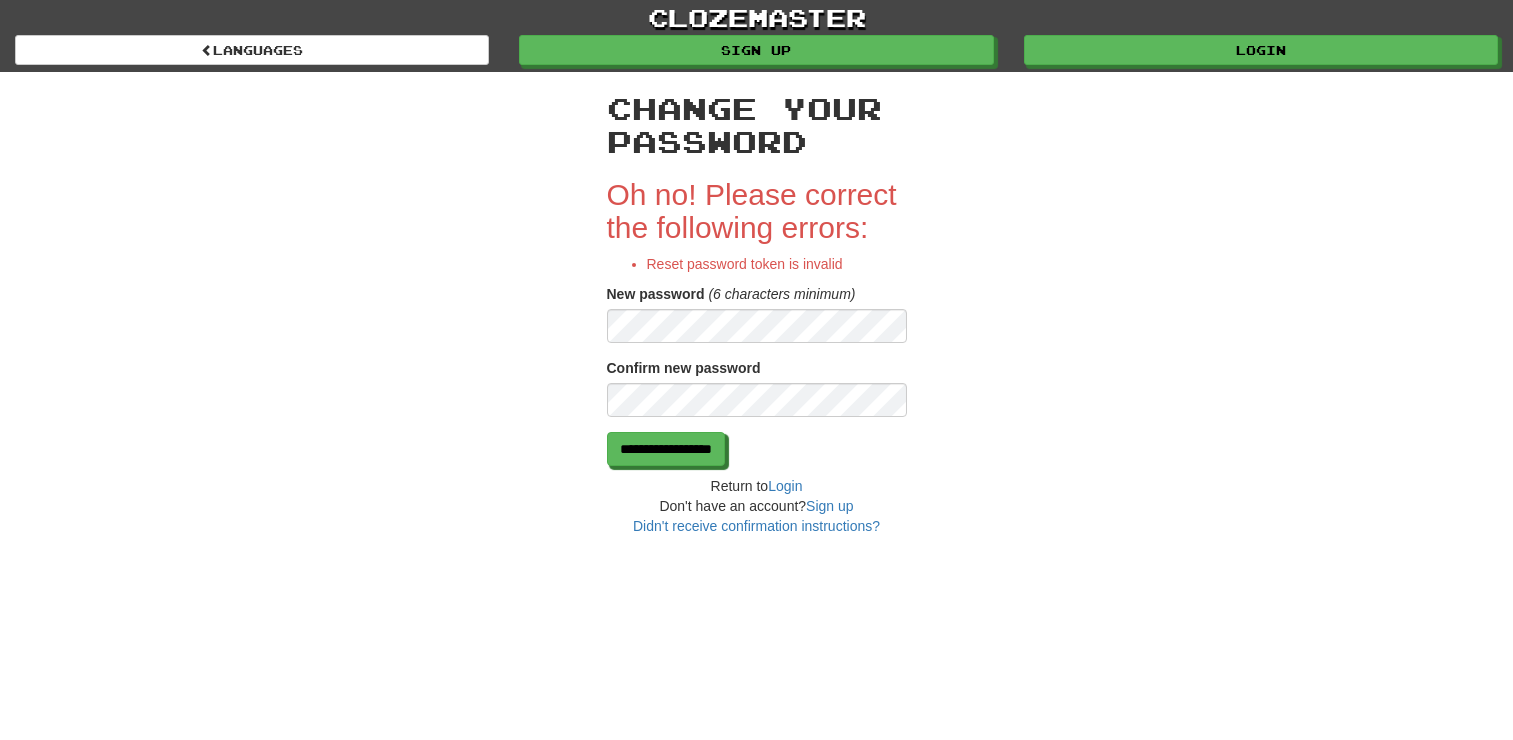 scroll, scrollTop: 0, scrollLeft: 0, axis: both 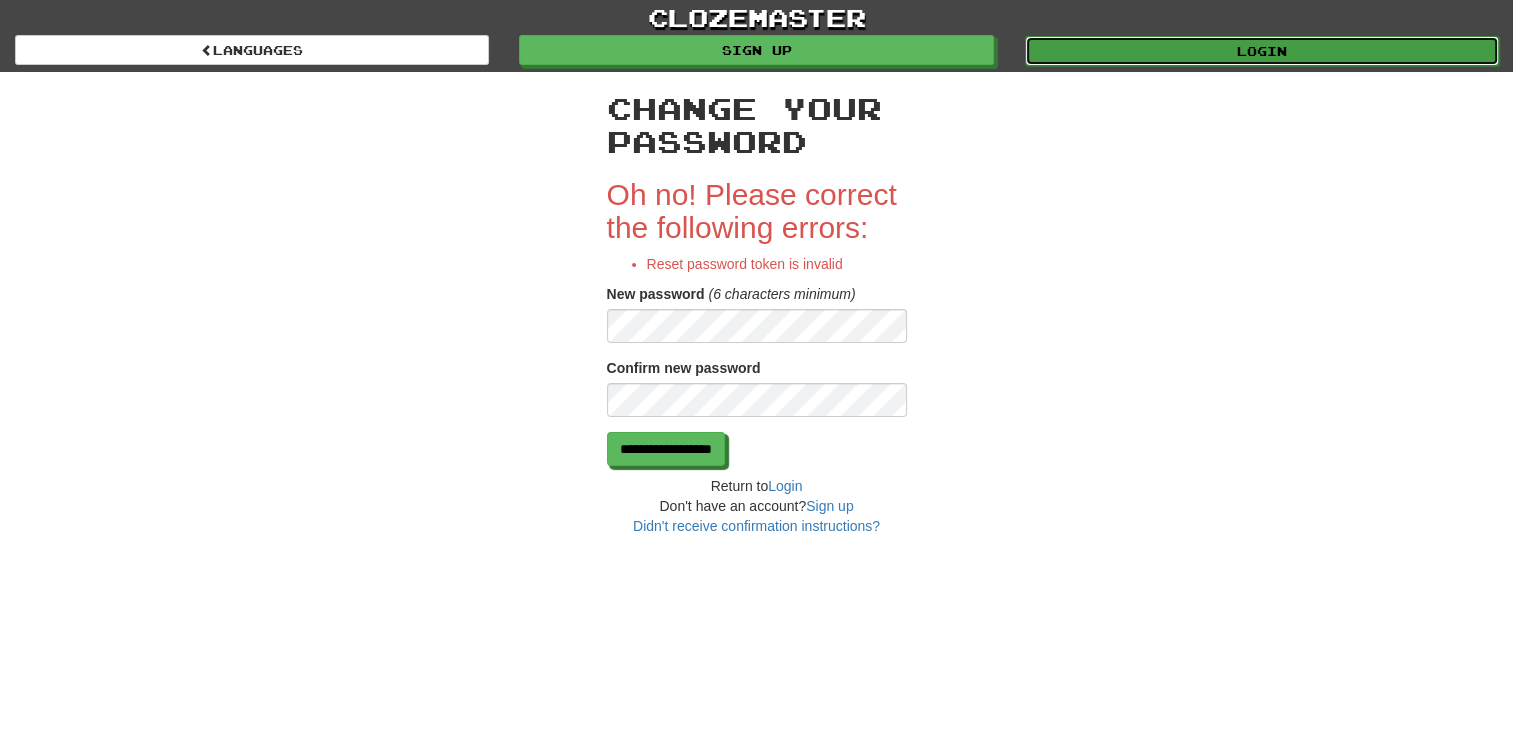 click on "Login" at bounding box center (1262, 51) 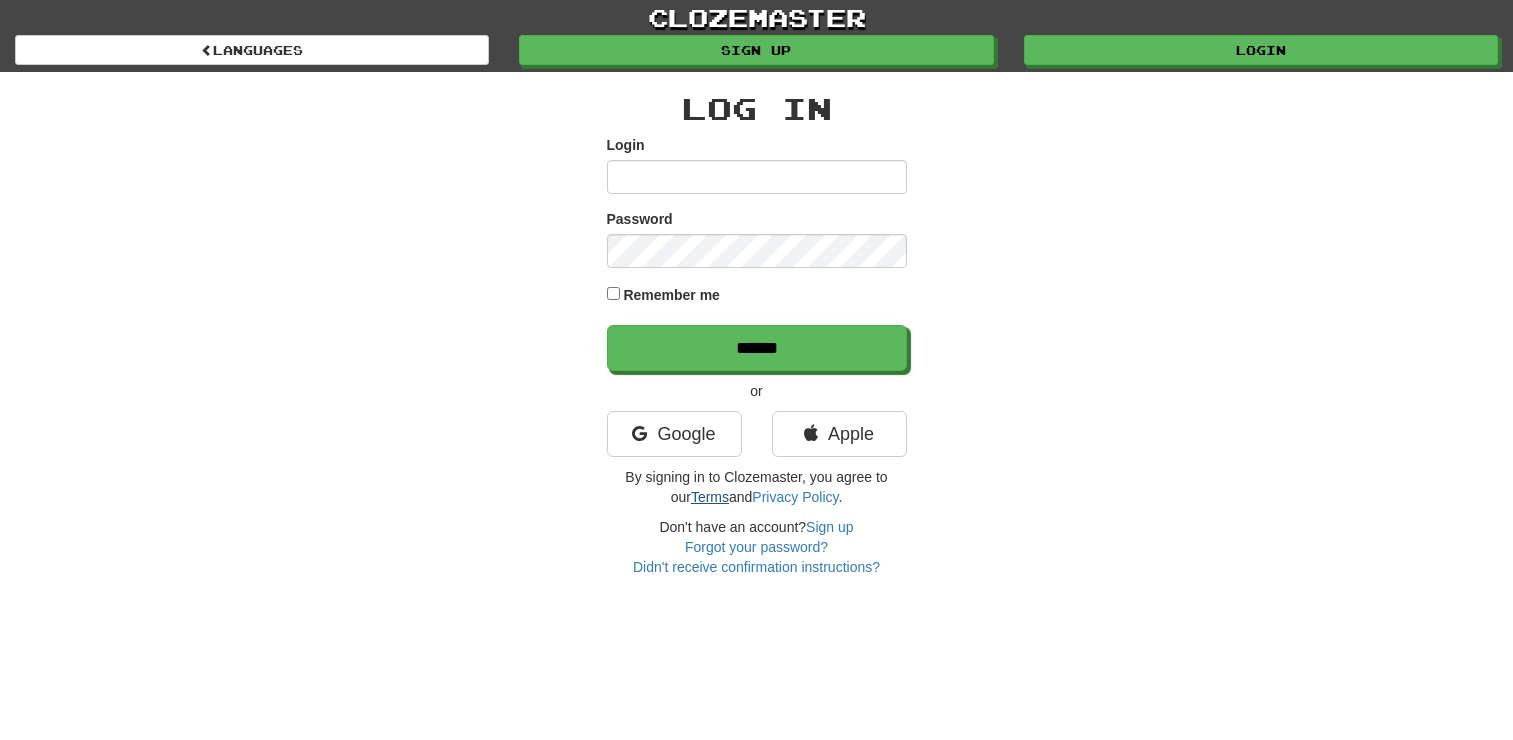 scroll, scrollTop: 0, scrollLeft: 0, axis: both 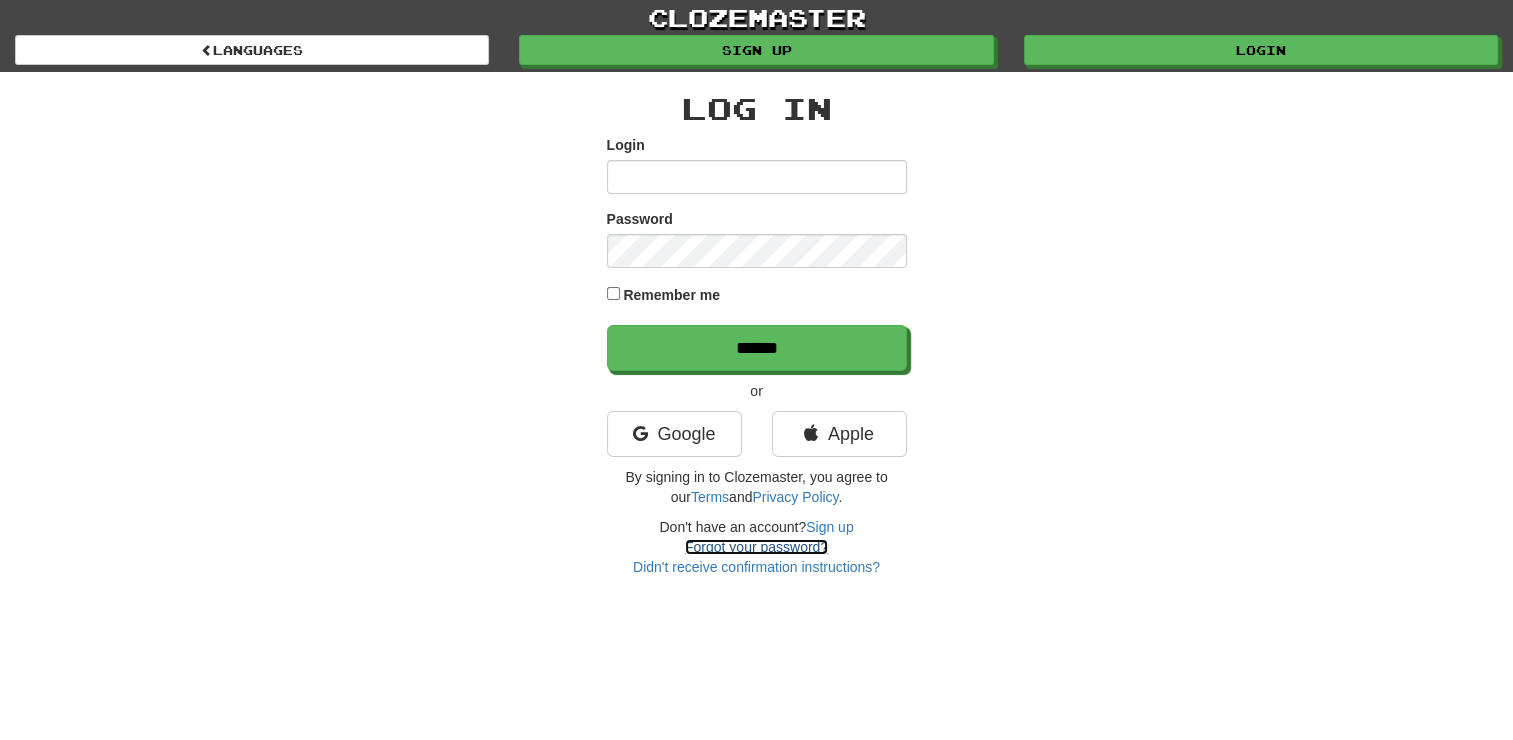 click on "Forgot your password?" at bounding box center (756, 547) 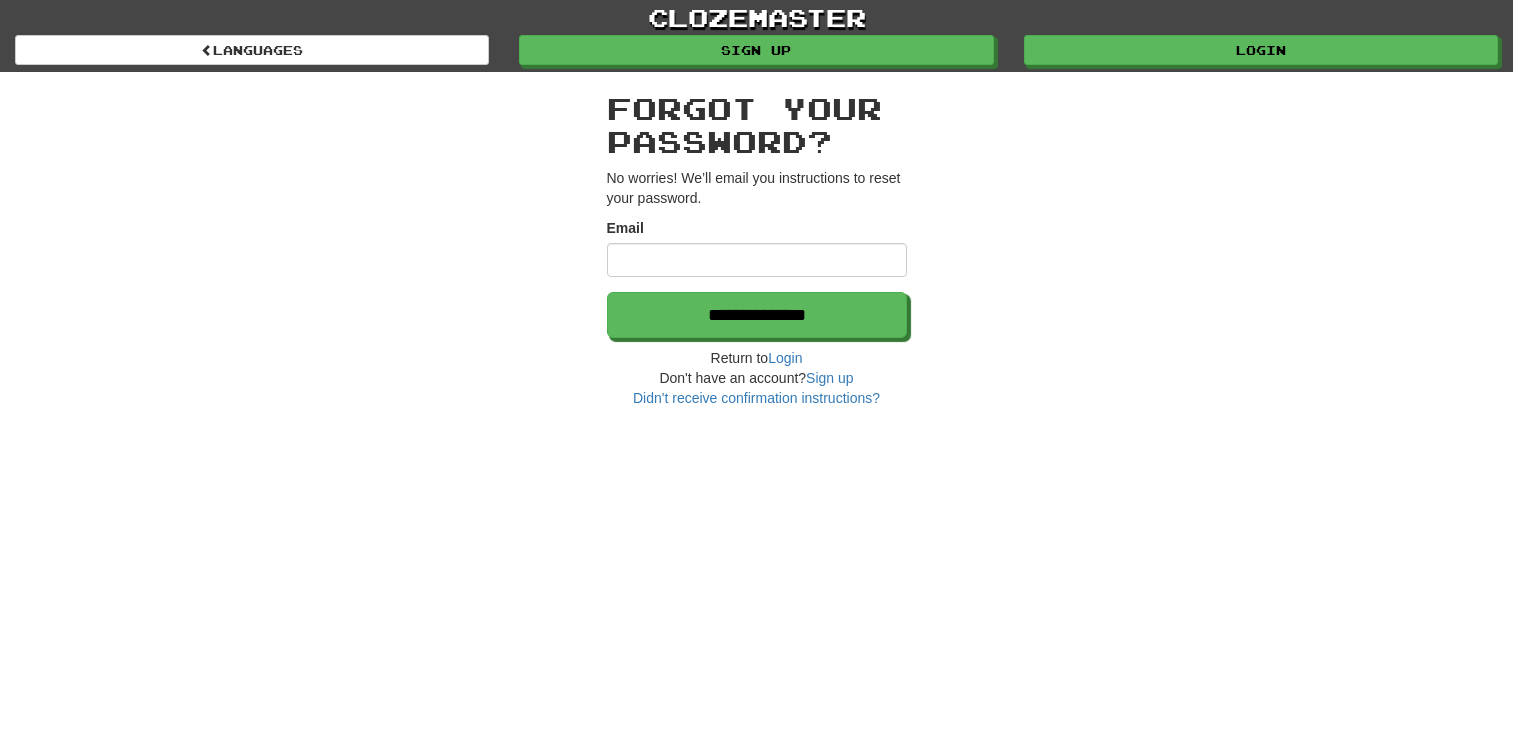 scroll, scrollTop: 0, scrollLeft: 0, axis: both 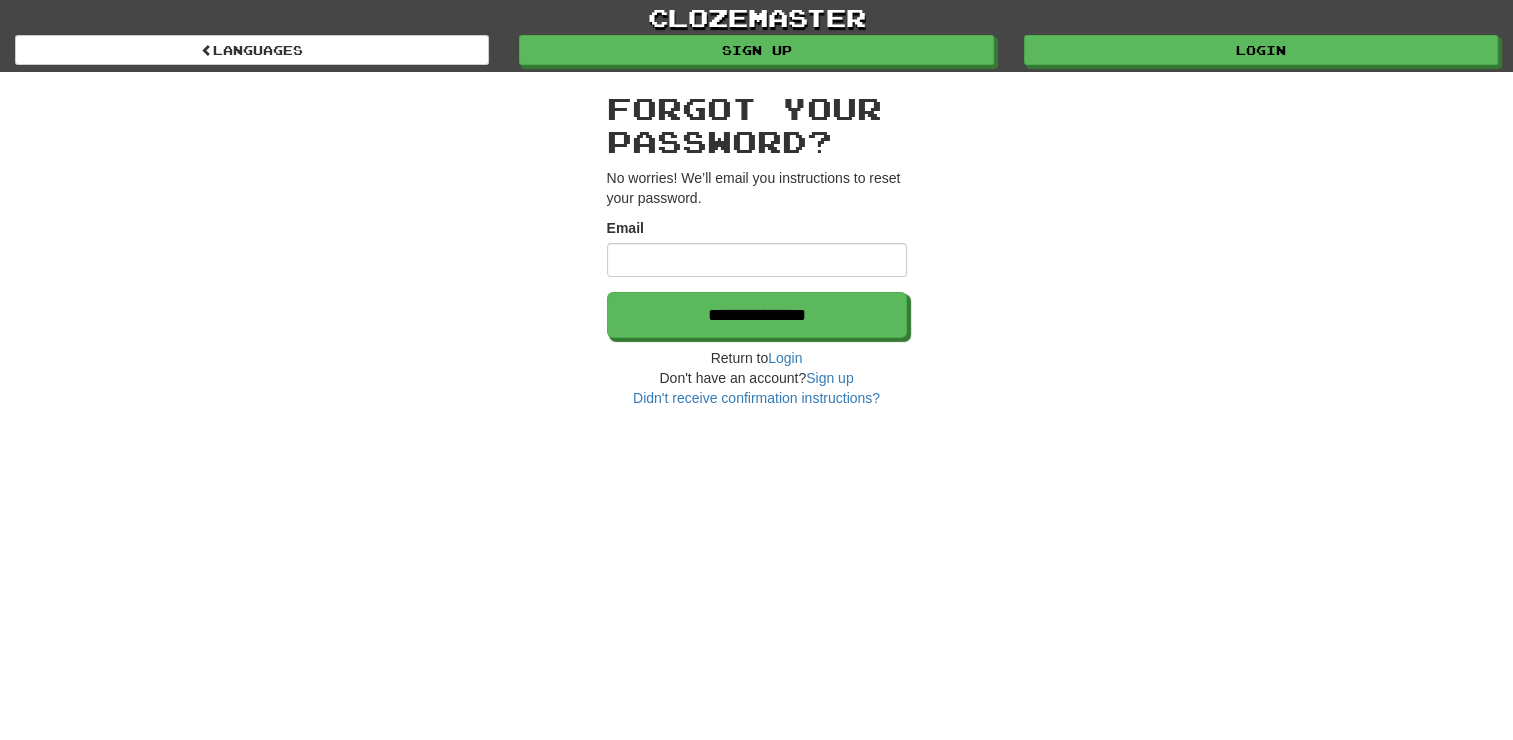 click on "Email" at bounding box center [757, 260] 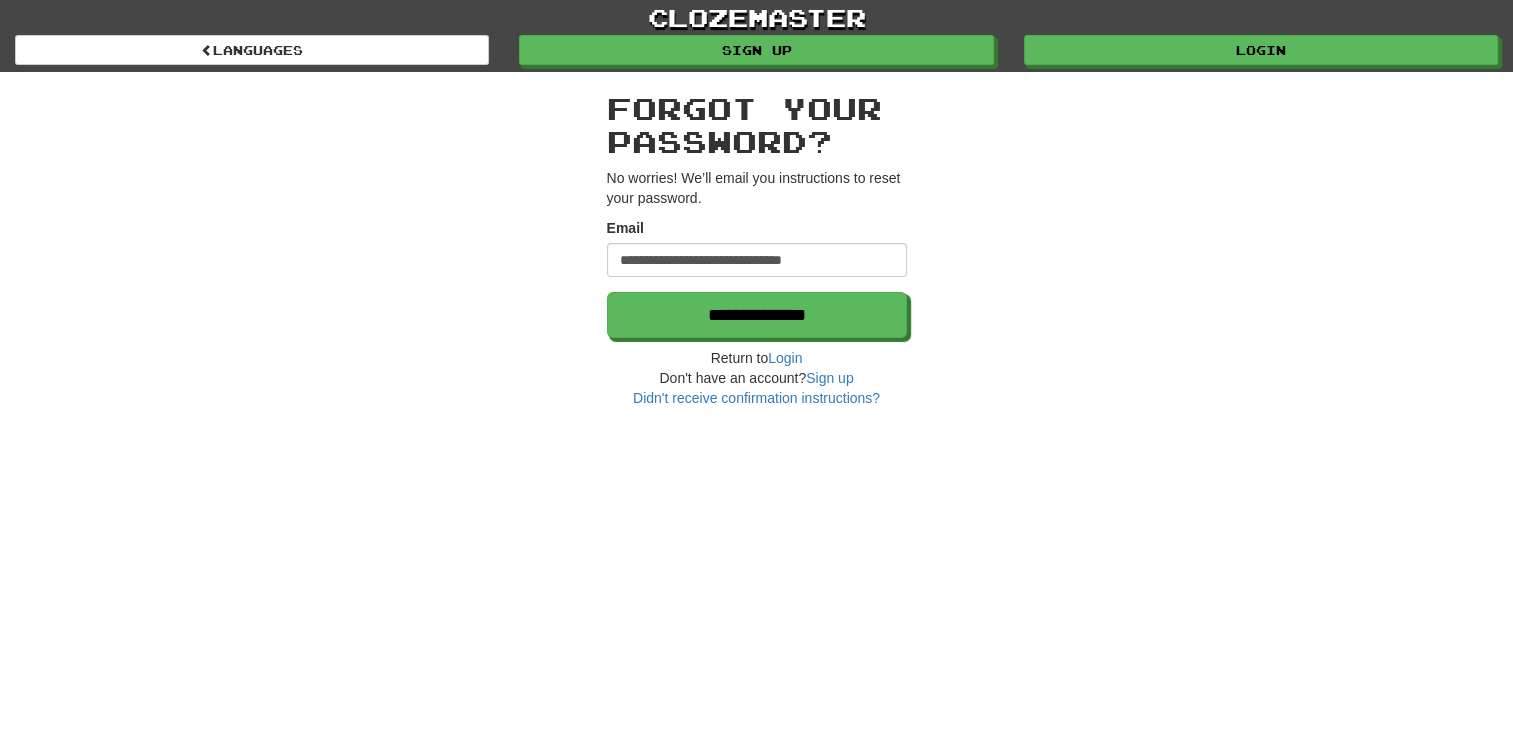 click on "Forgot your password?" at bounding box center (757, 125) 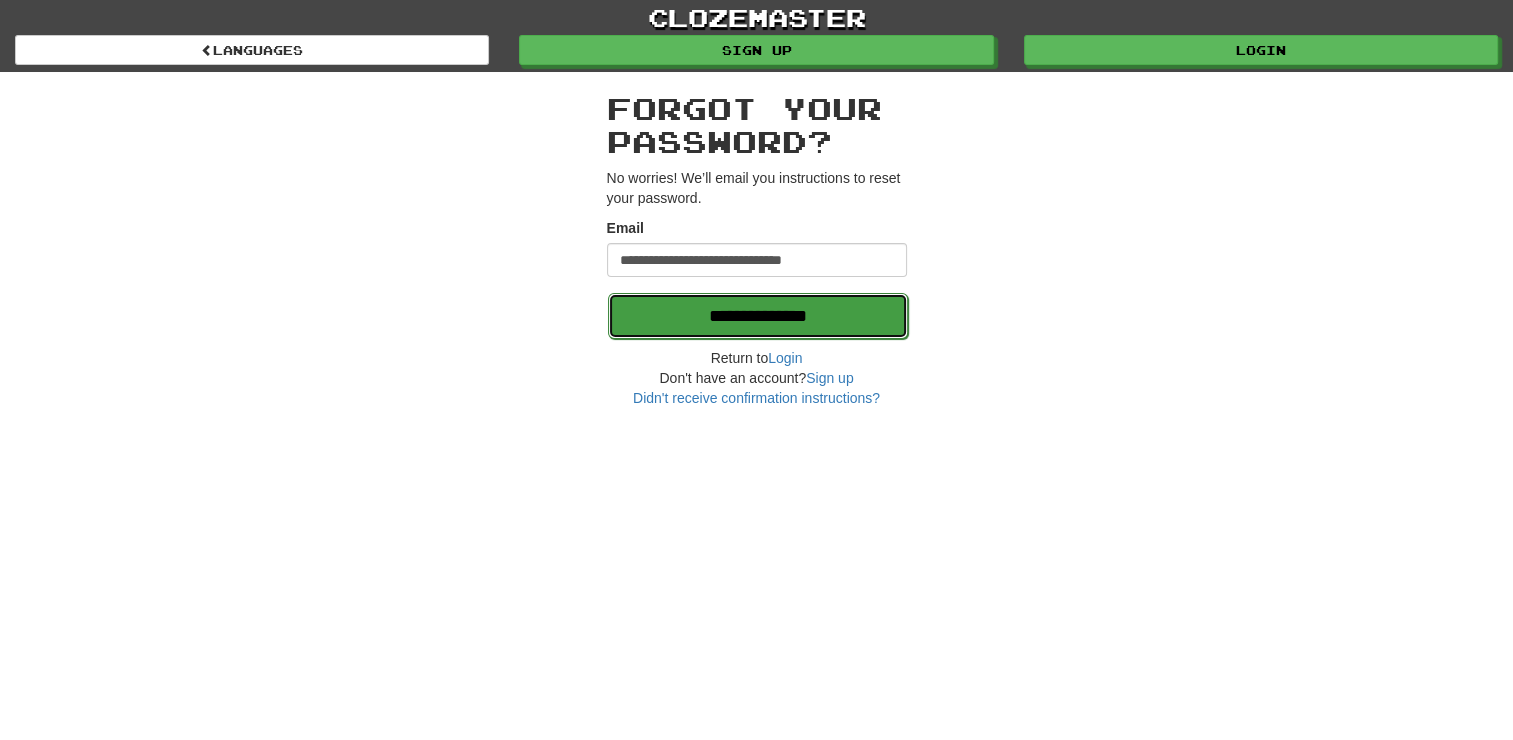 click on "**********" at bounding box center [758, 316] 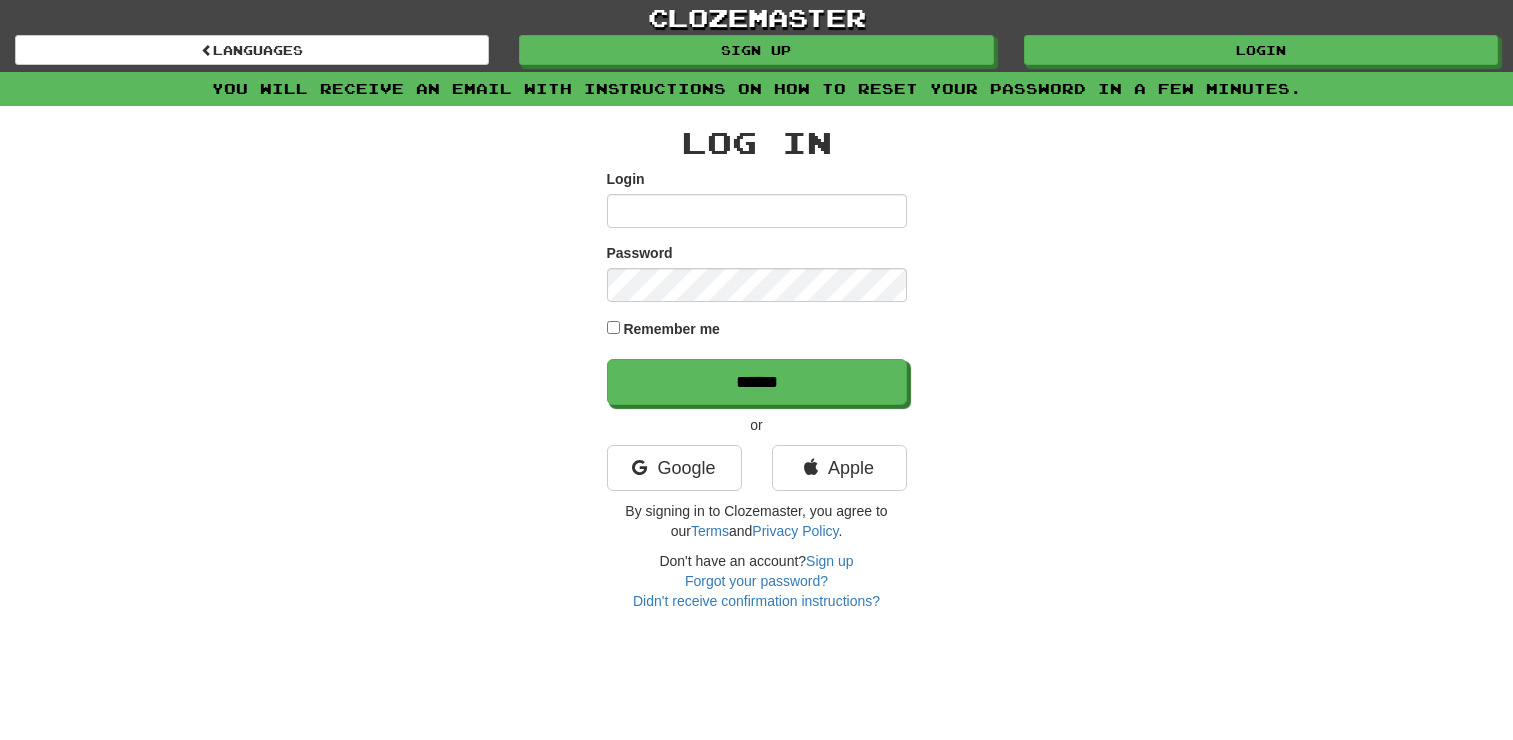scroll, scrollTop: 0, scrollLeft: 0, axis: both 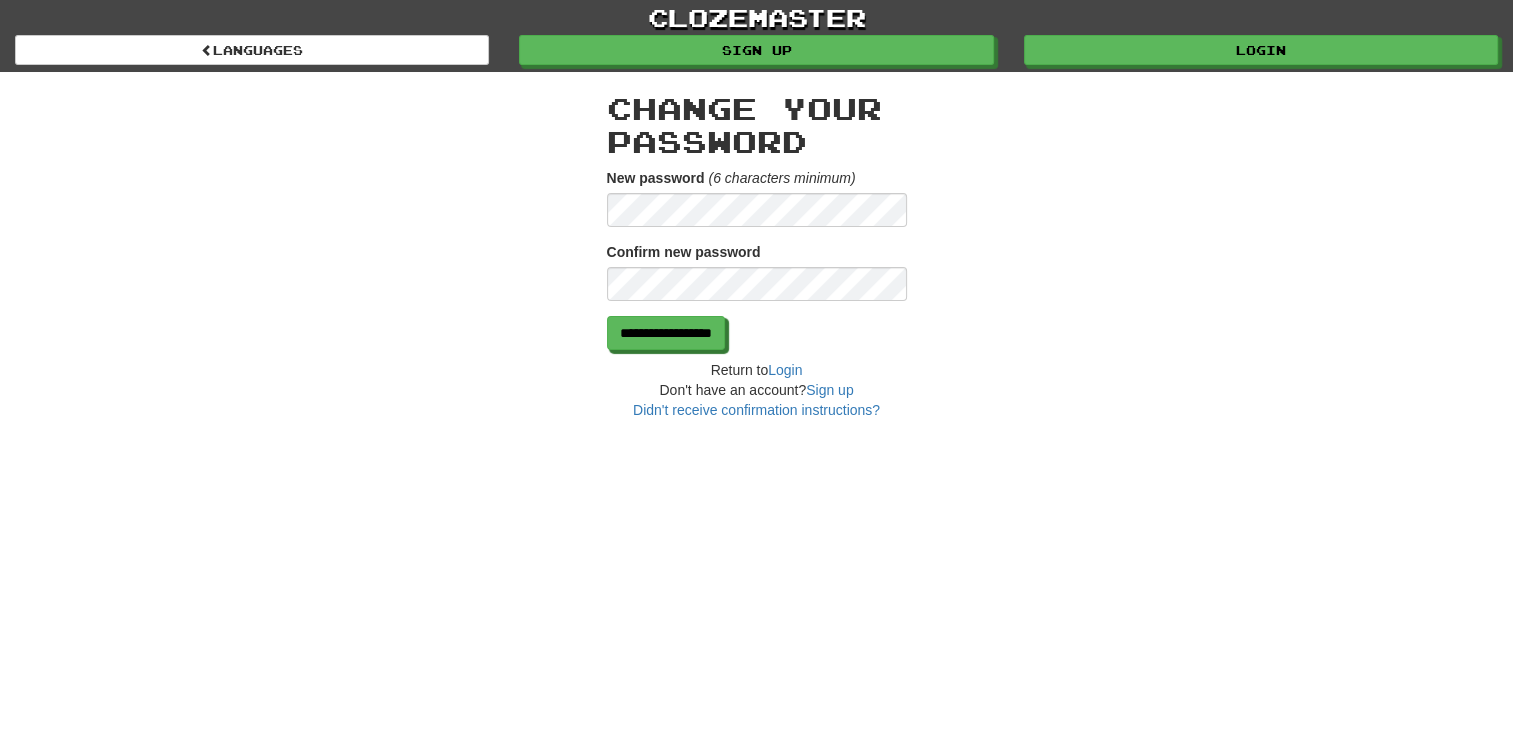 click on "**********" at bounding box center (757, 246) 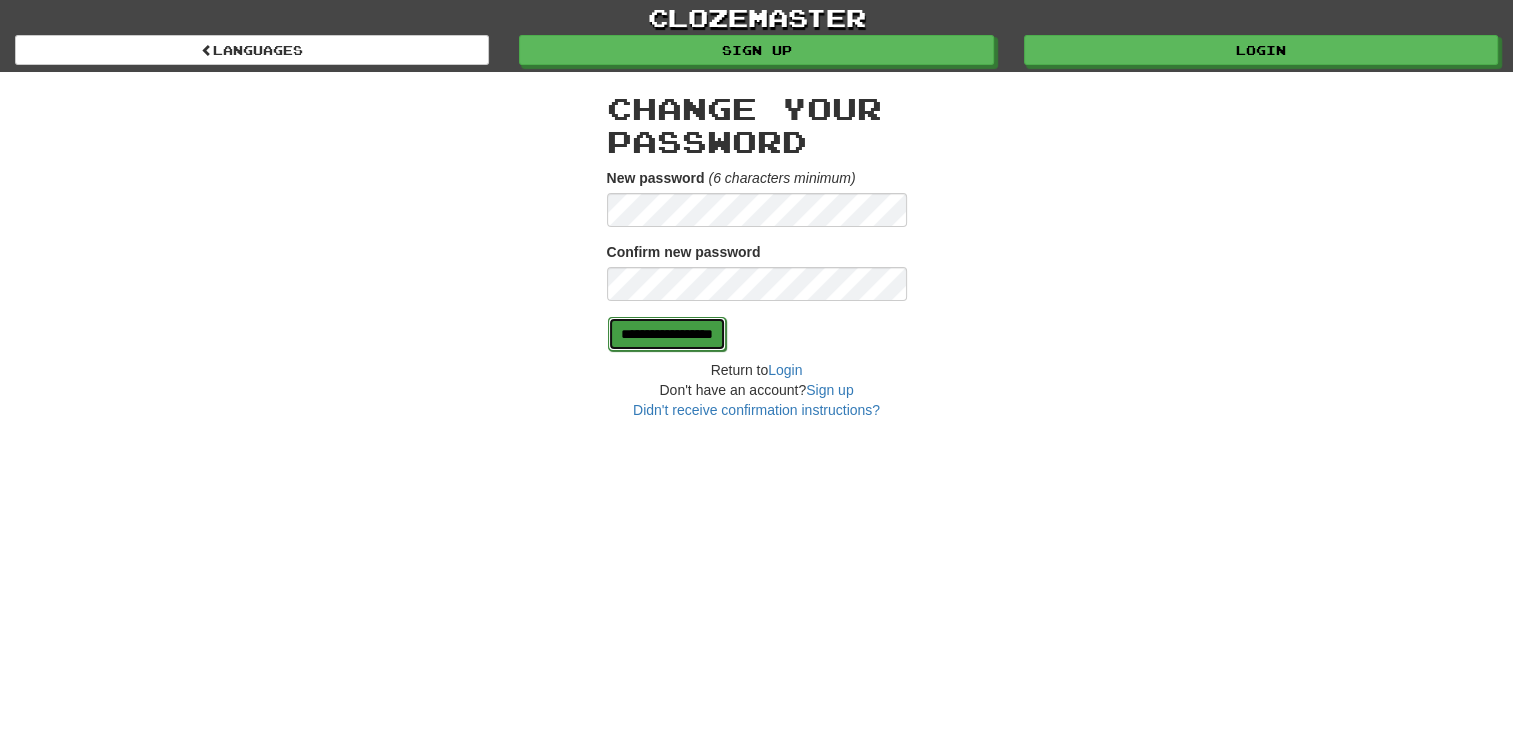 click on "**********" at bounding box center [667, 334] 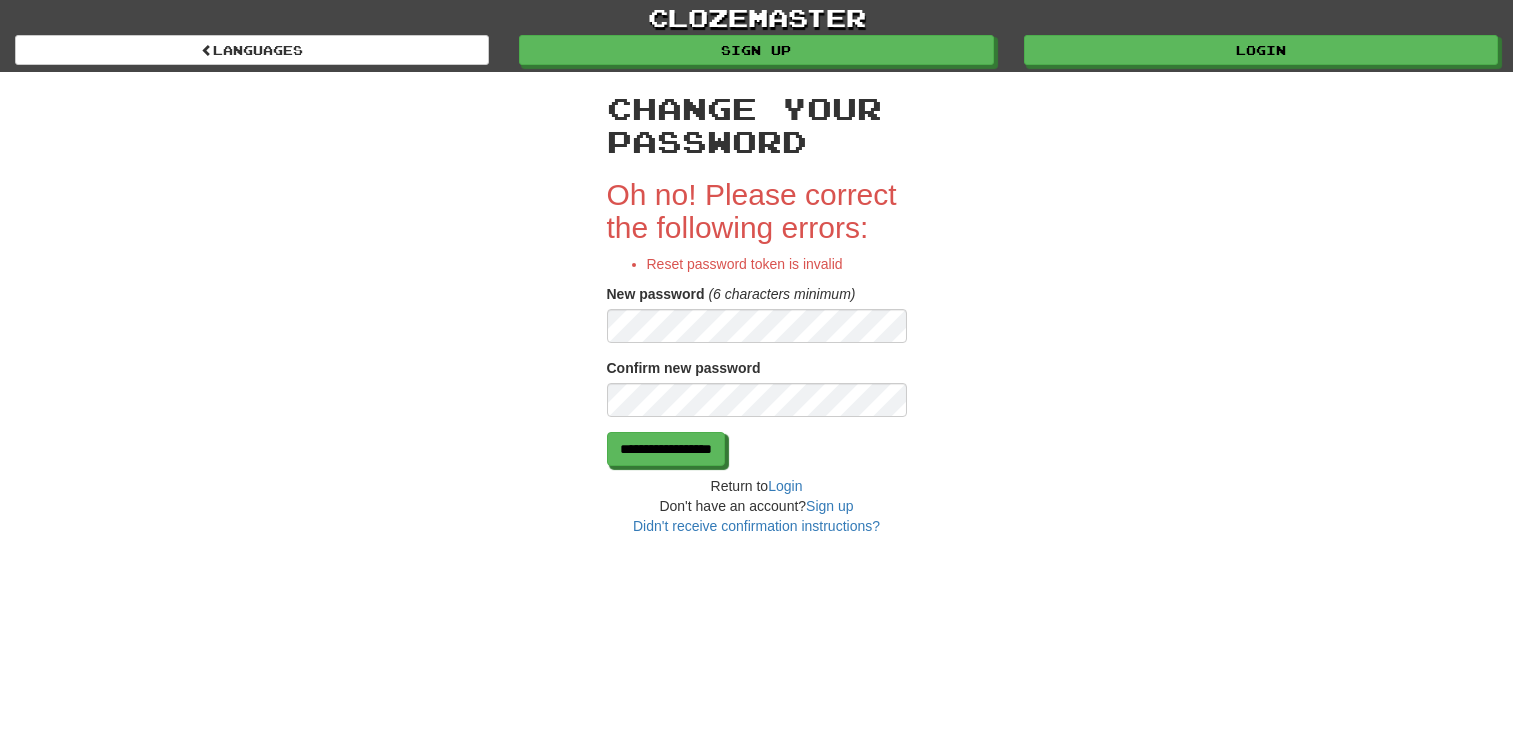 scroll, scrollTop: 0, scrollLeft: 0, axis: both 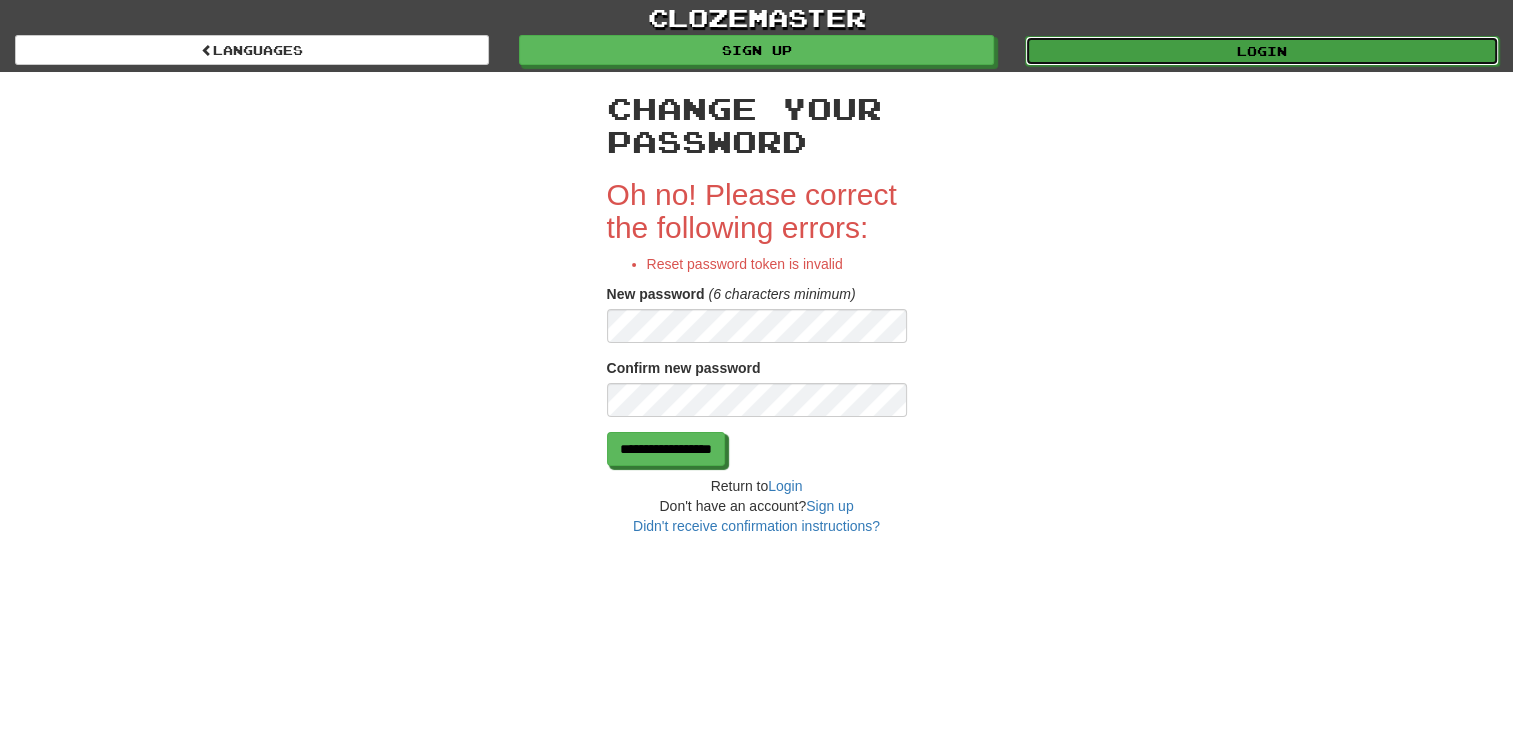 click on "Login" at bounding box center [1262, 51] 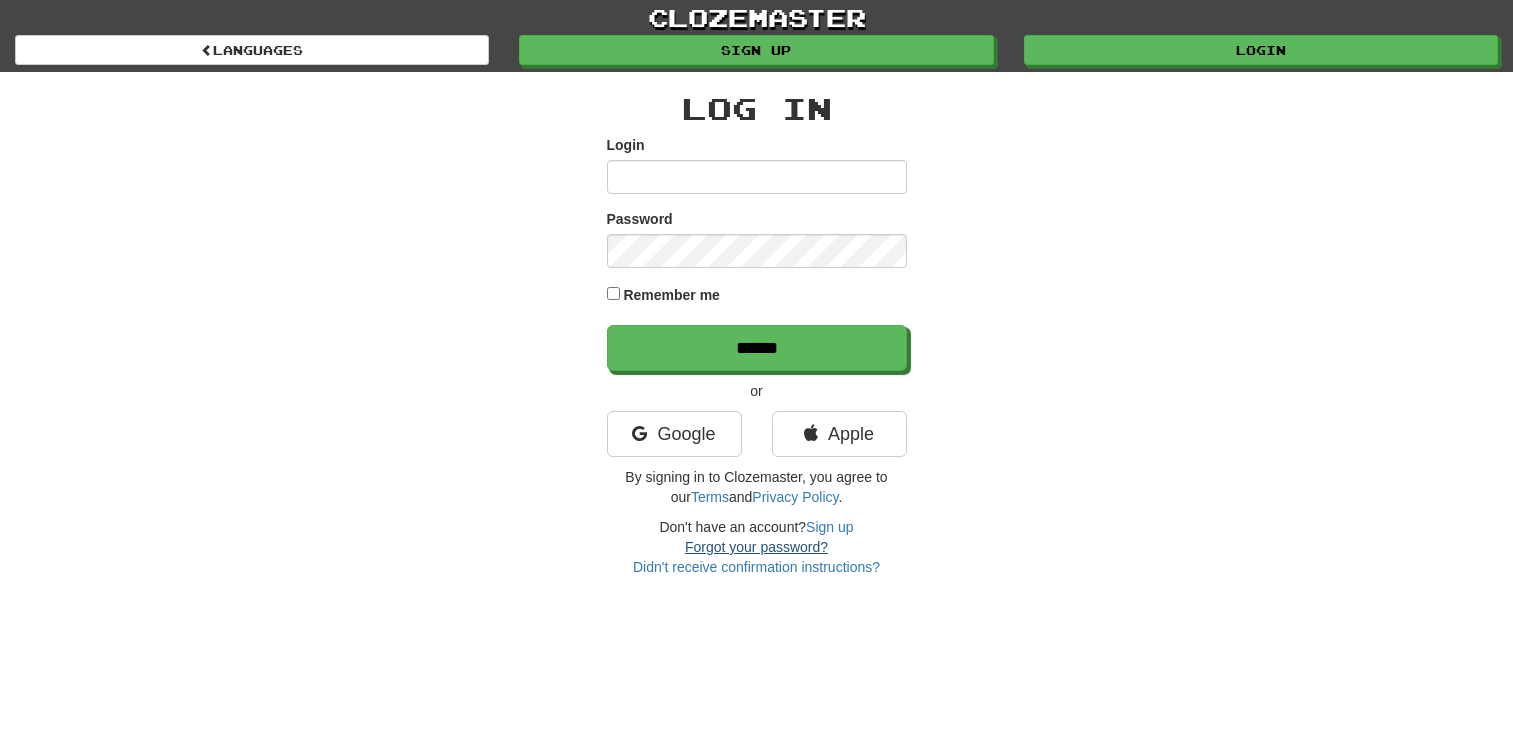 scroll, scrollTop: 0, scrollLeft: 0, axis: both 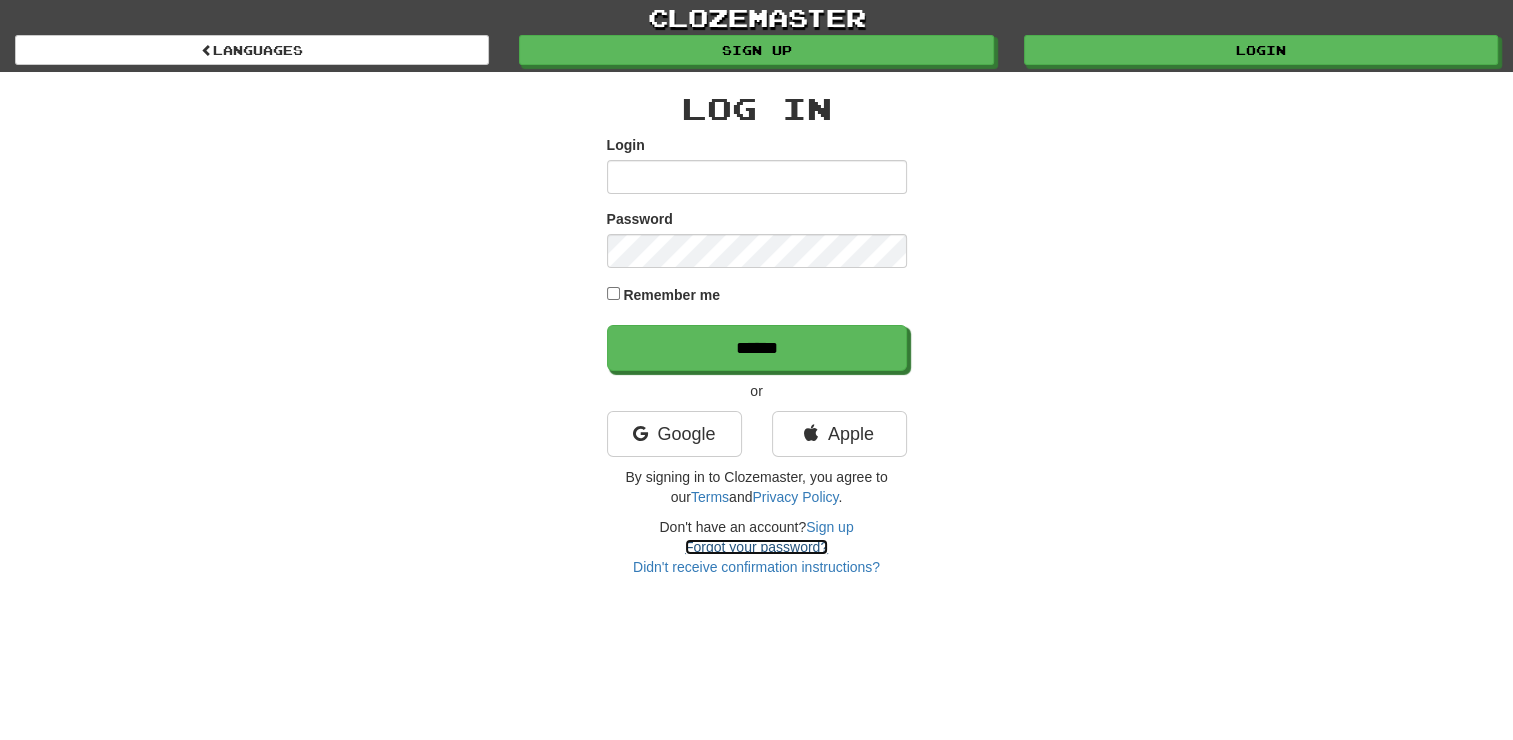 click on "Forgot your password?" at bounding box center [756, 547] 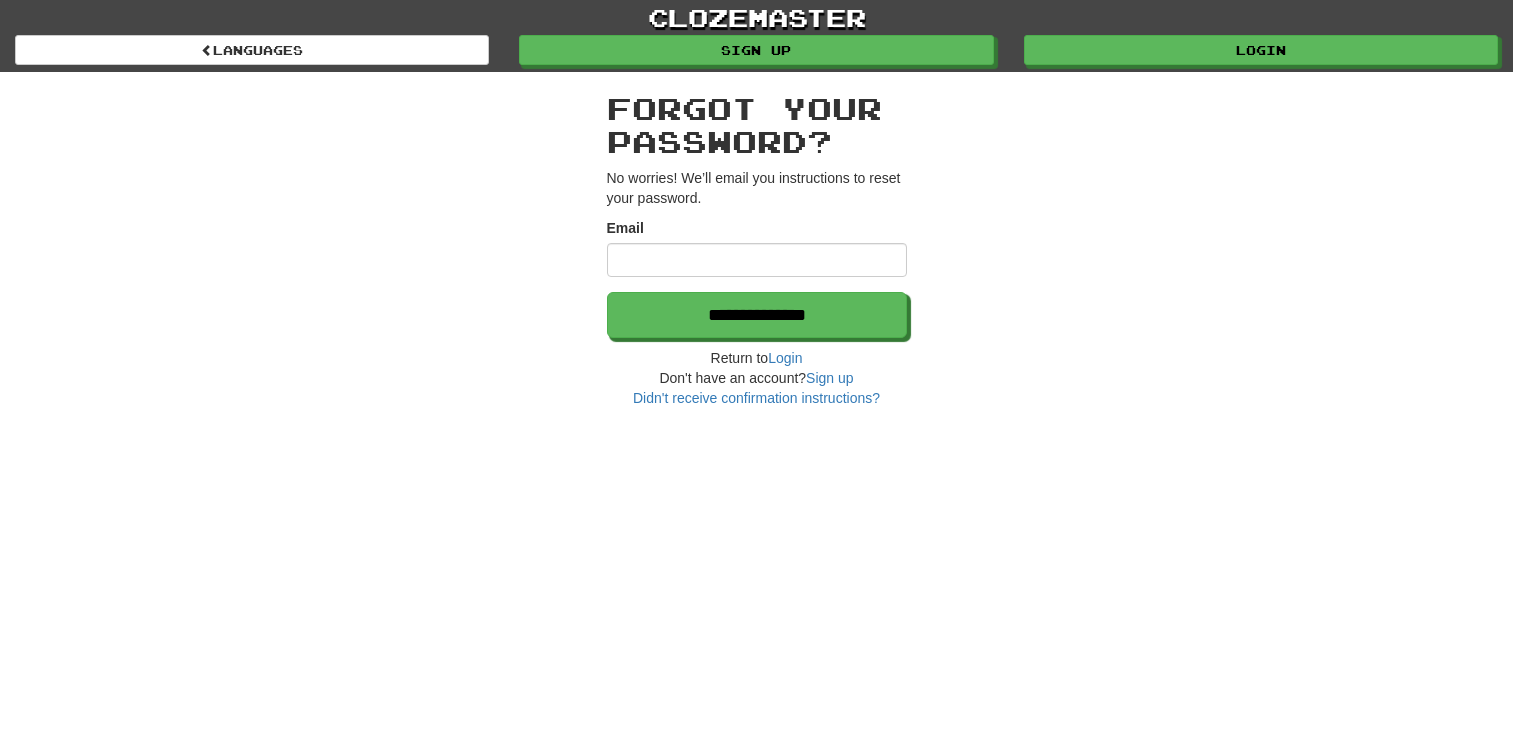 click on "Email" at bounding box center (757, 260) 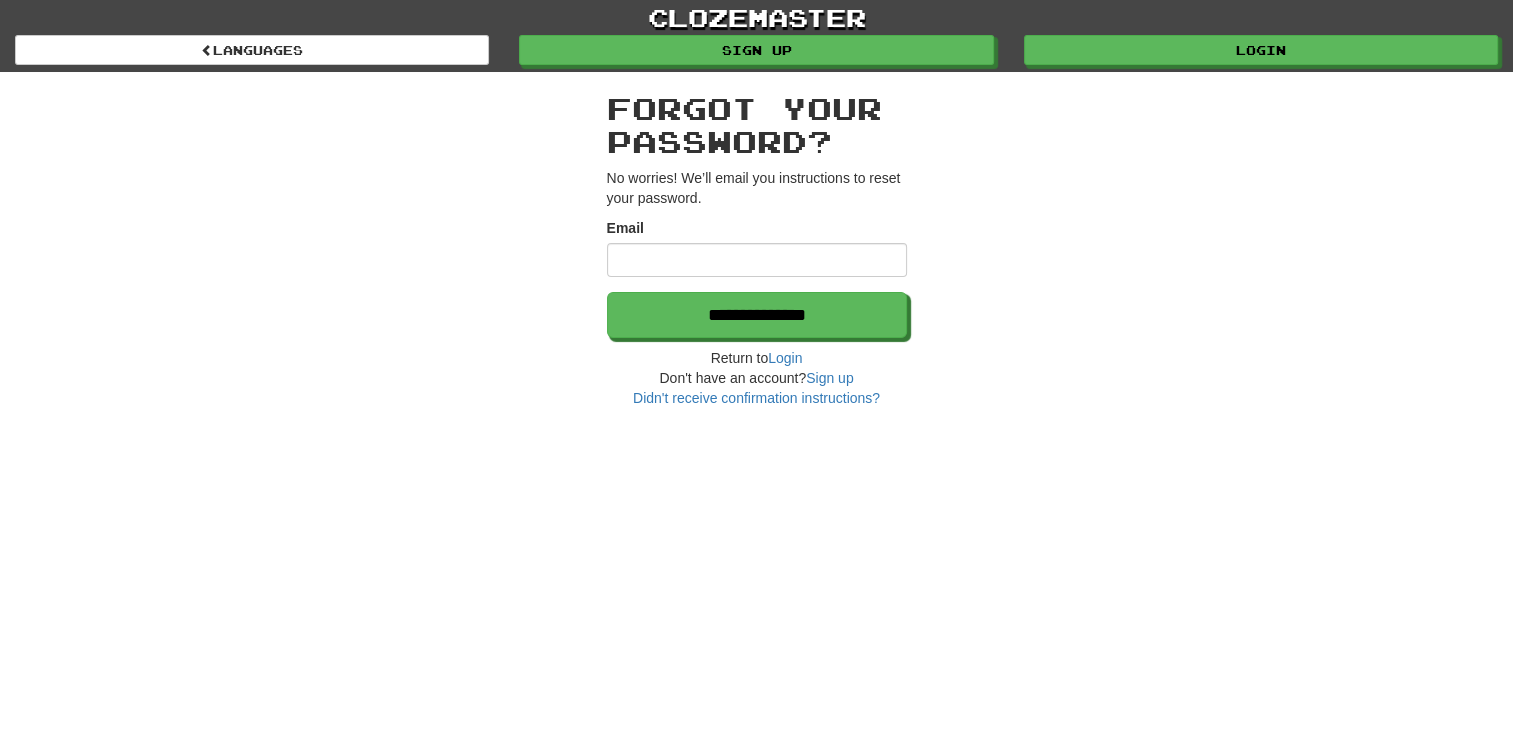 type on "**********" 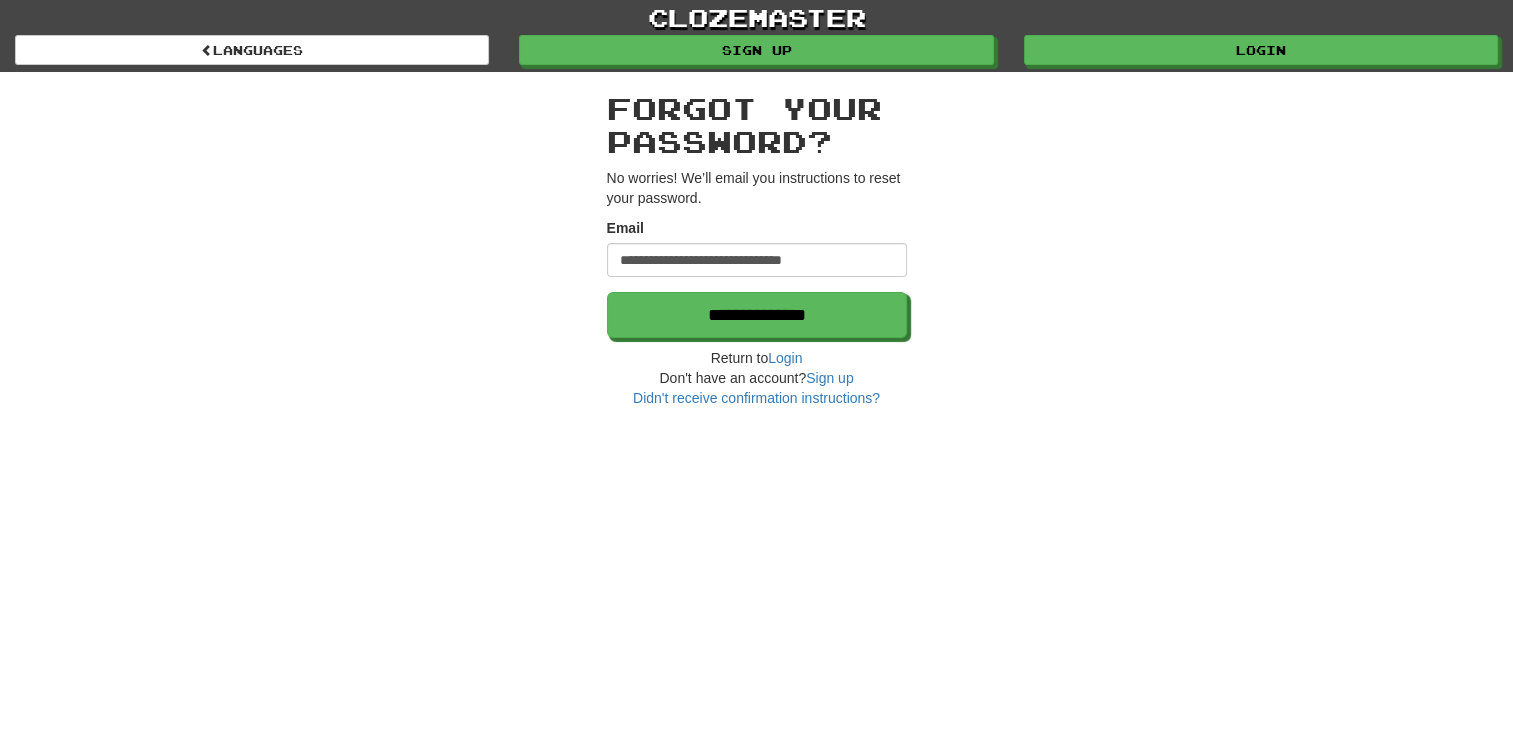 click on "Forgot your password?" at bounding box center [757, 125] 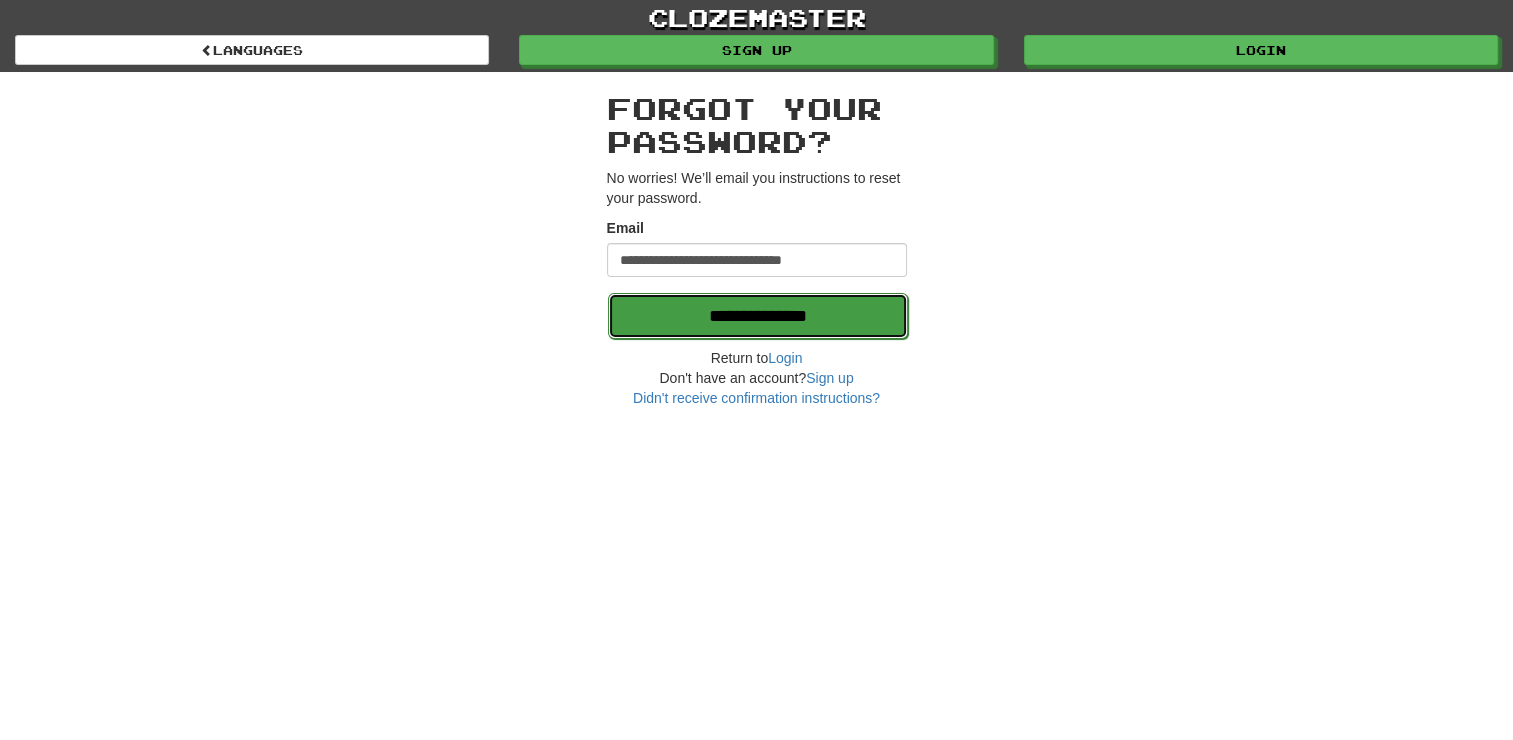 click on "**********" at bounding box center [758, 316] 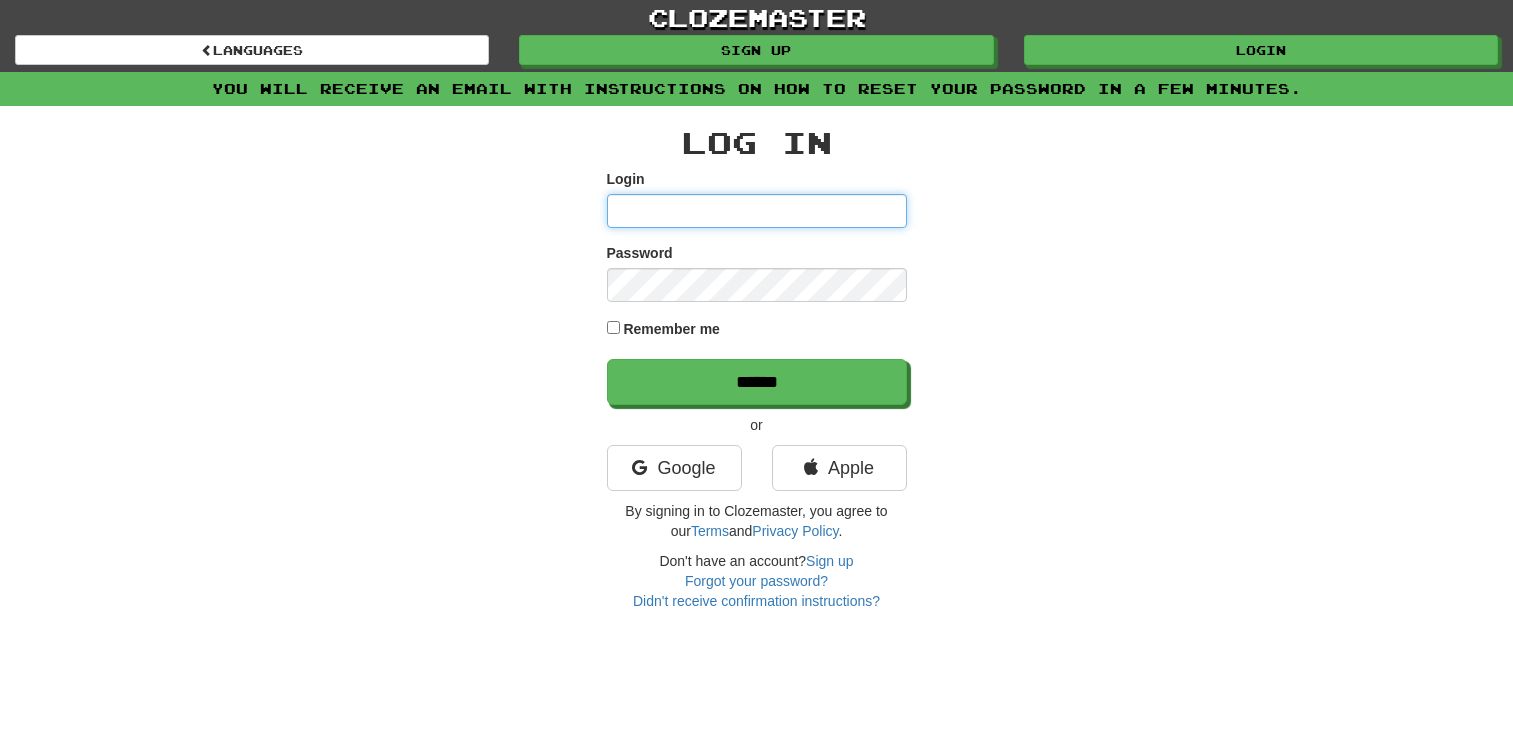 scroll, scrollTop: 0, scrollLeft: 0, axis: both 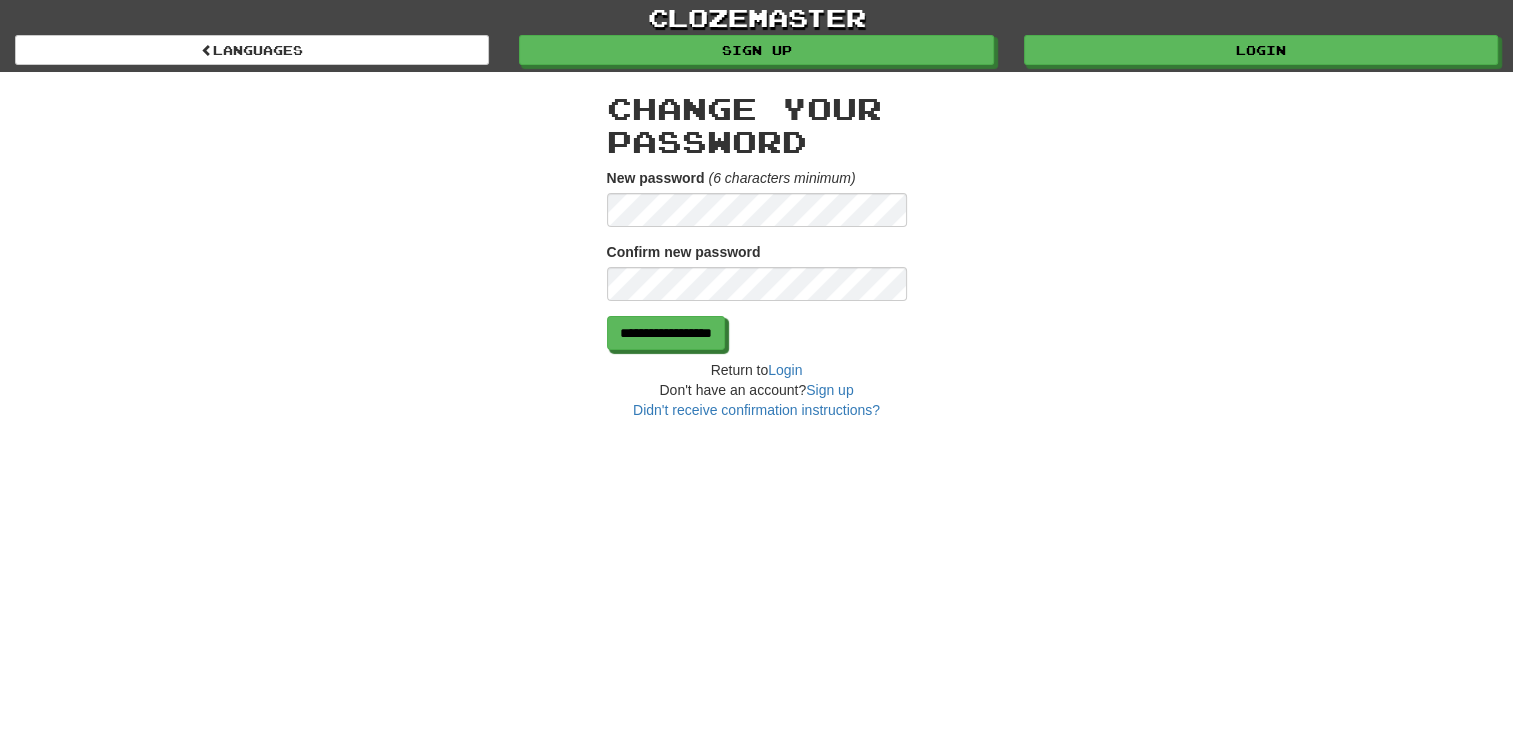 click on "**********" at bounding box center [757, 246] 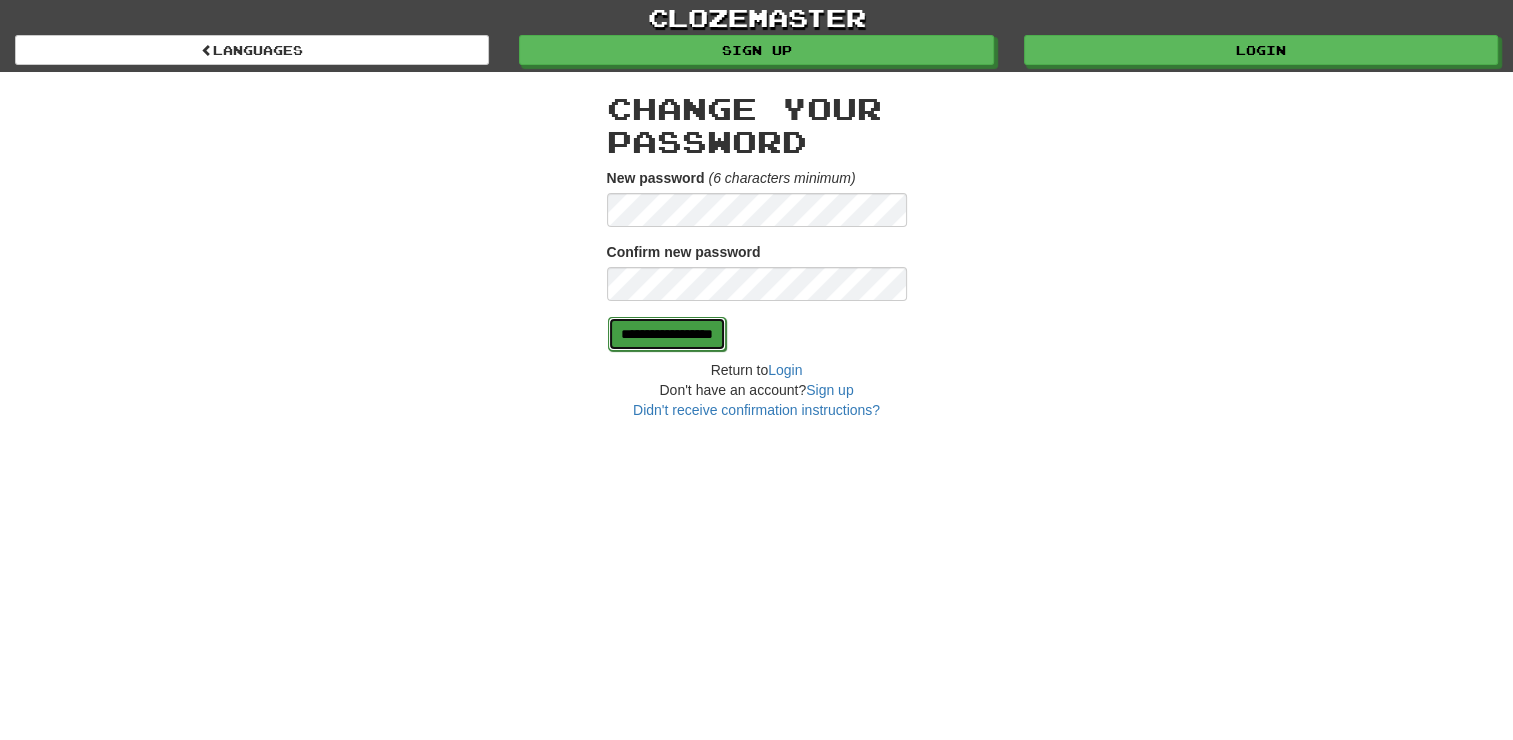 click on "**********" at bounding box center (667, 334) 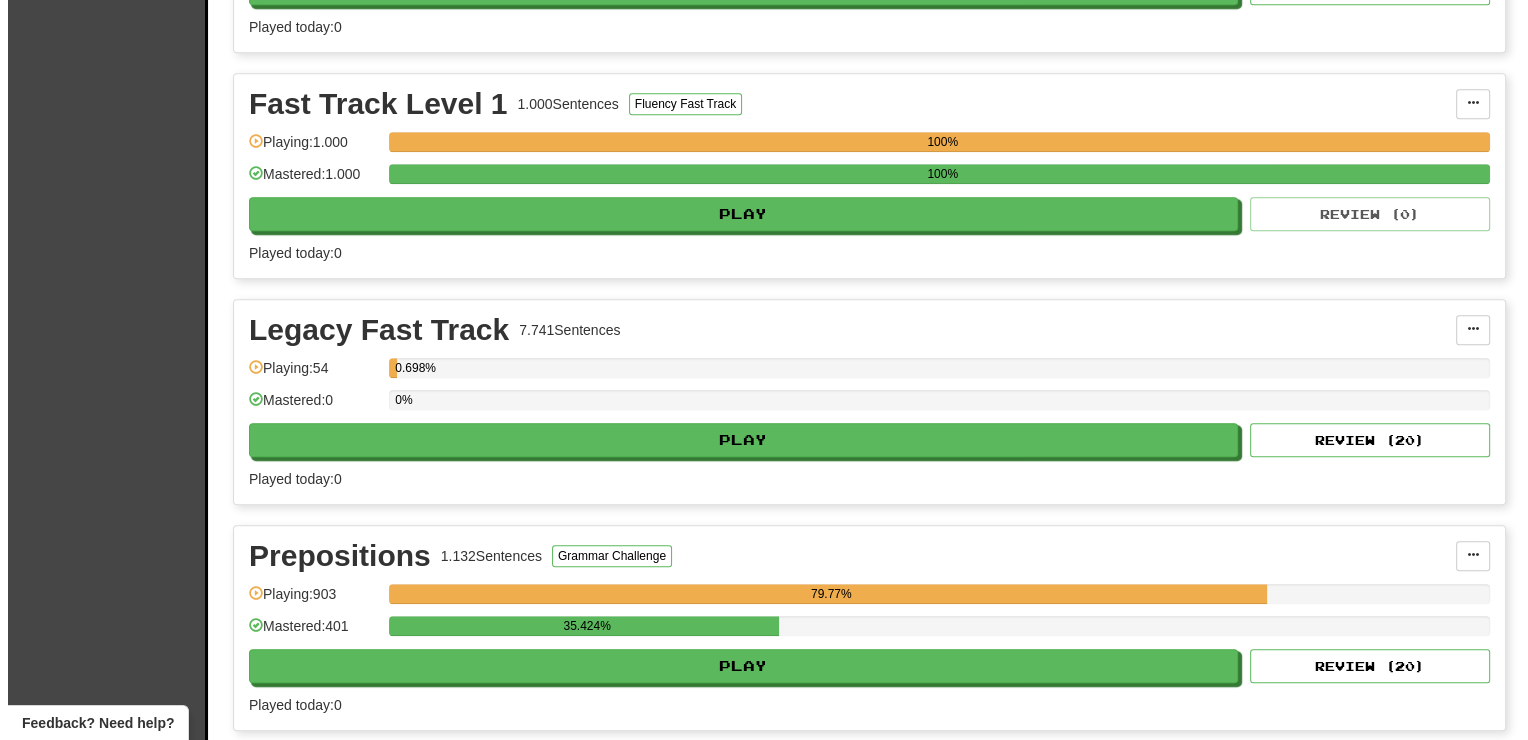 scroll, scrollTop: 1900, scrollLeft: 0, axis: vertical 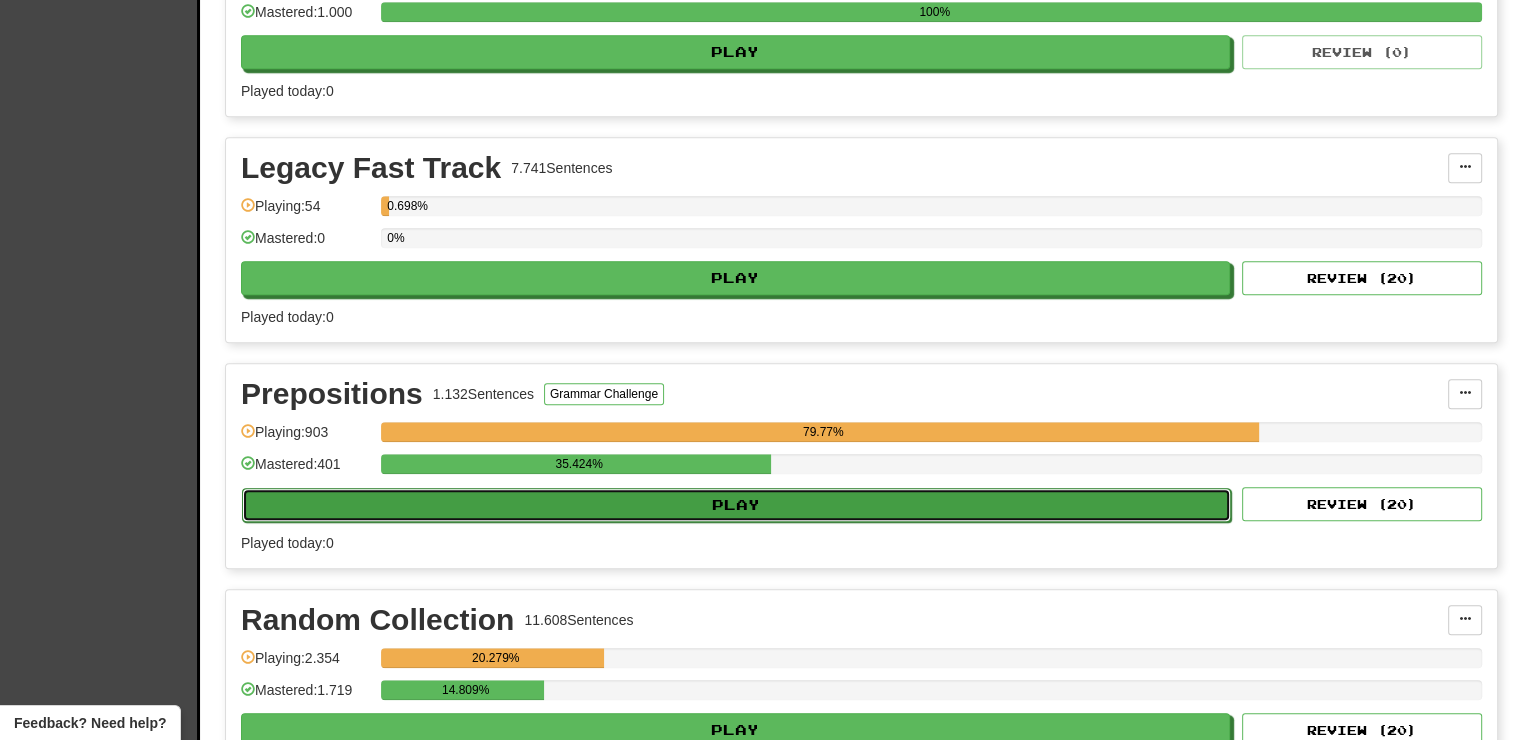 click on "Play" at bounding box center [736, 505] 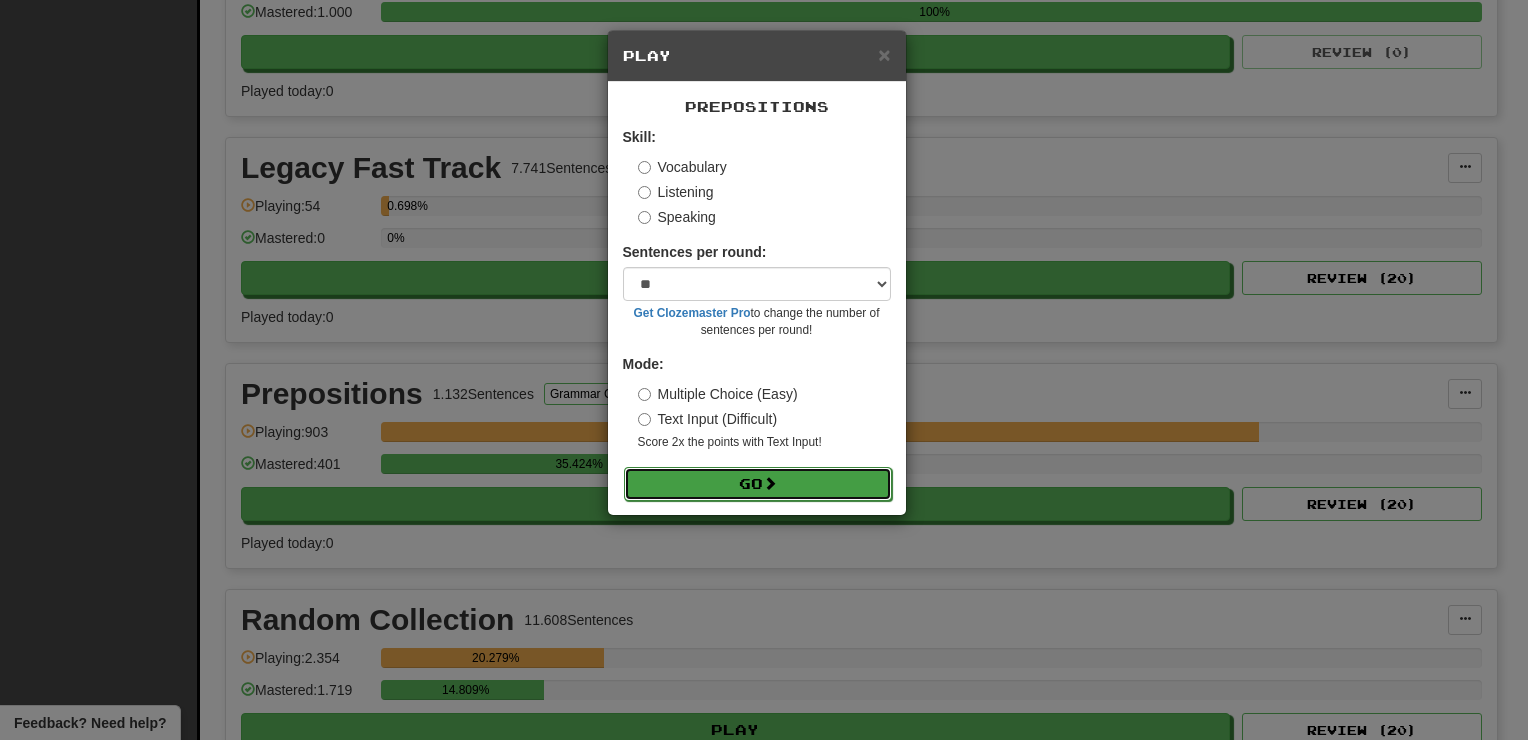 click on "Go" at bounding box center [758, 484] 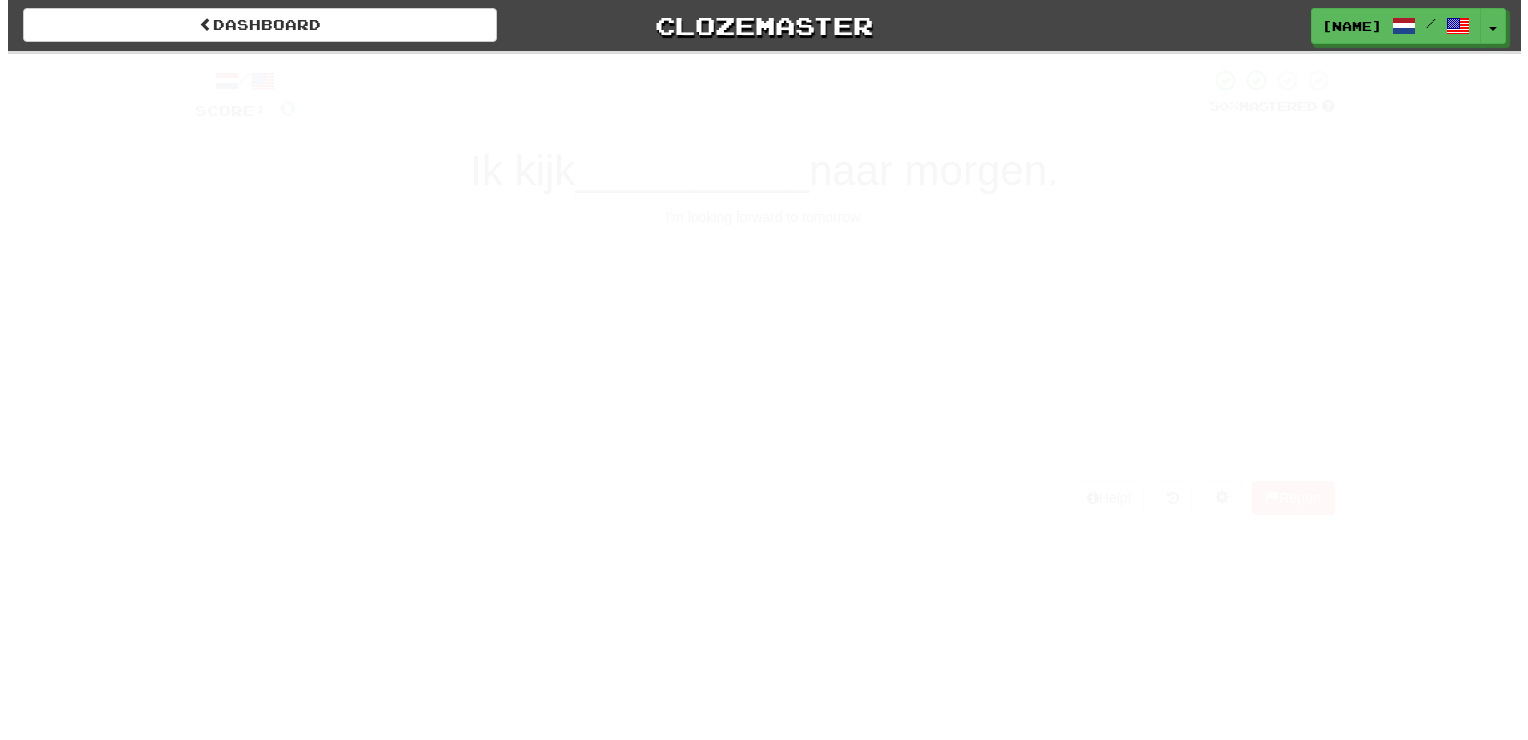 scroll, scrollTop: 0, scrollLeft: 0, axis: both 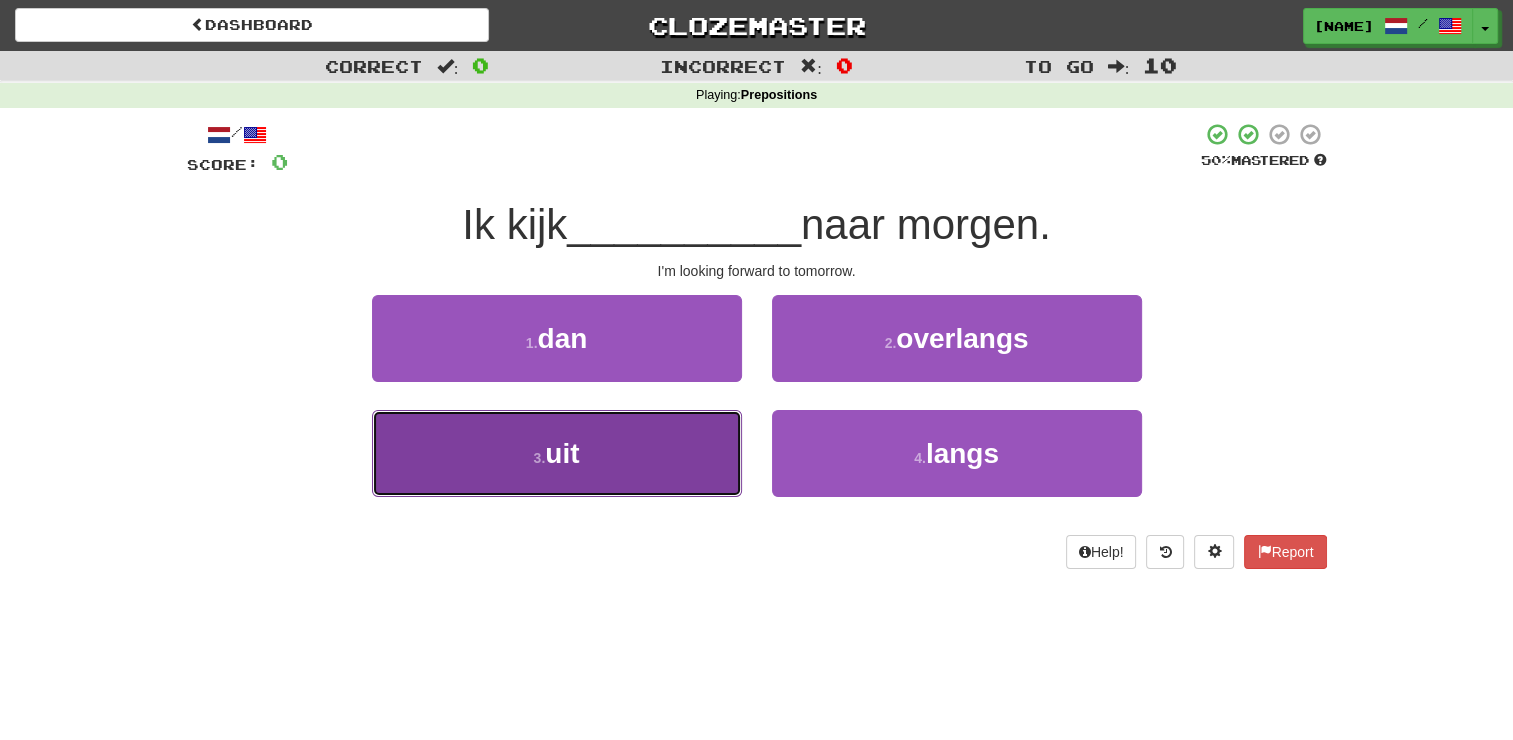click on "3 .  uit" at bounding box center (557, 453) 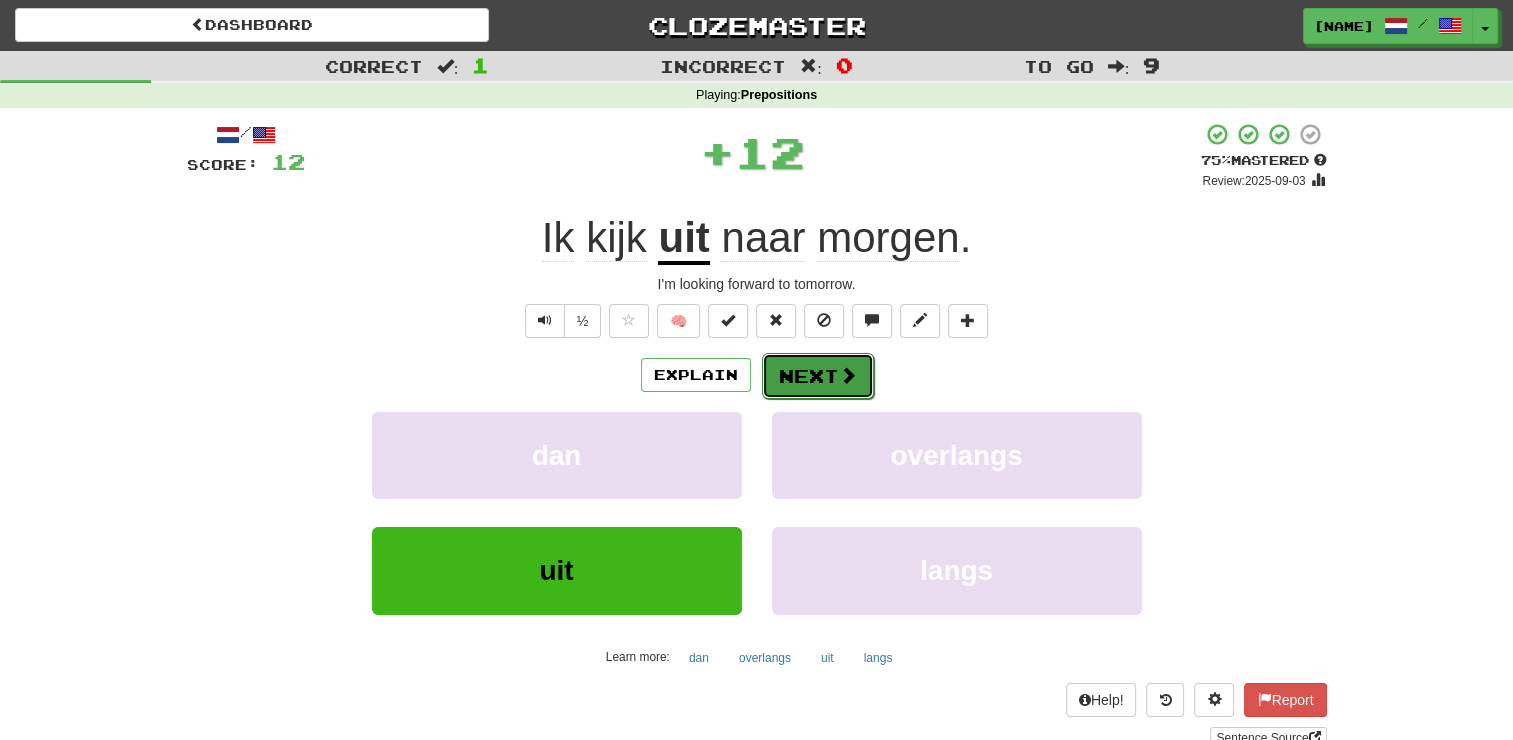 click on "Next" at bounding box center (818, 376) 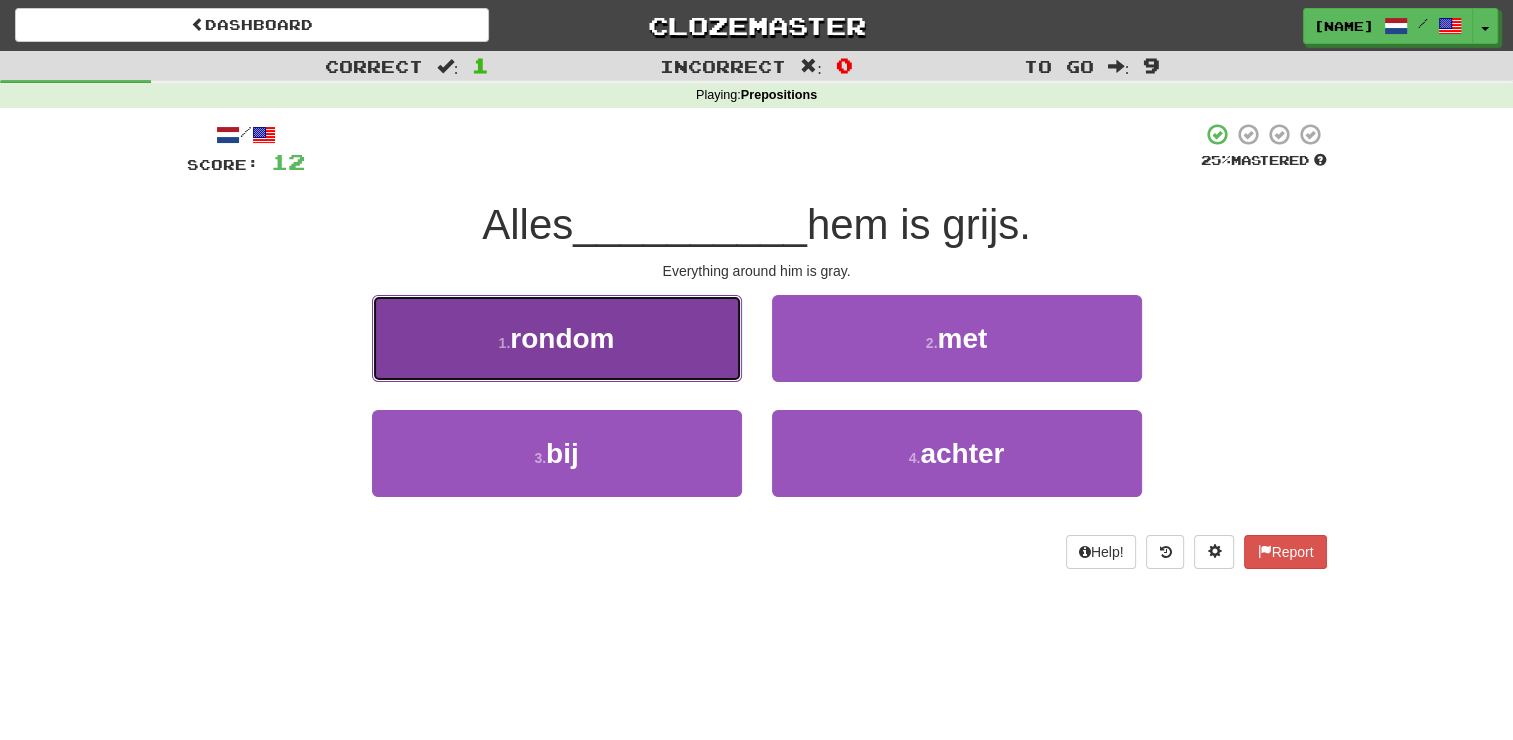 click on "1 .  rondom" at bounding box center [557, 338] 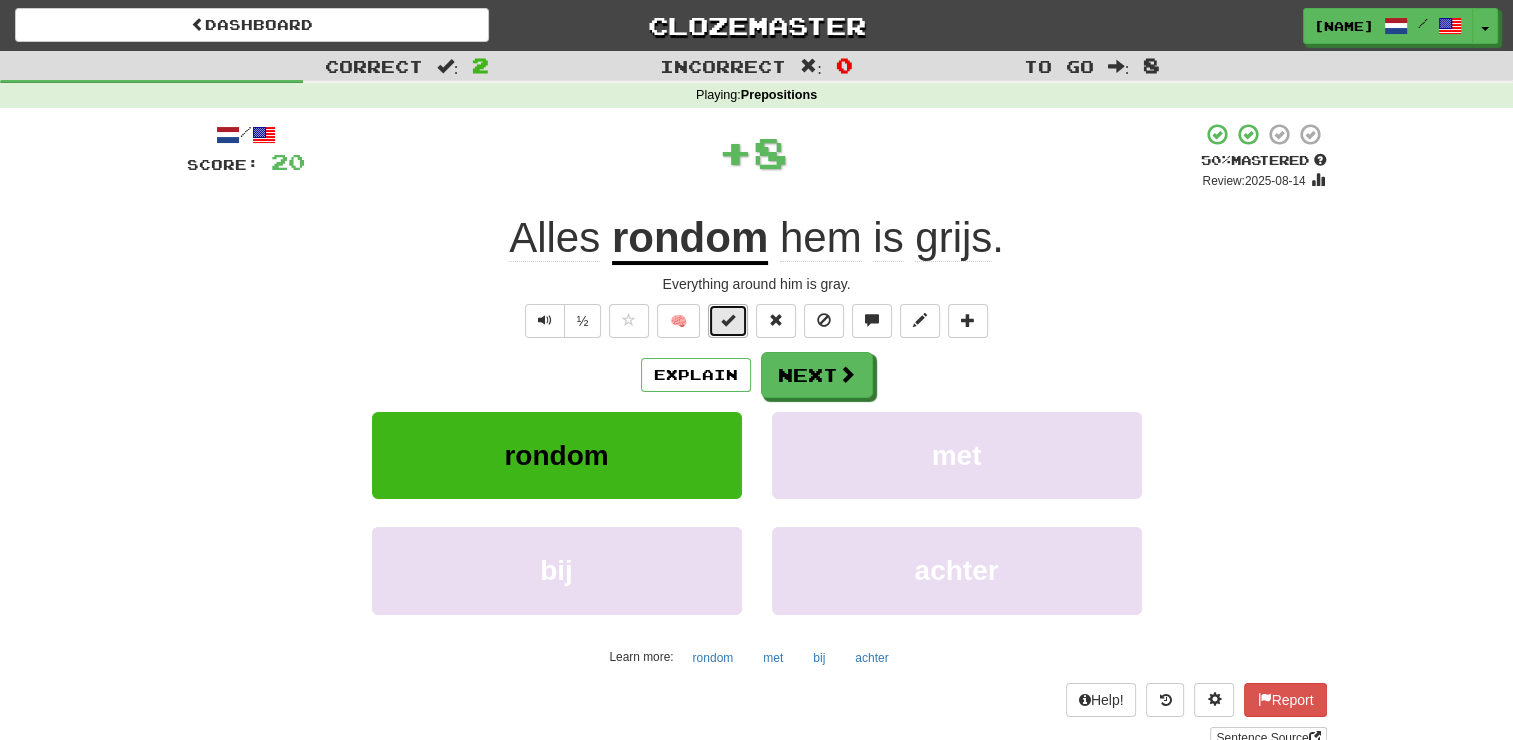 click at bounding box center [728, 320] 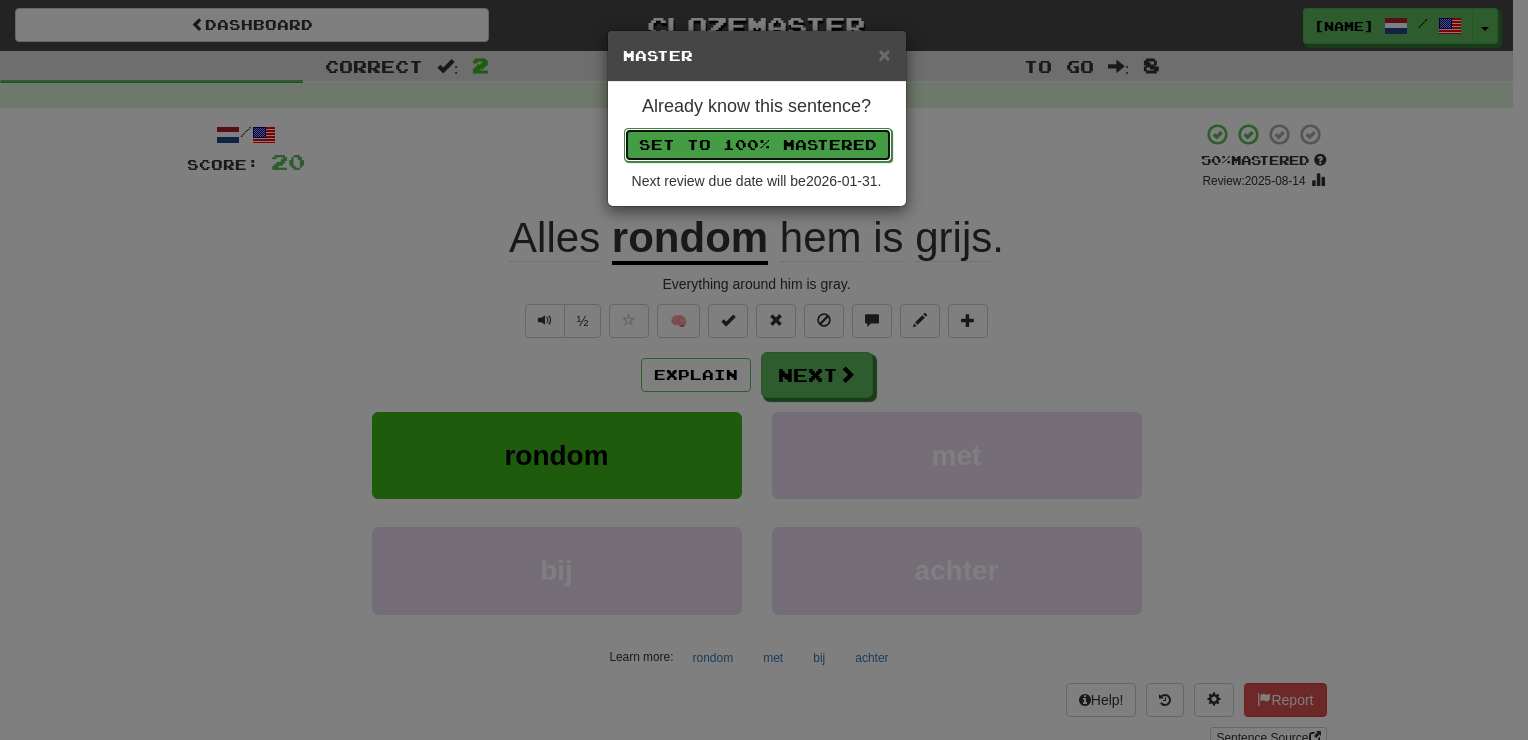 click on "Set to 100% Mastered" at bounding box center (758, 145) 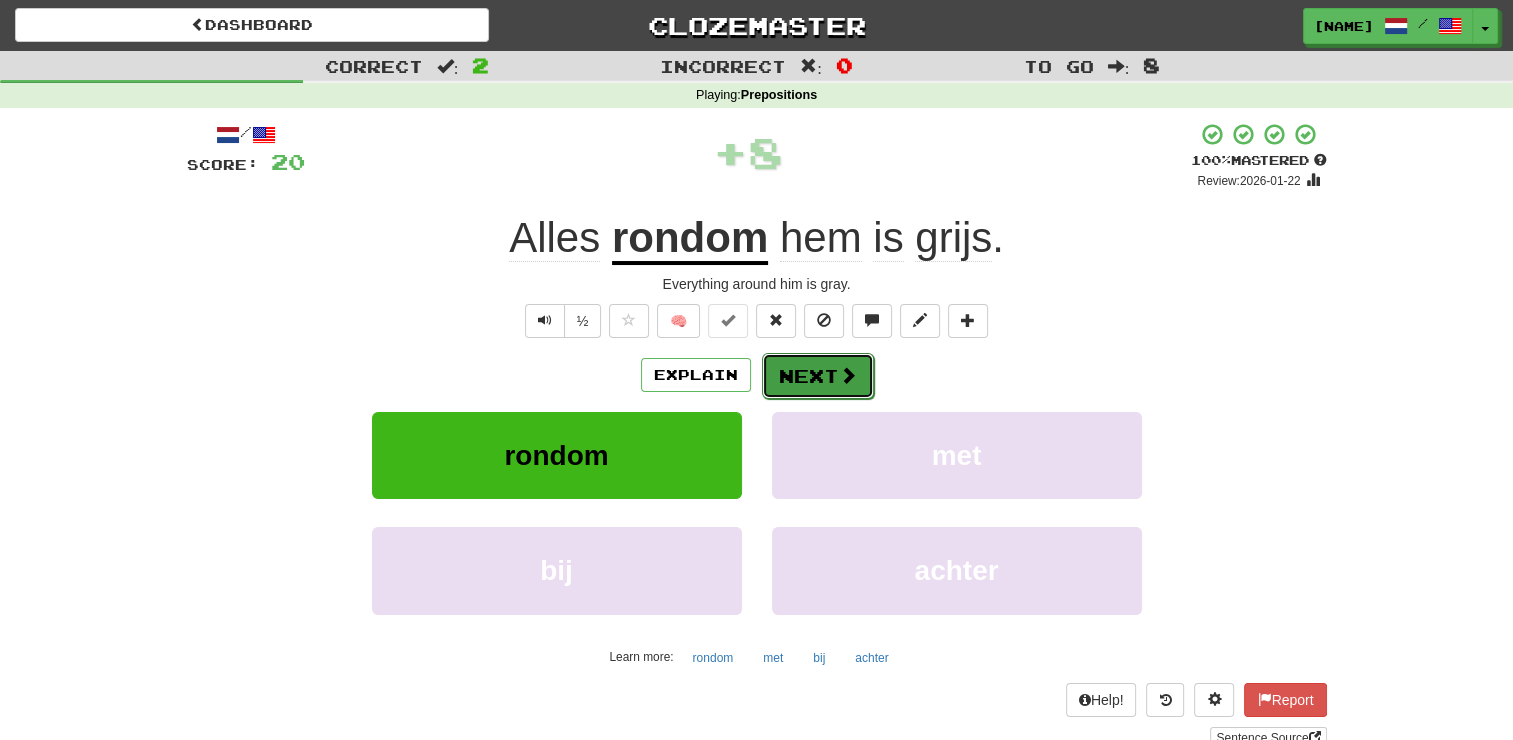 click on "Next" at bounding box center [818, 376] 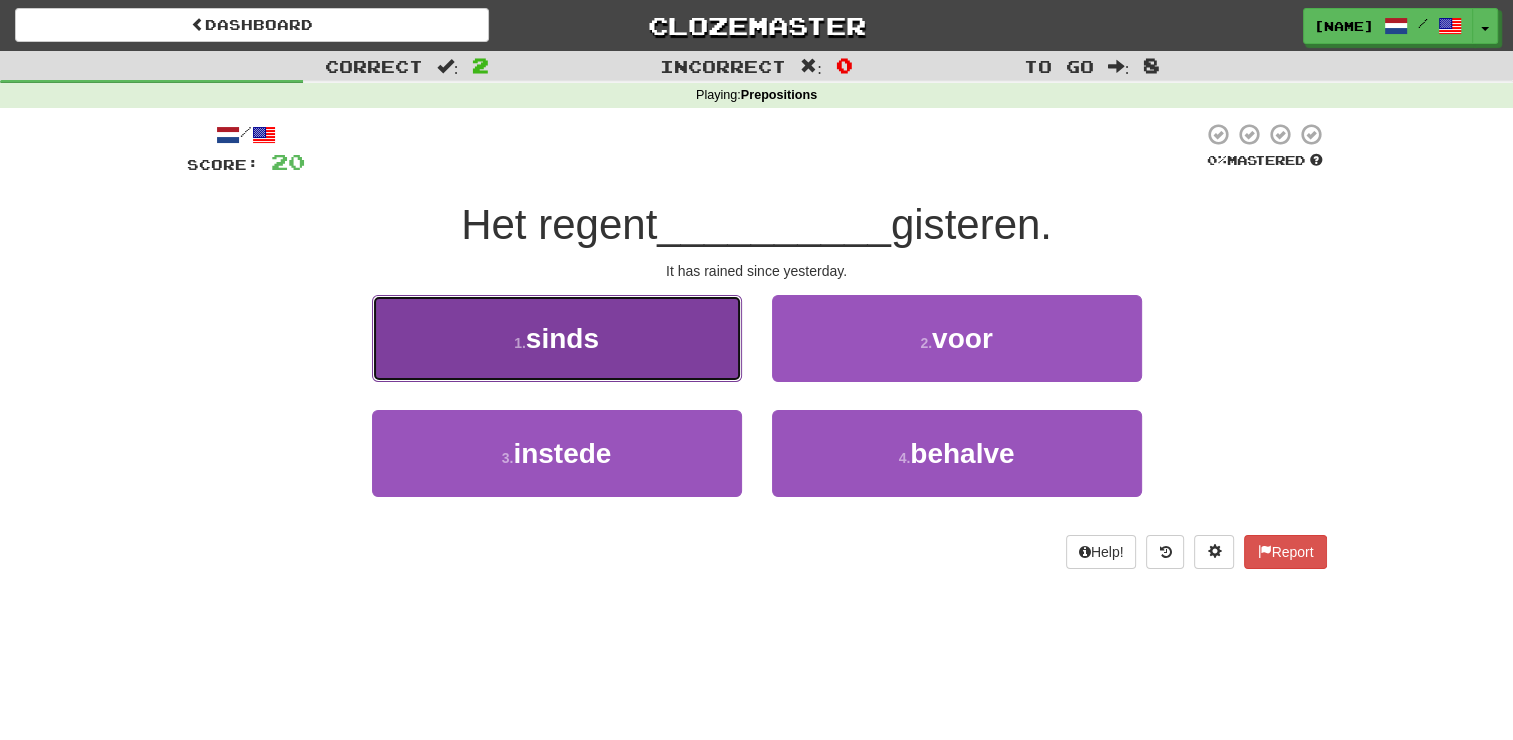 click on "1 .  sinds" at bounding box center [557, 338] 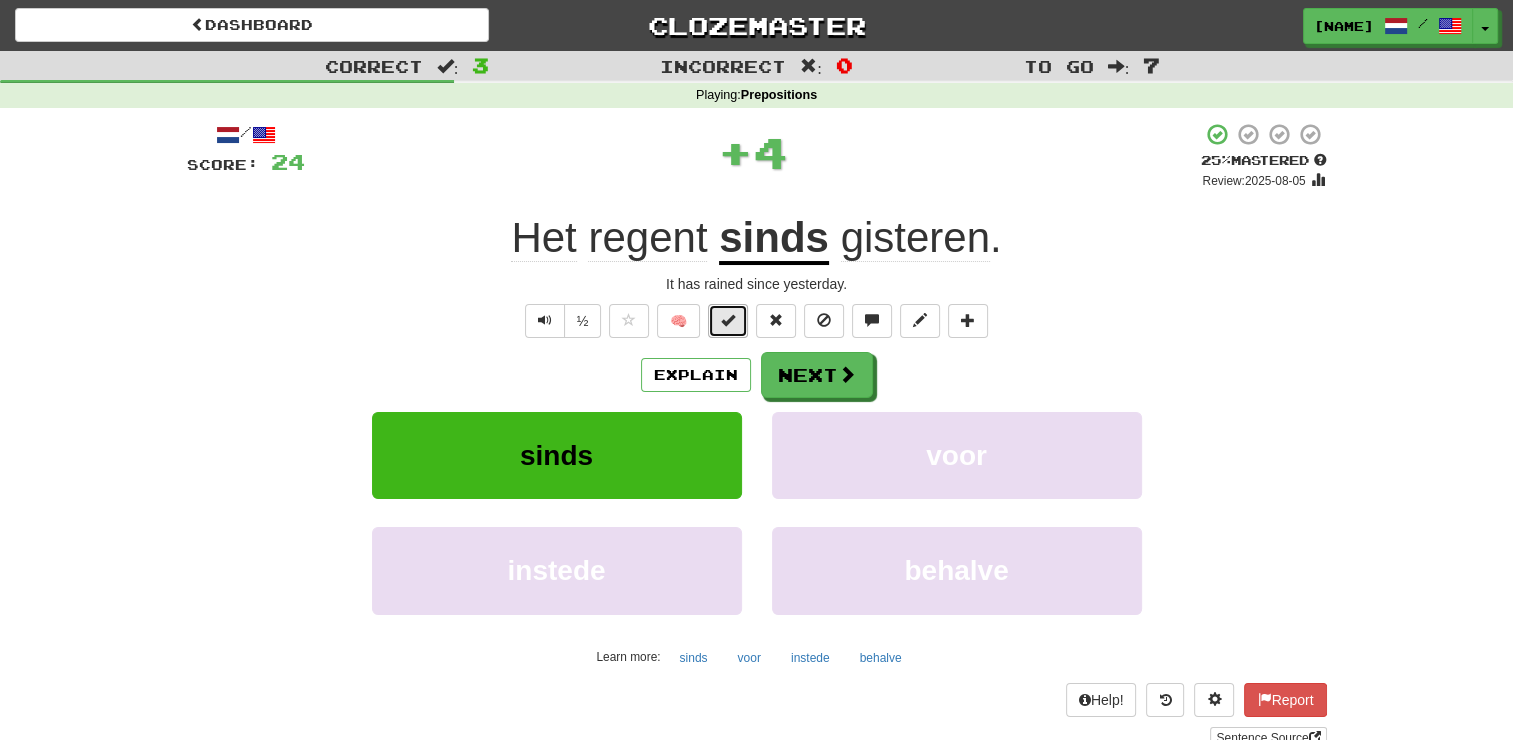 click at bounding box center [728, 320] 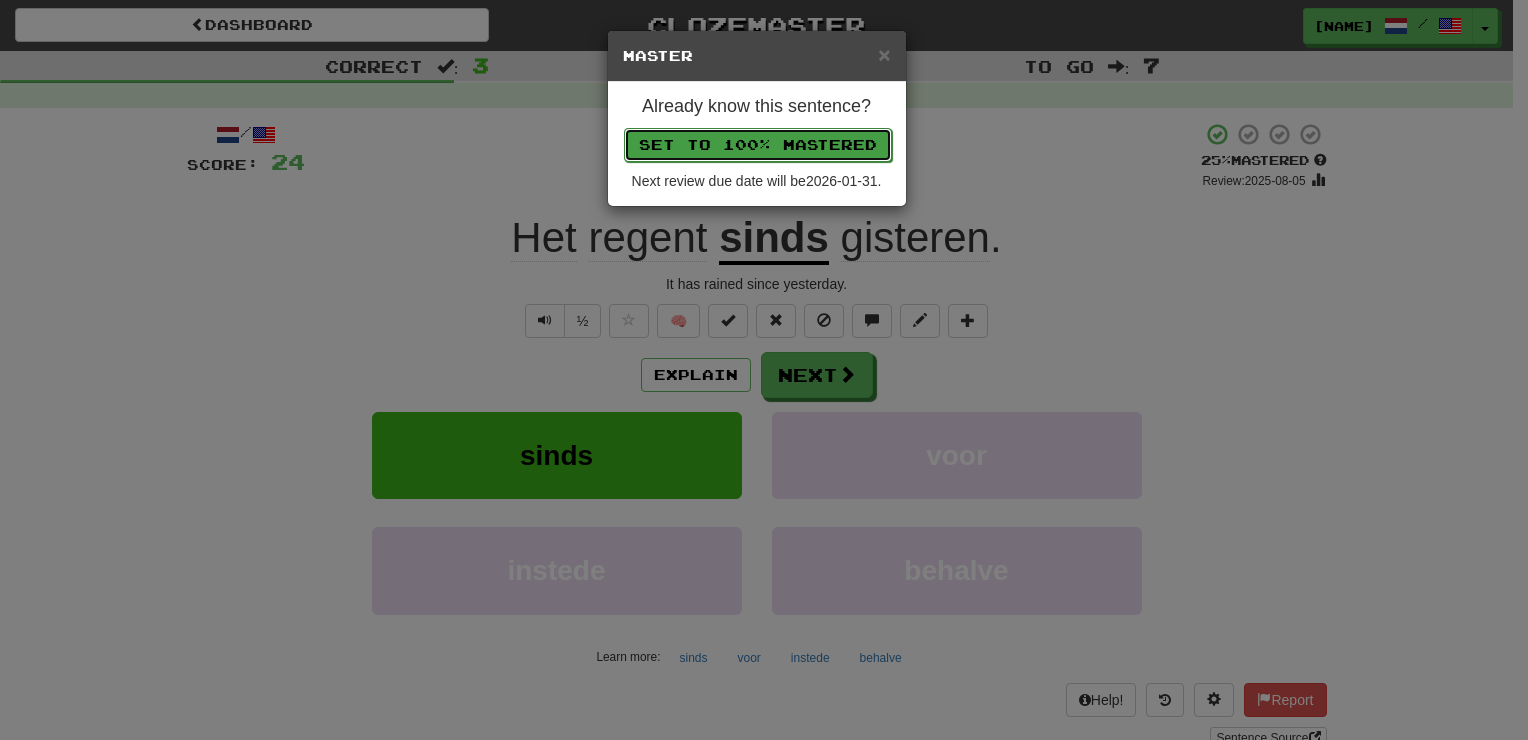 click on "Set to 100% Mastered" at bounding box center (758, 145) 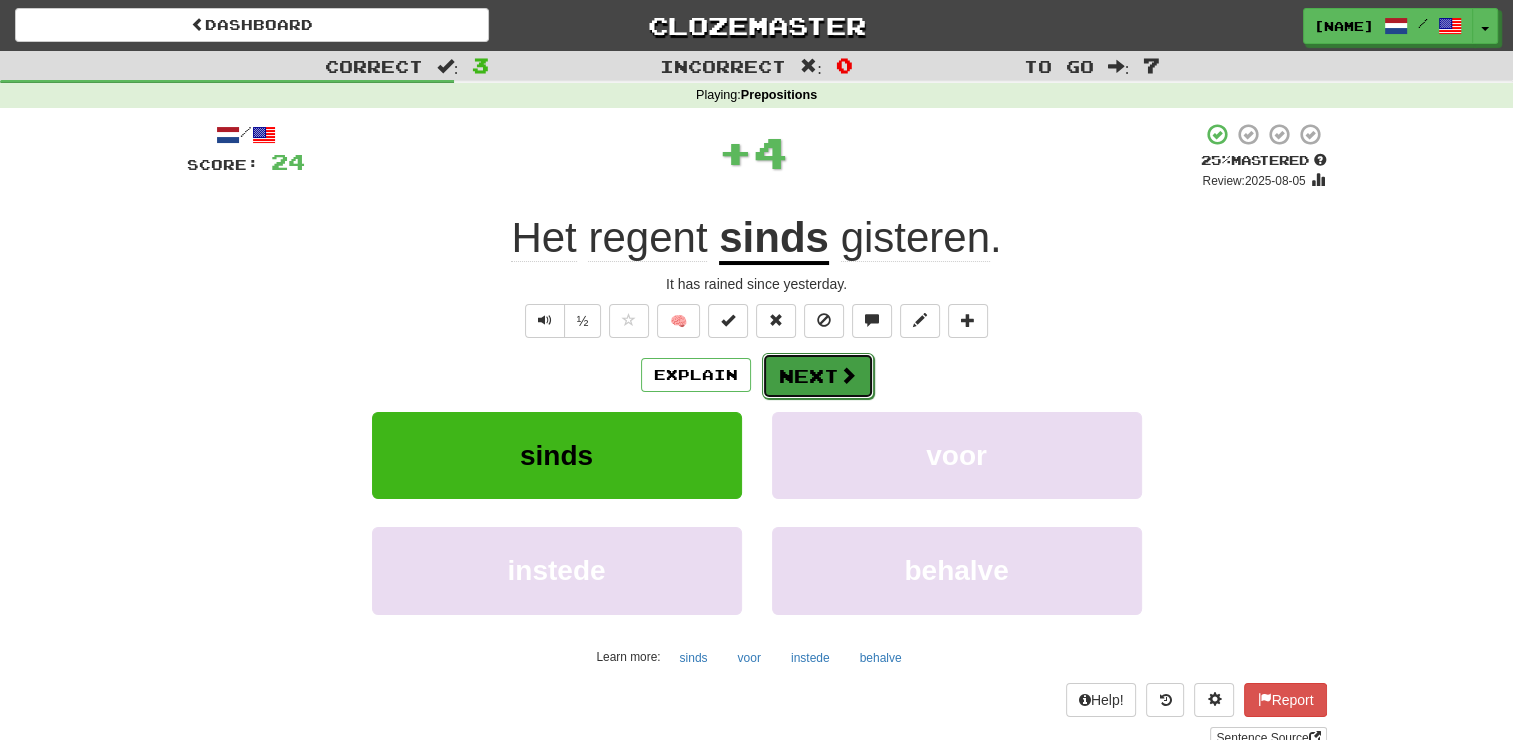 click on "Next" at bounding box center [818, 376] 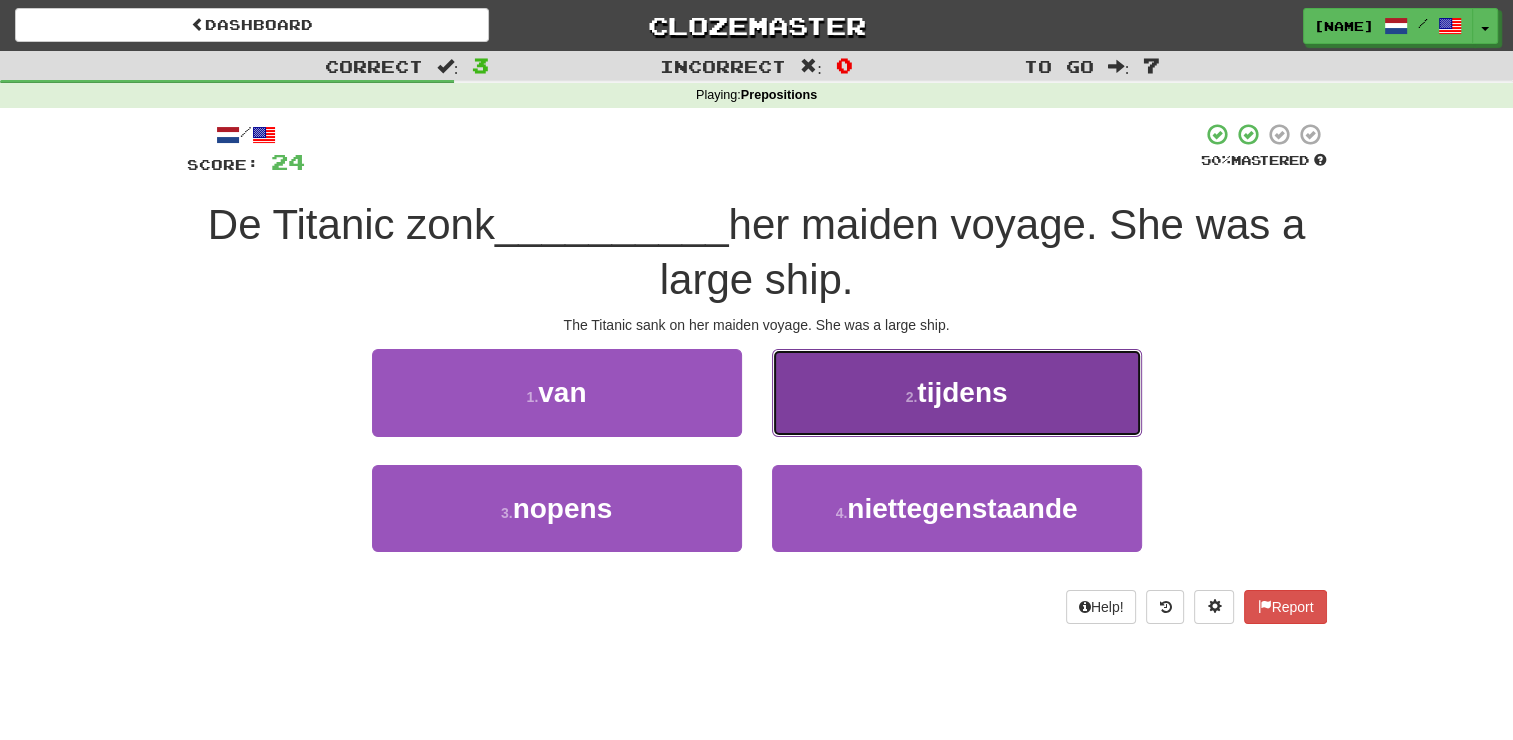 click on "2 .  tijdens" at bounding box center (957, 392) 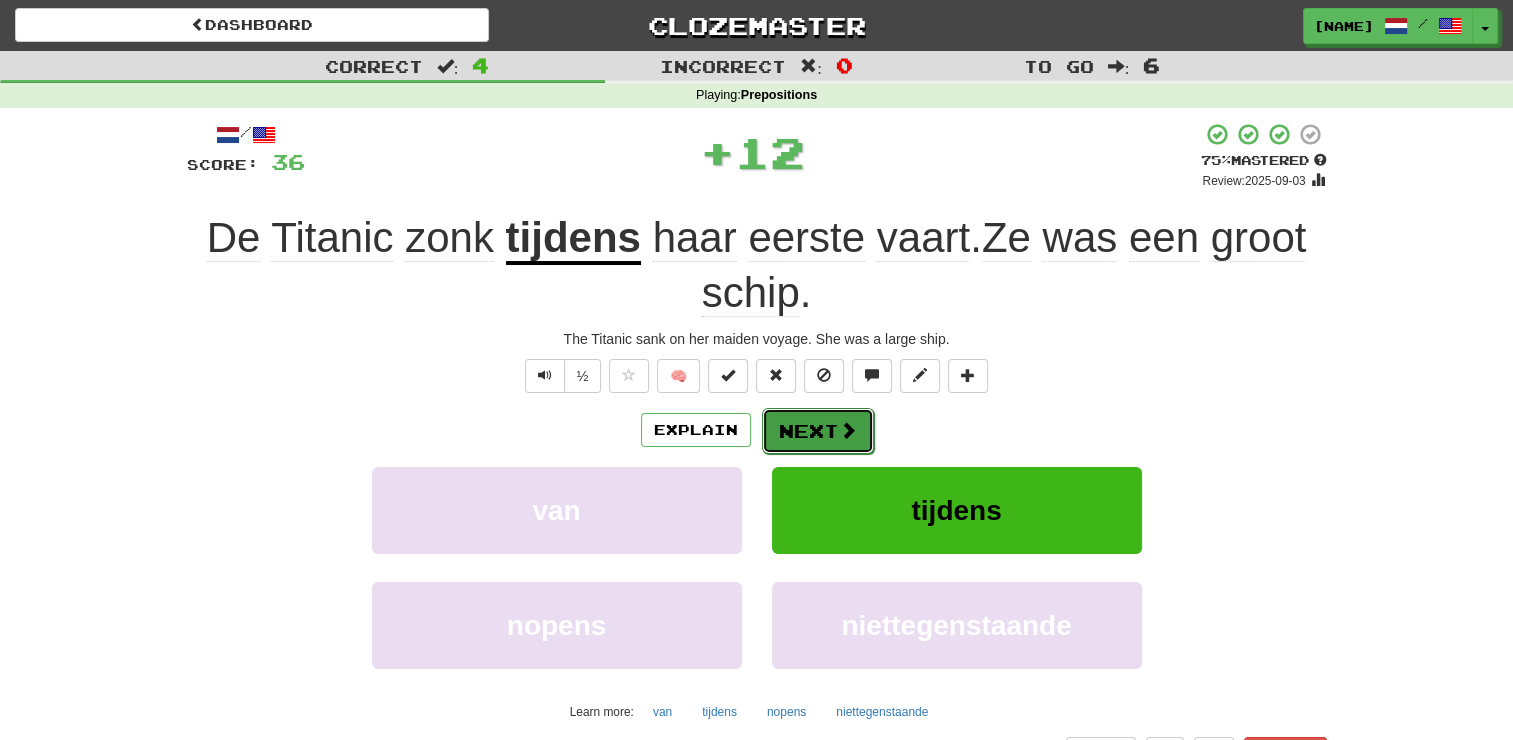 click on "Next" at bounding box center [818, 431] 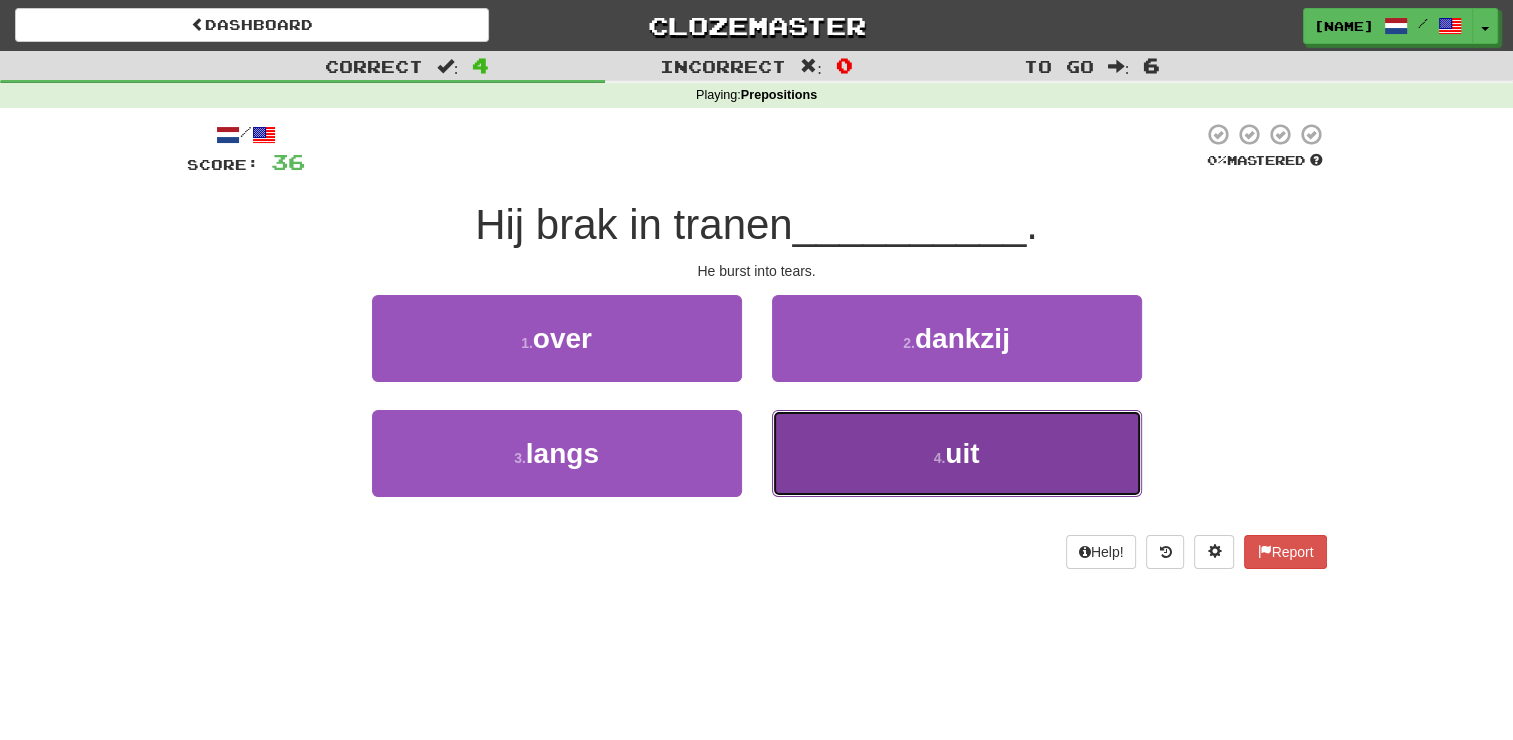 click on "4 .  uit" at bounding box center (957, 453) 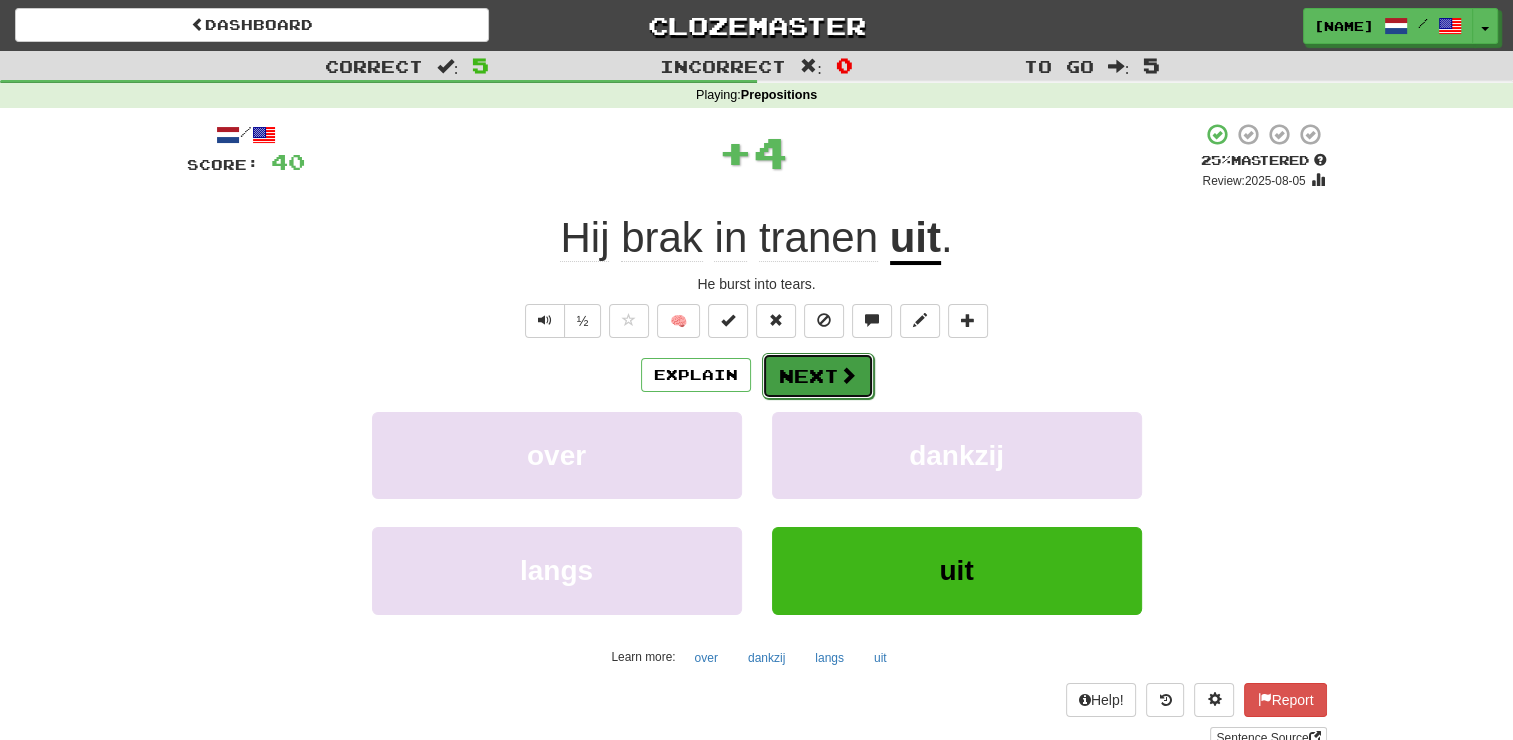 click on "Next" at bounding box center [818, 376] 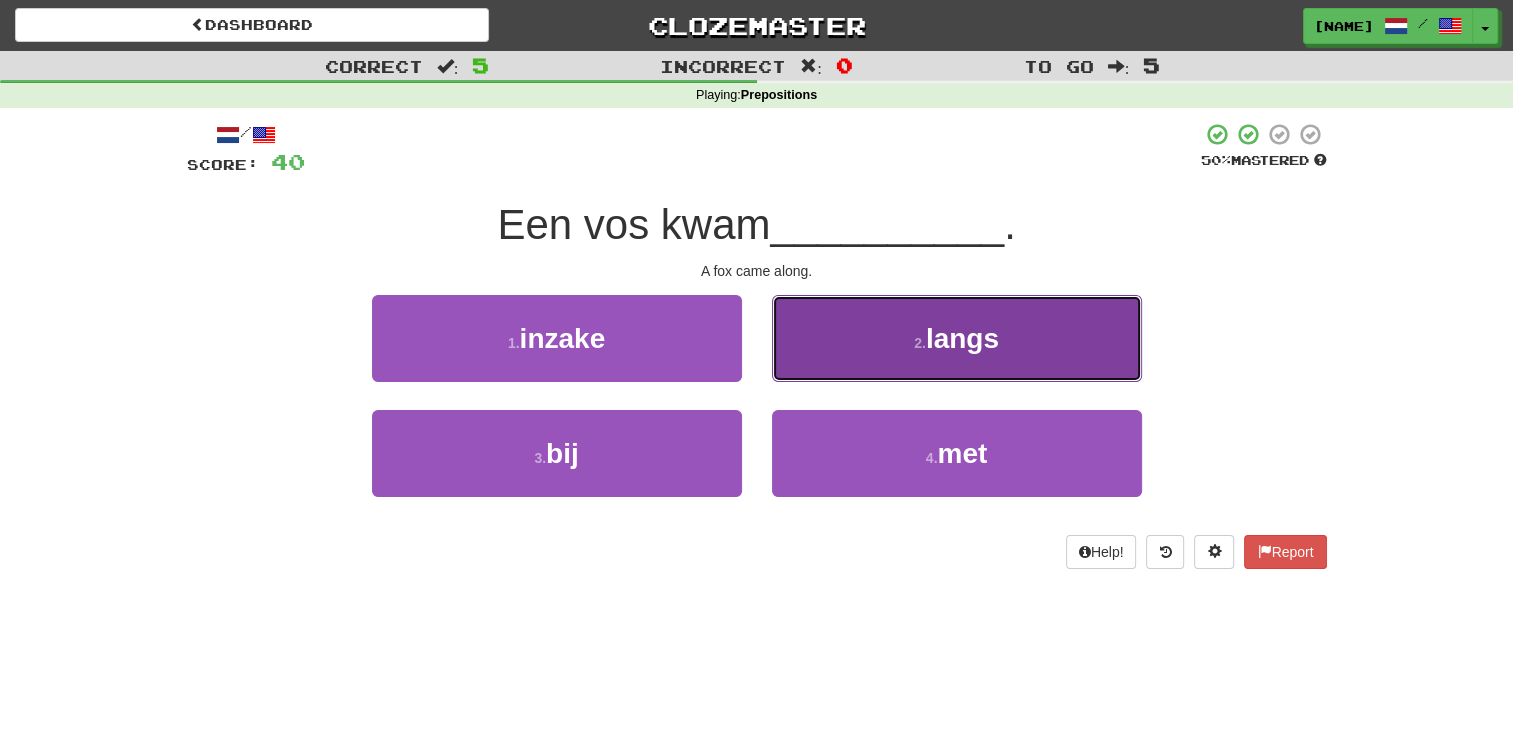 click on "langs" at bounding box center (962, 338) 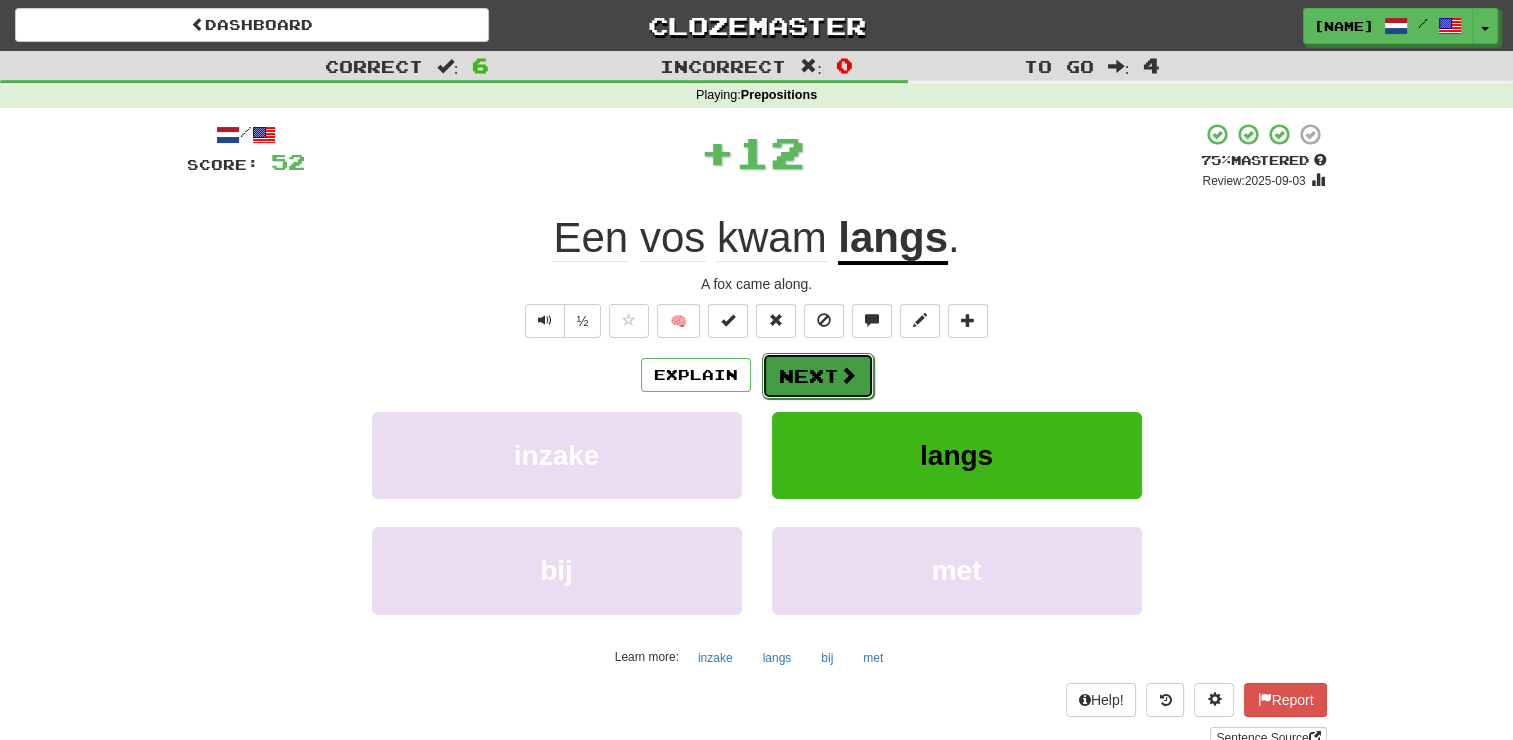 click on "Next" at bounding box center (818, 376) 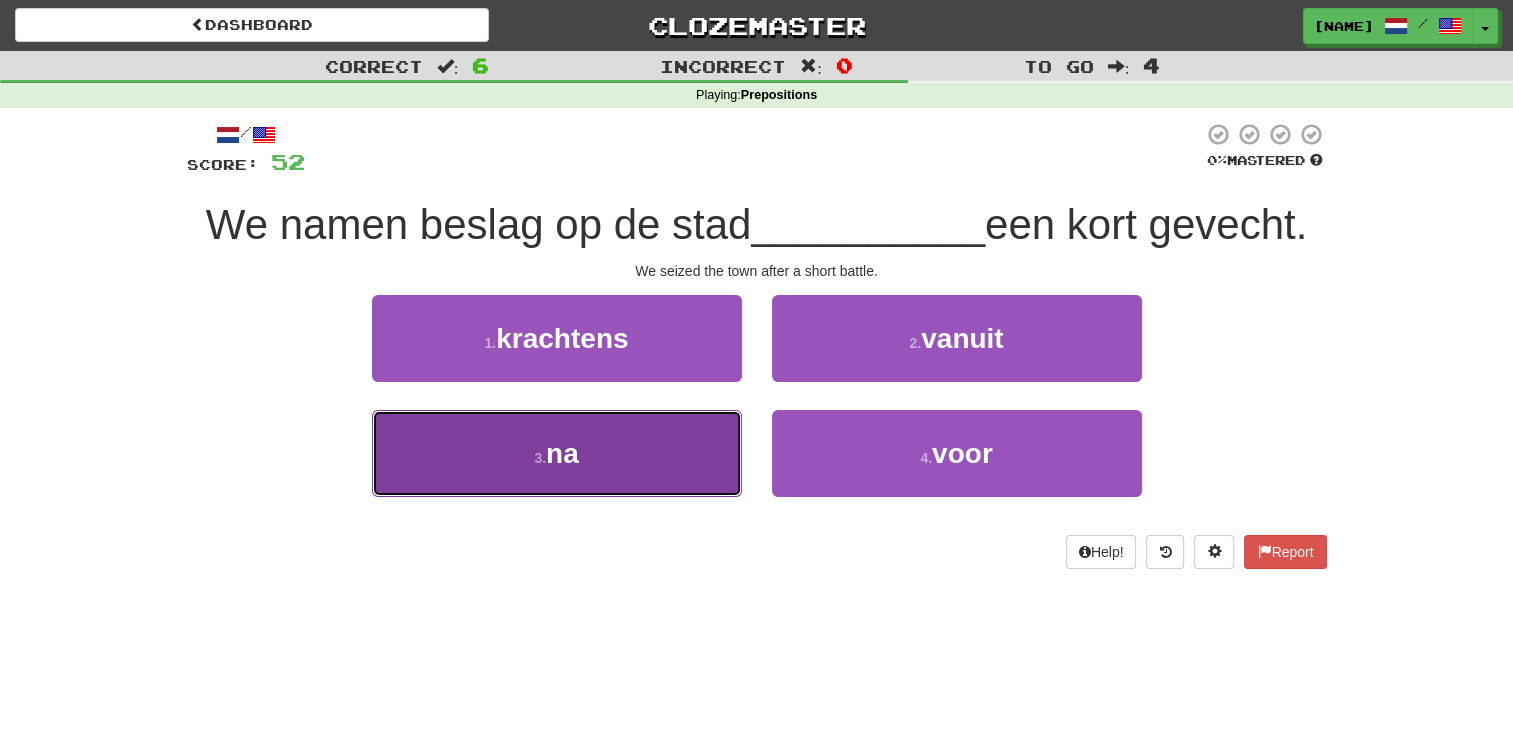 click on "3 .  na" at bounding box center [557, 453] 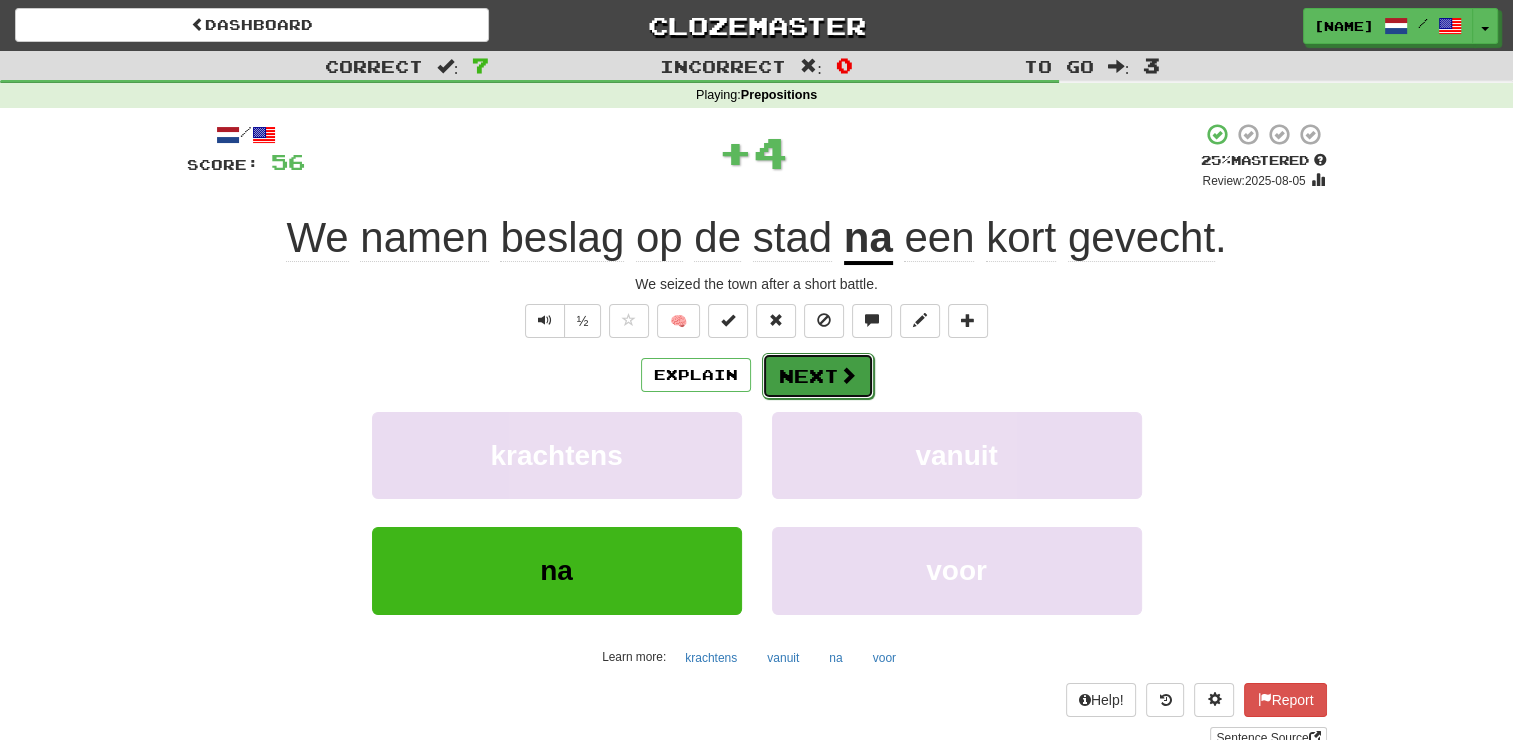 click on "Next" at bounding box center [818, 376] 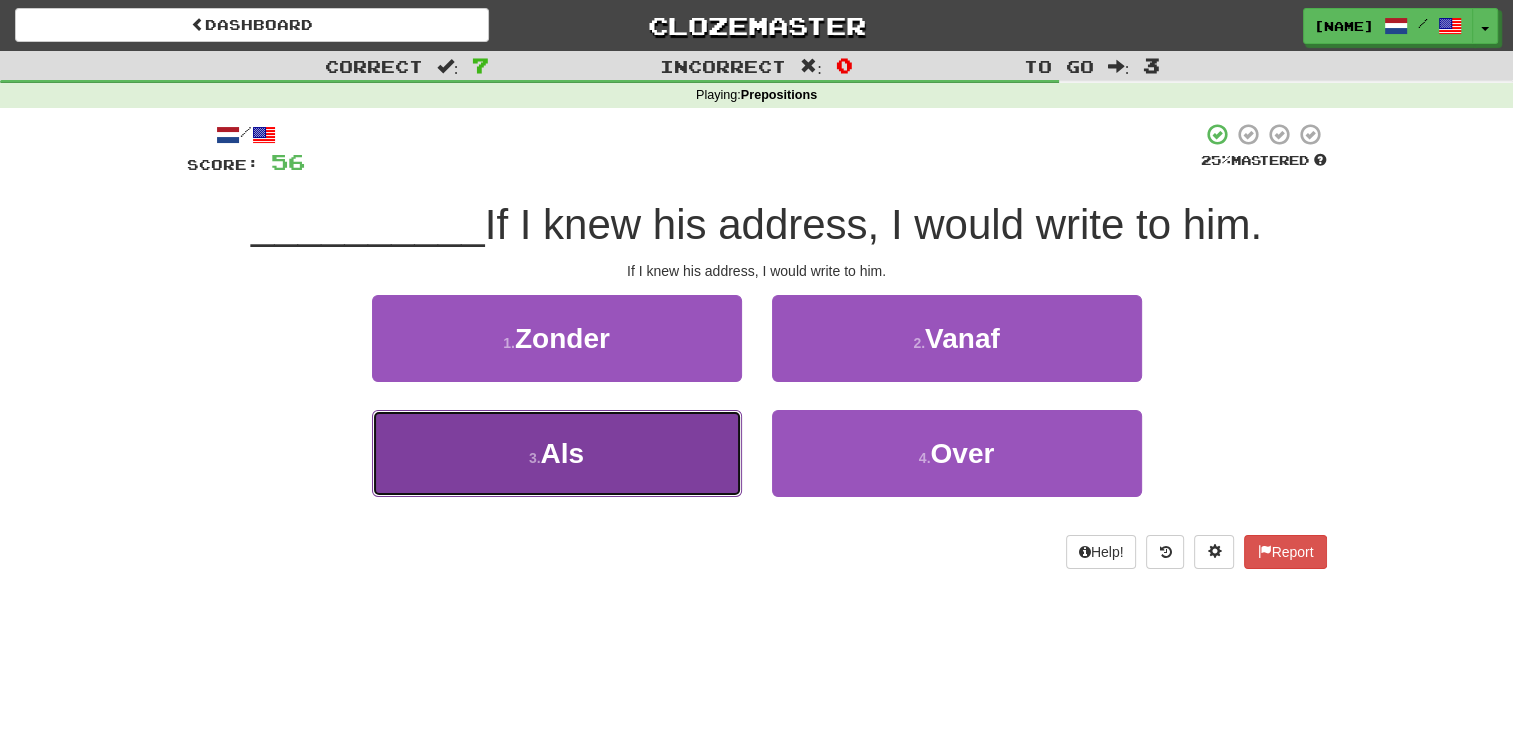 click on "Als" at bounding box center [563, 453] 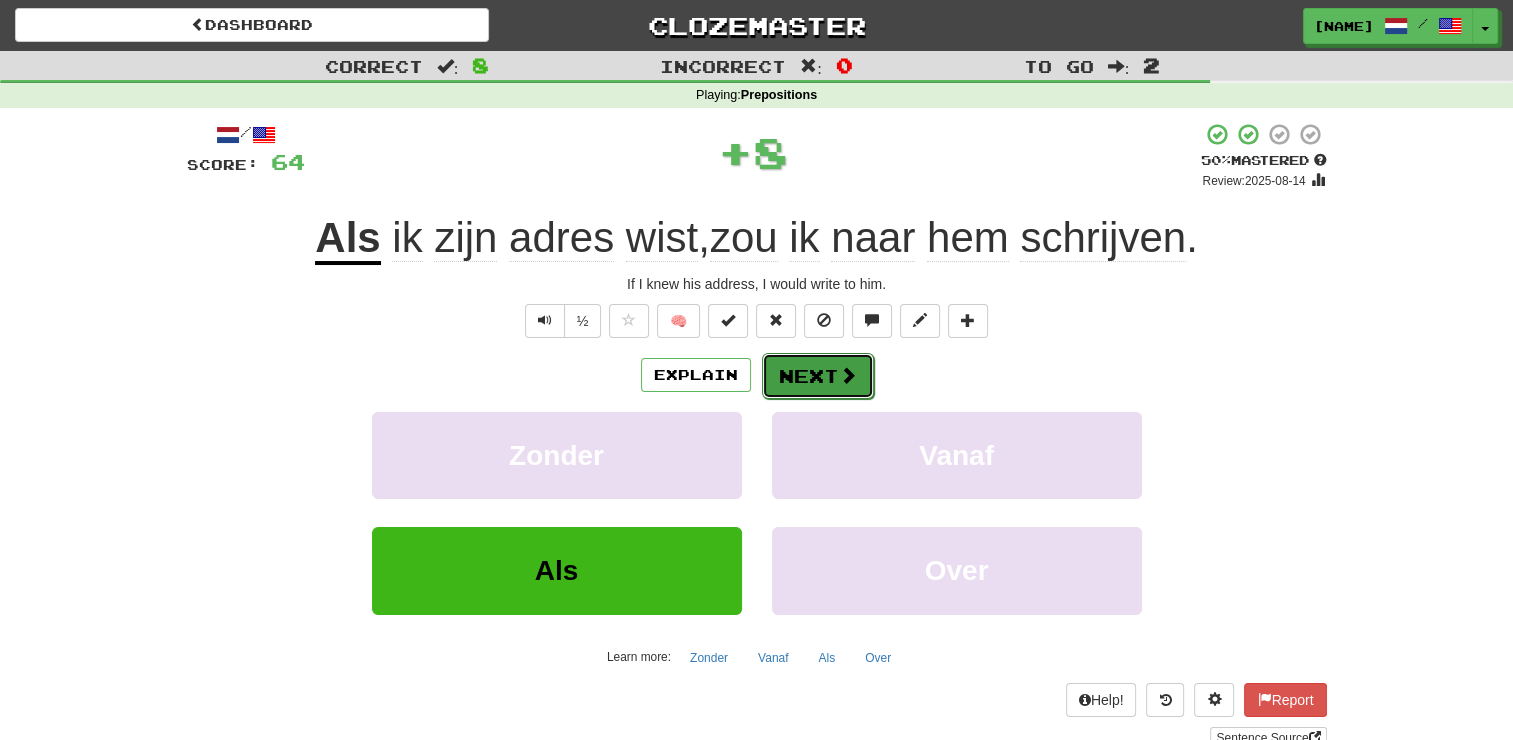 click on "Next" at bounding box center [818, 376] 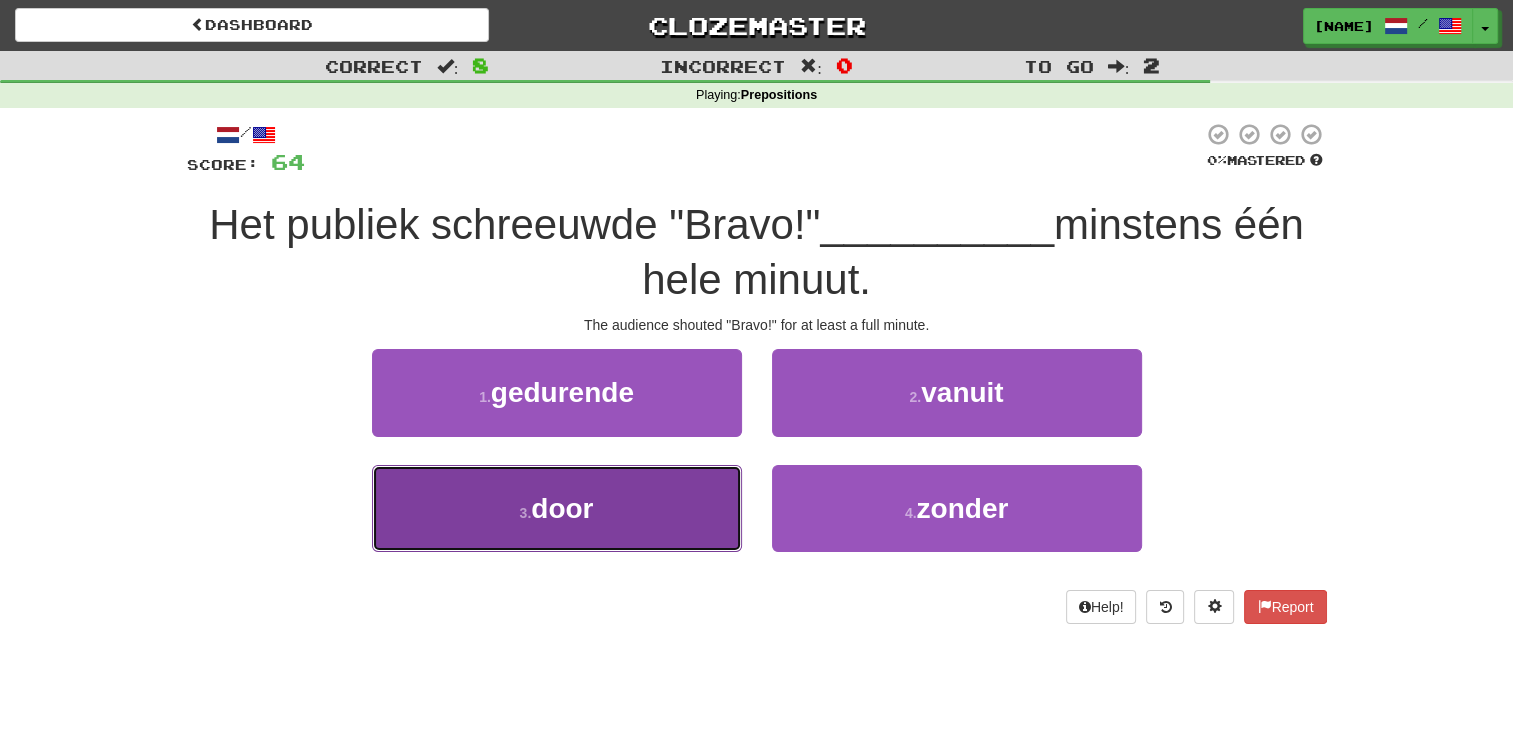 click on "3 .  door" at bounding box center [557, 508] 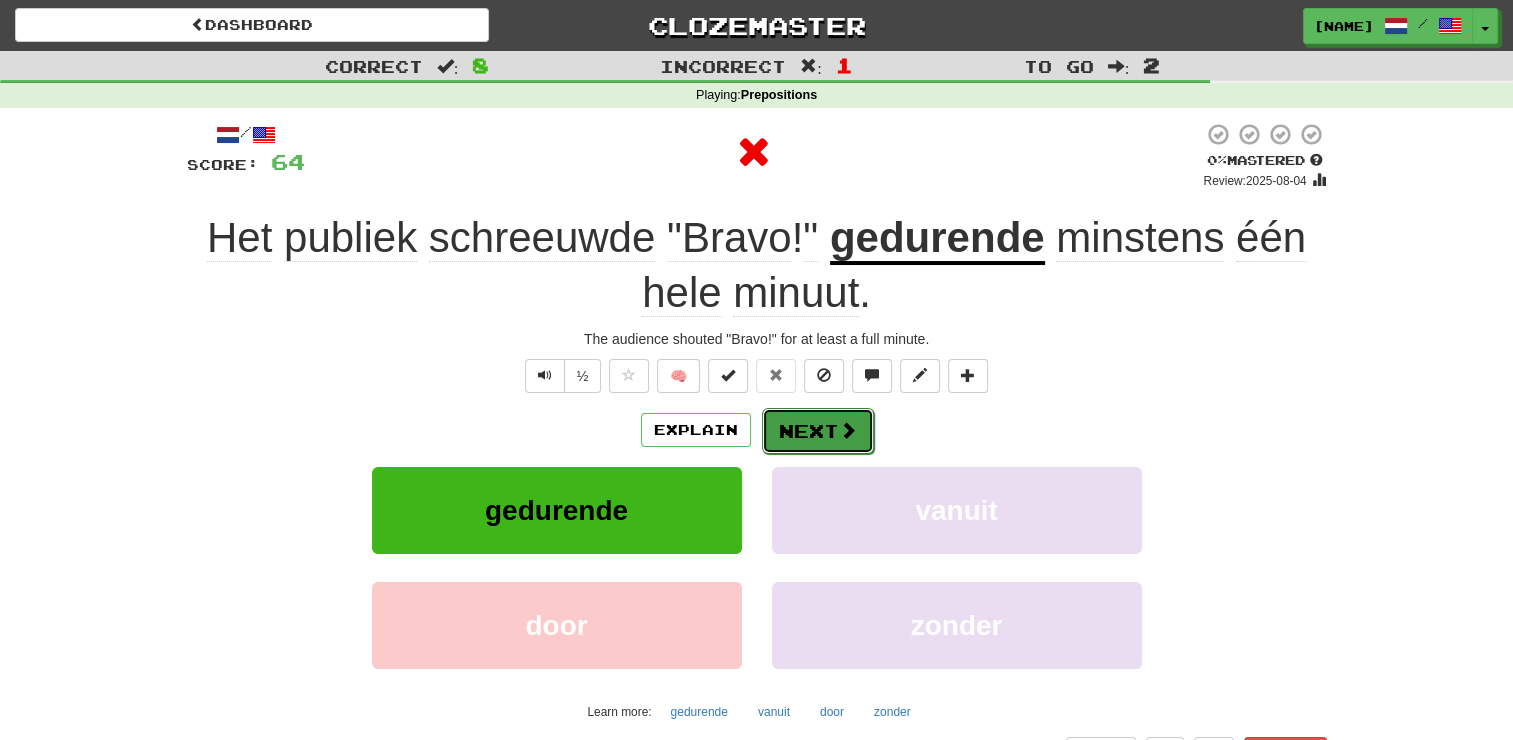 click on "Next" at bounding box center [818, 431] 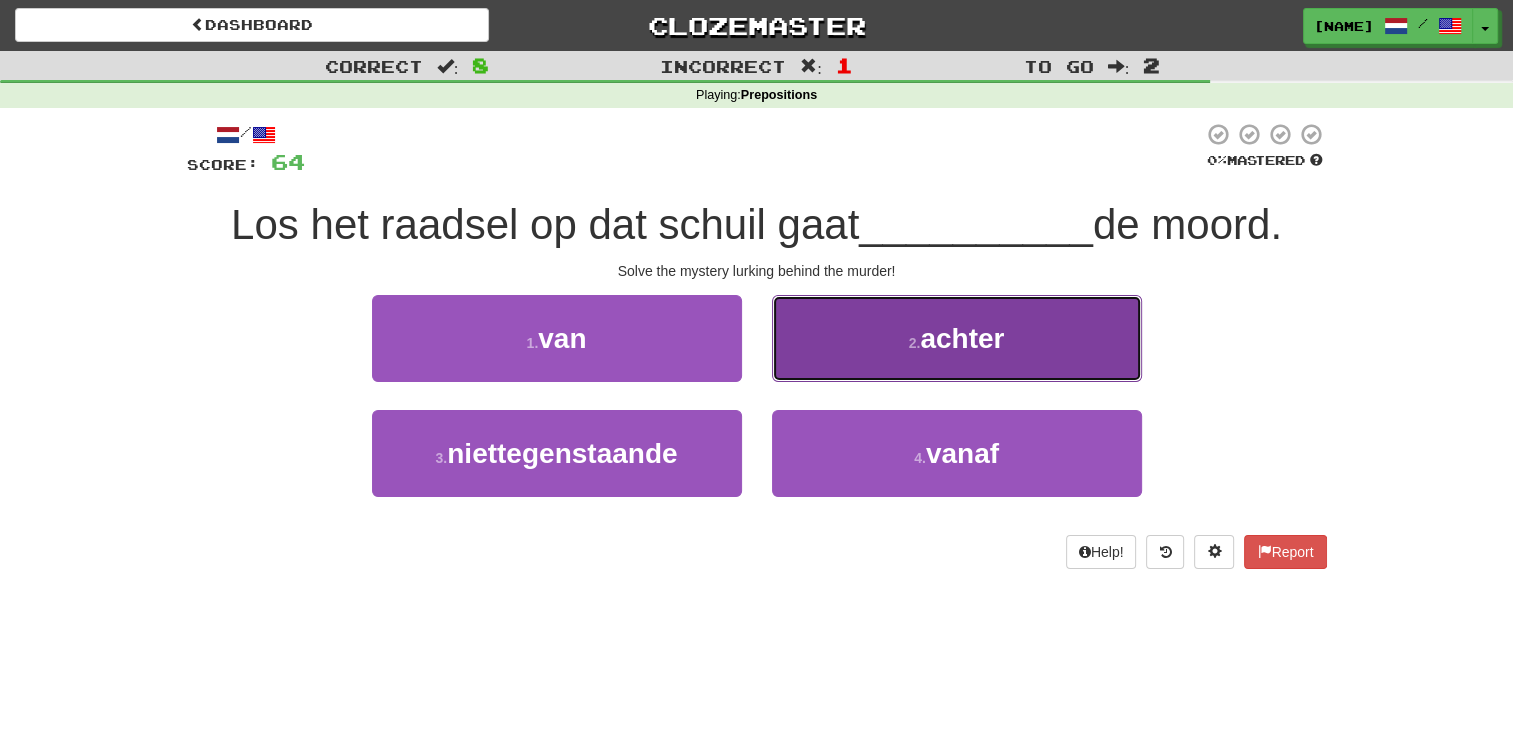 click on "2 .  achter" at bounding box center (957, 338) 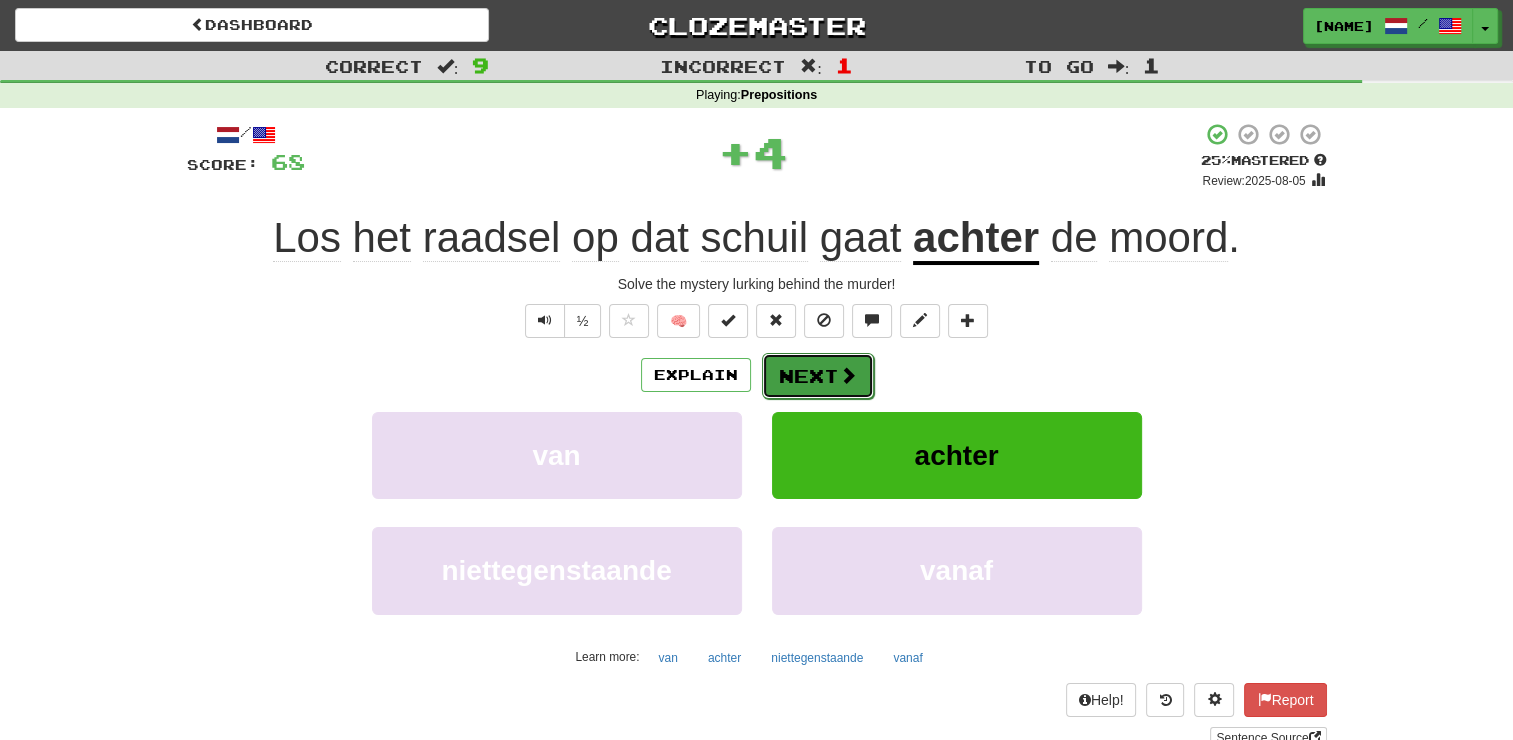 click on "Next" at bounding box center (818, 376) 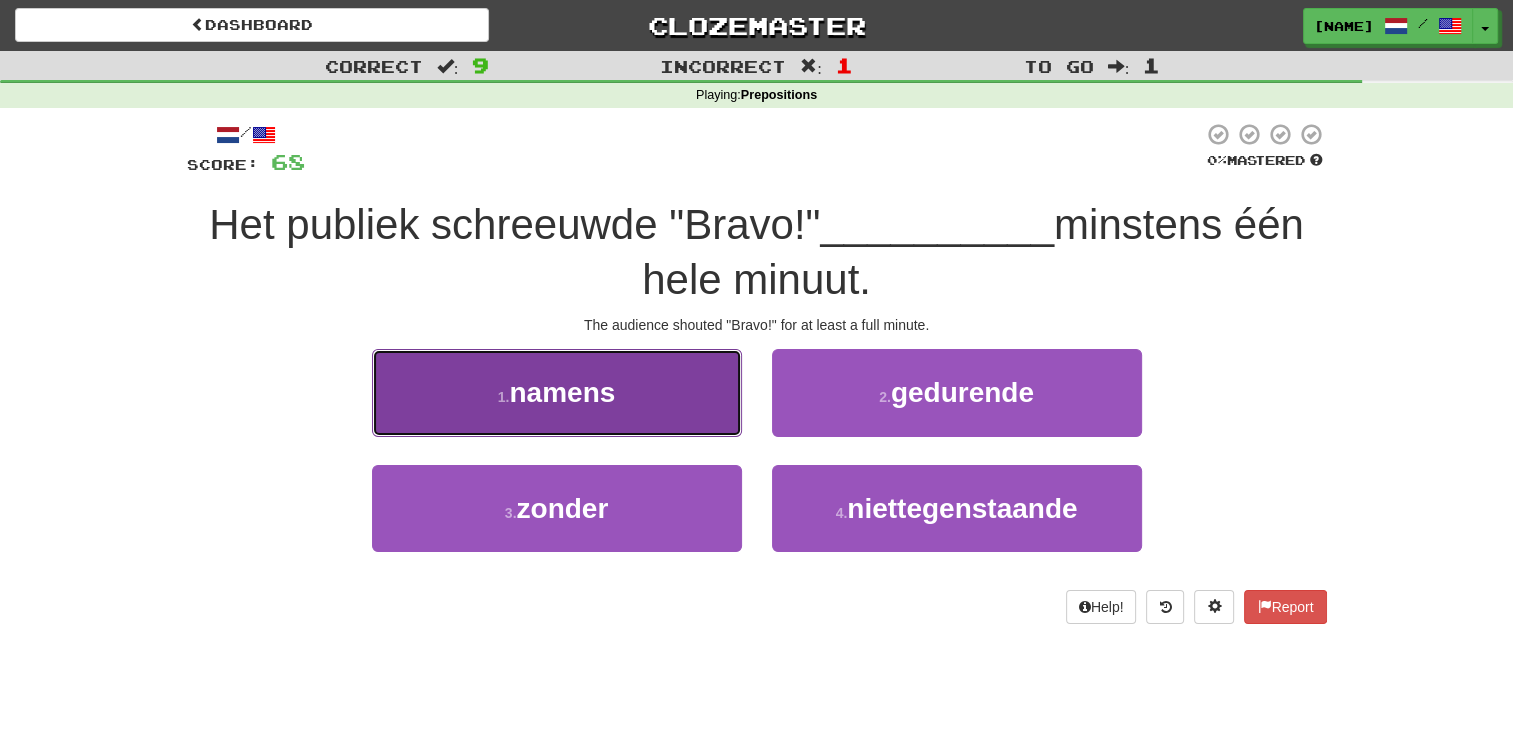 click on "namens" at bounding box center (562, 392) 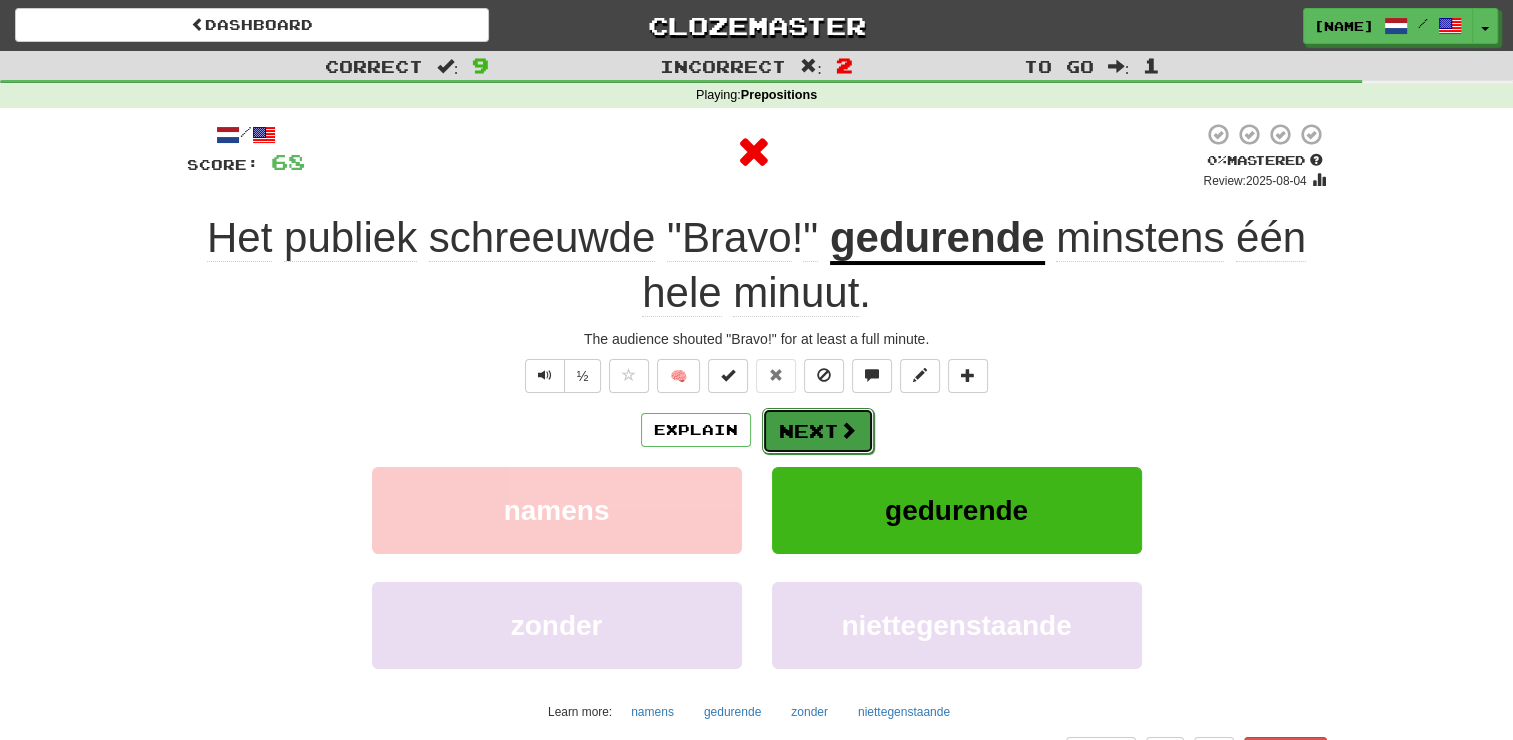 click on "Next" at bounding box center (818, 431) 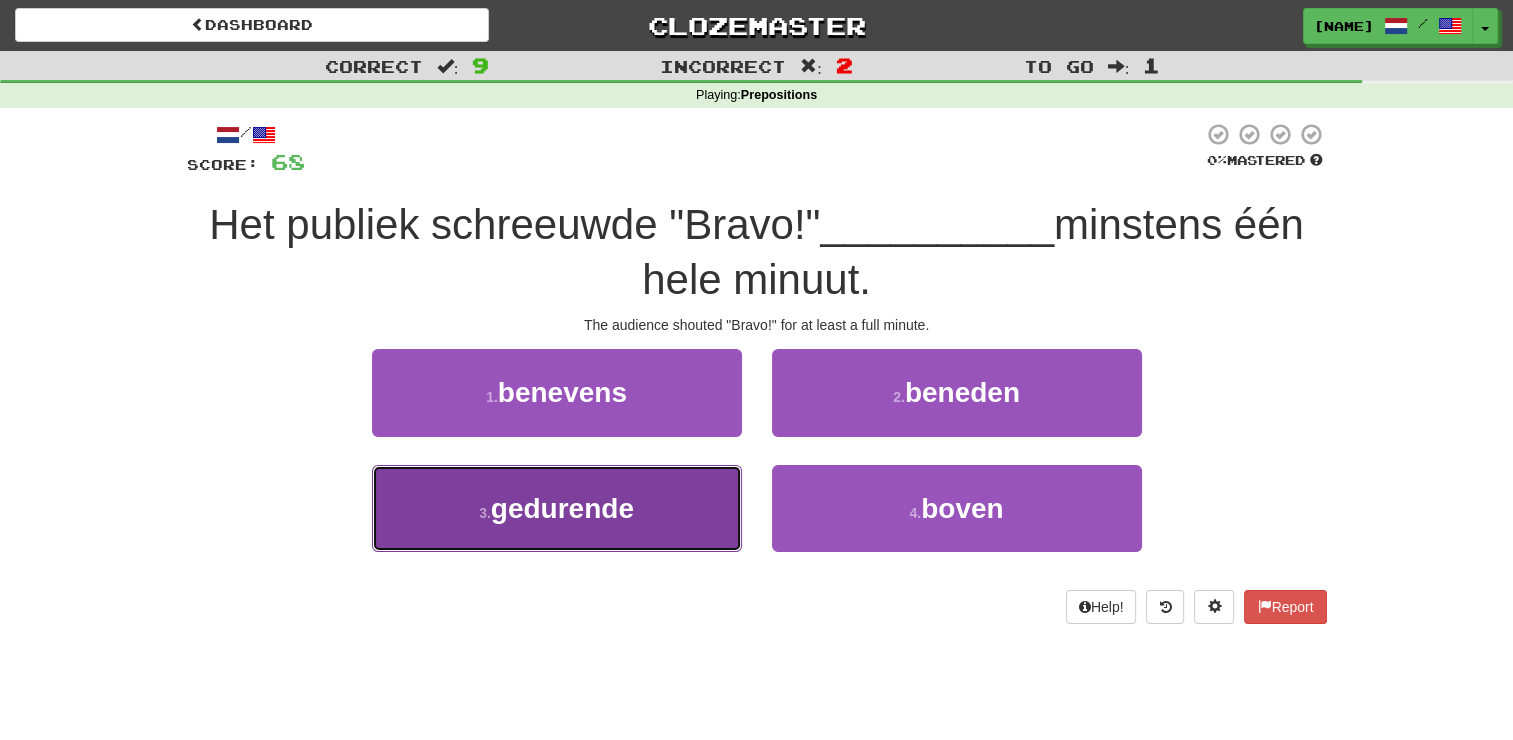 click on "gedurende" at bounding box center (562, 508) 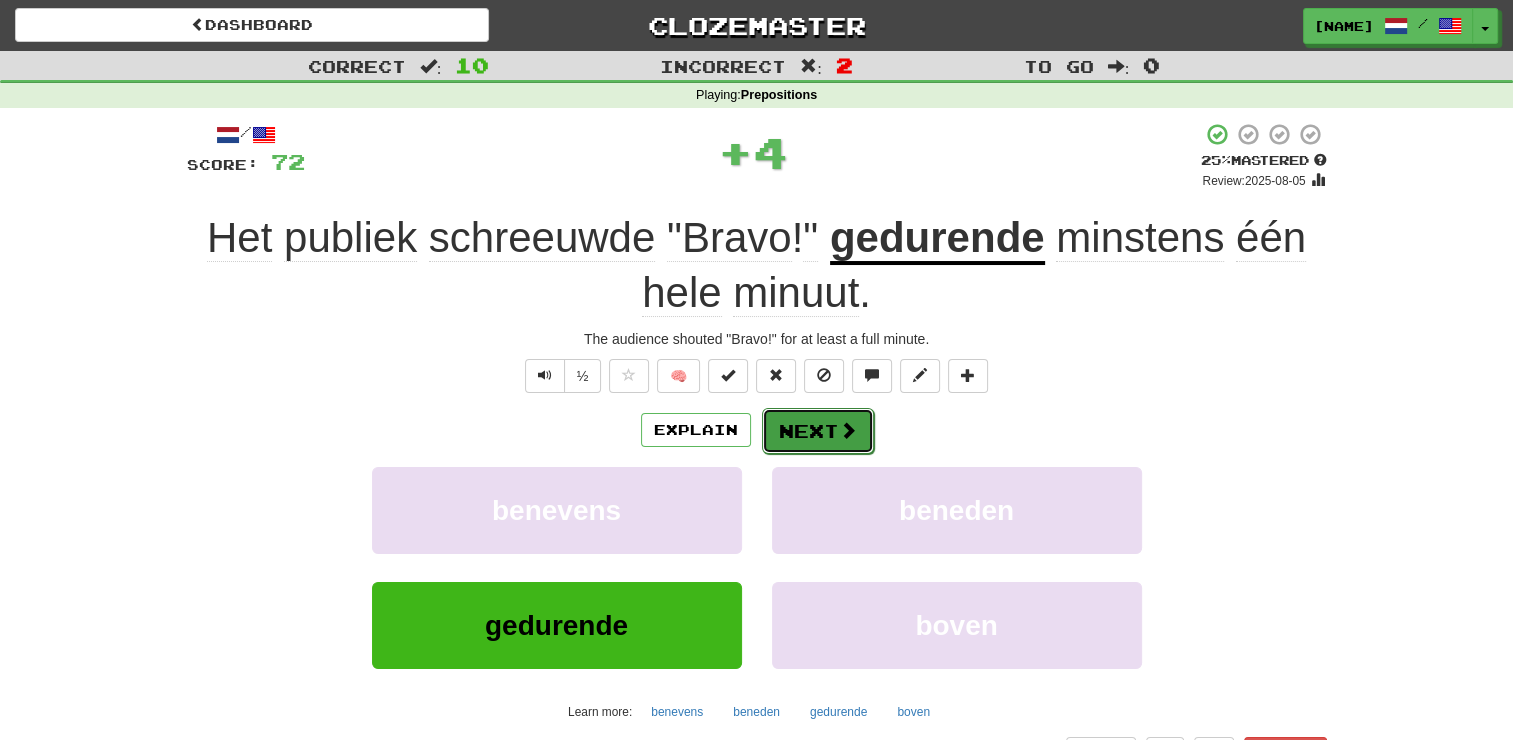 click on "Next" at bounding box center (818, 431) 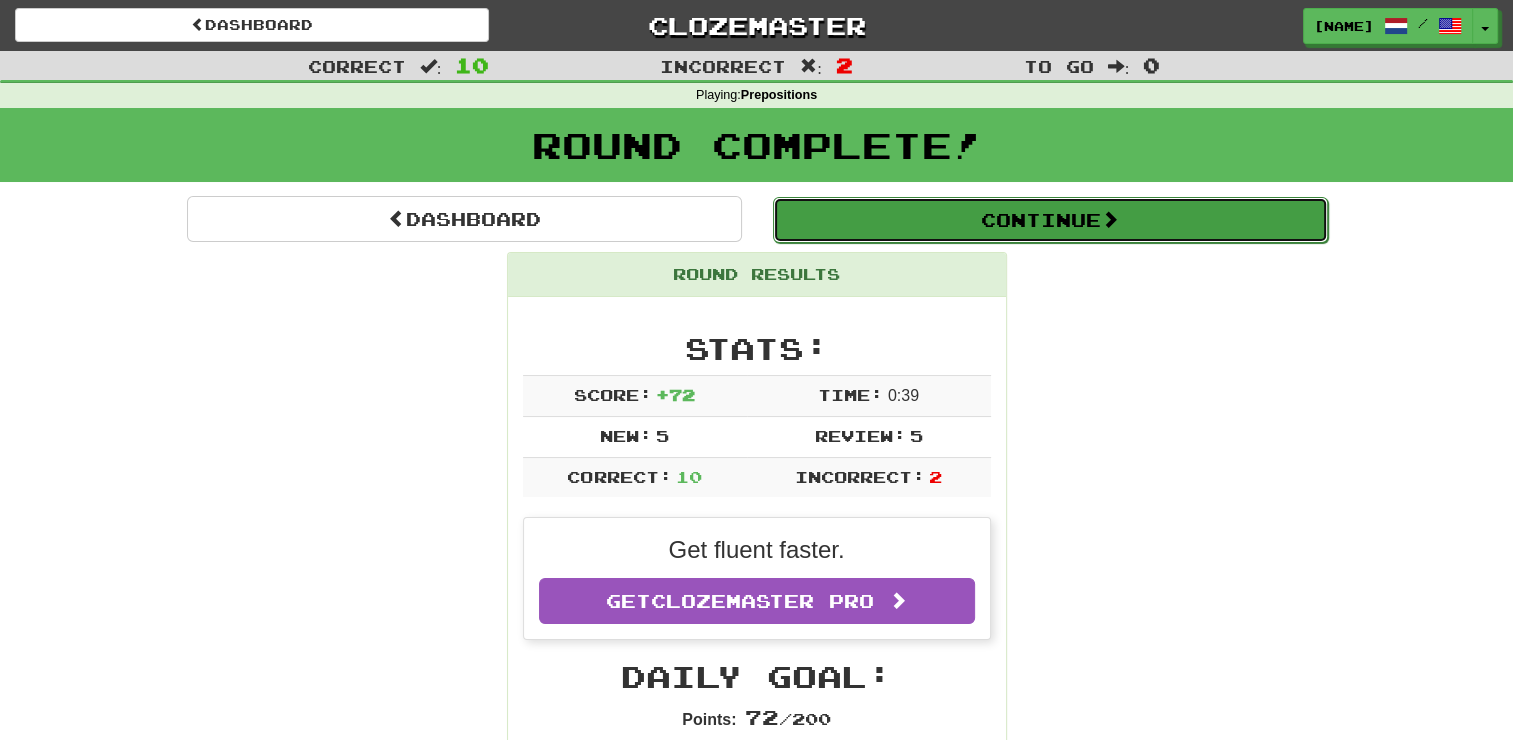 click on "Continue" at bounding box center (1050, 220) 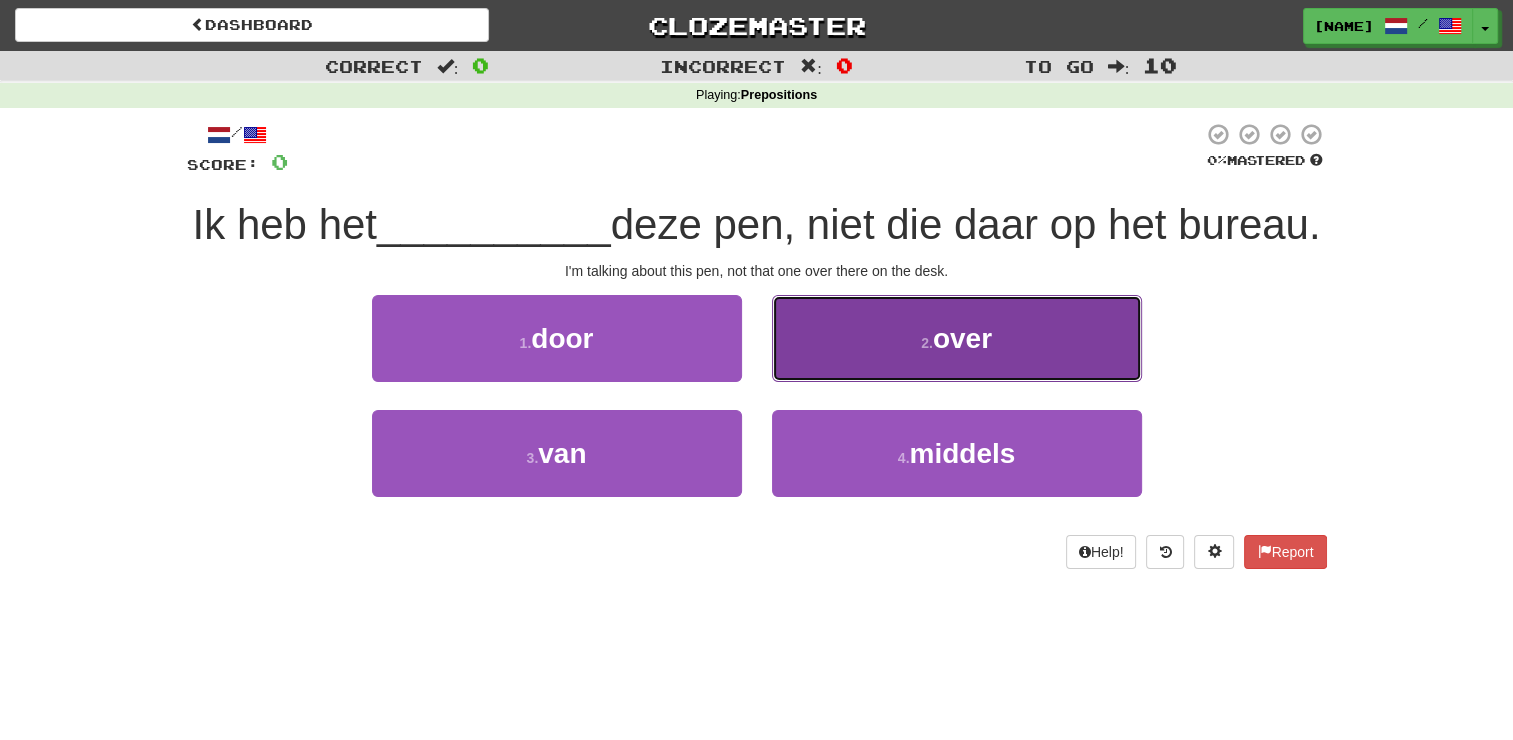 click on "2 ." at bounding box center (927, 343) 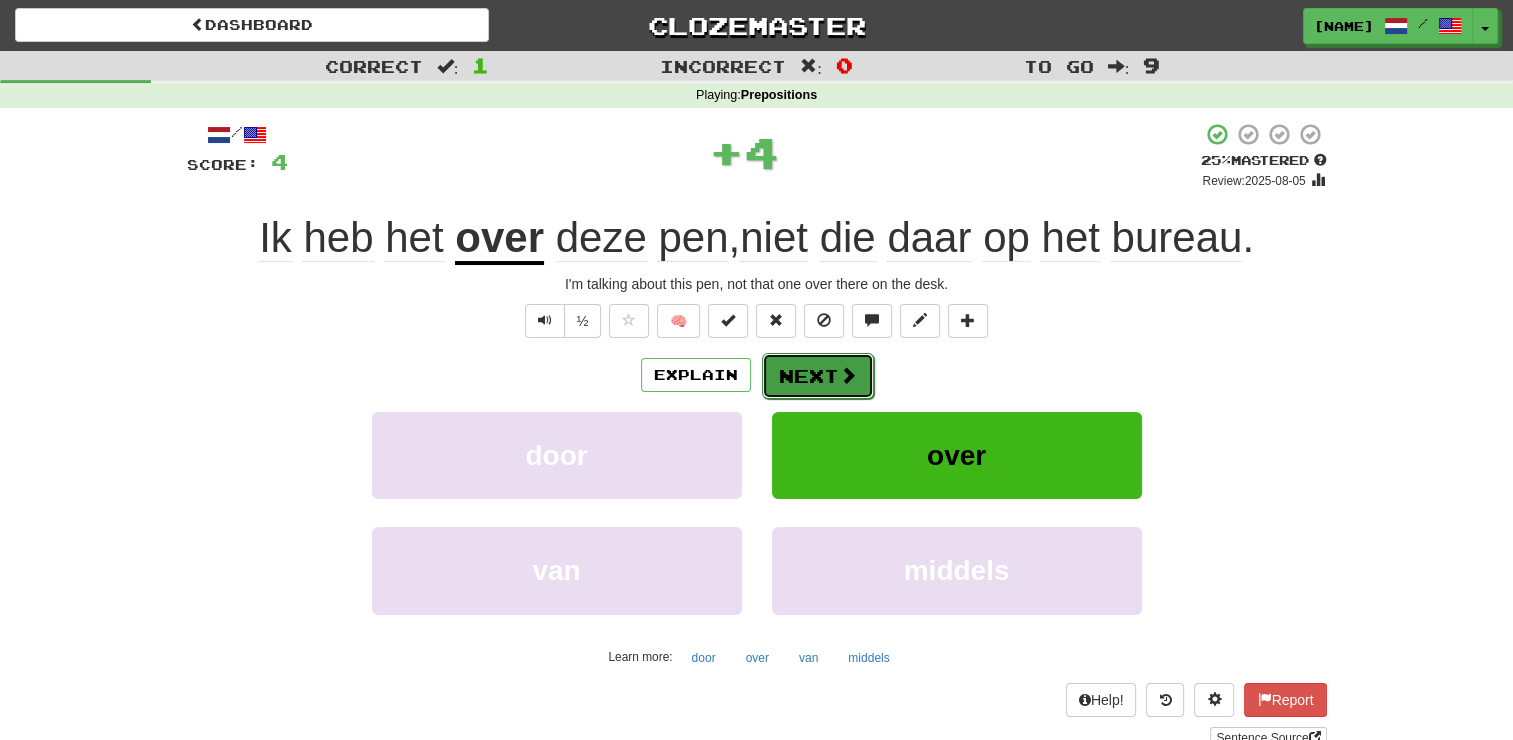 click on "Next" at bounding box center [818, 376] 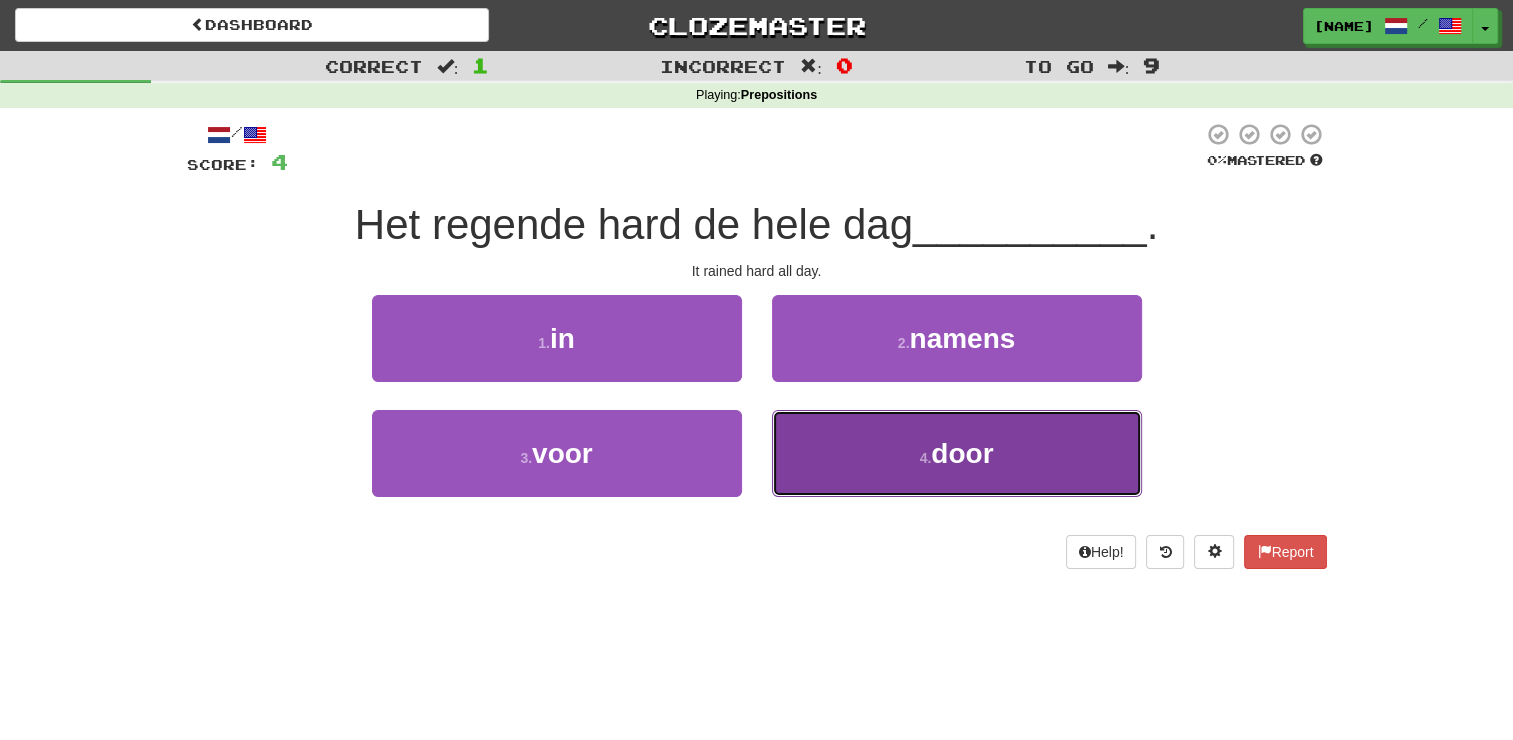 click on "4 .  door" at bounding box center [957, 453] 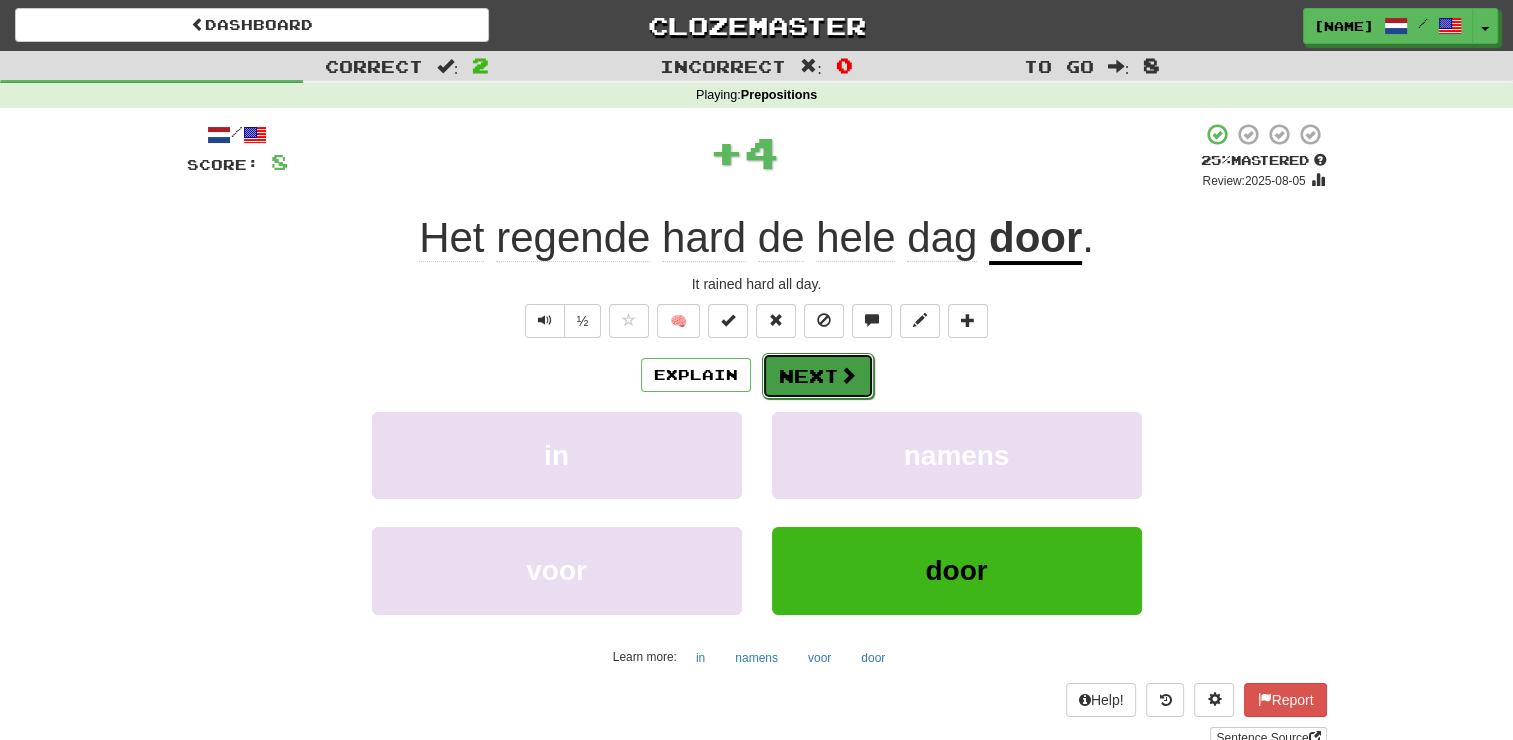 click on "Next" at bounding box center (818, 376) 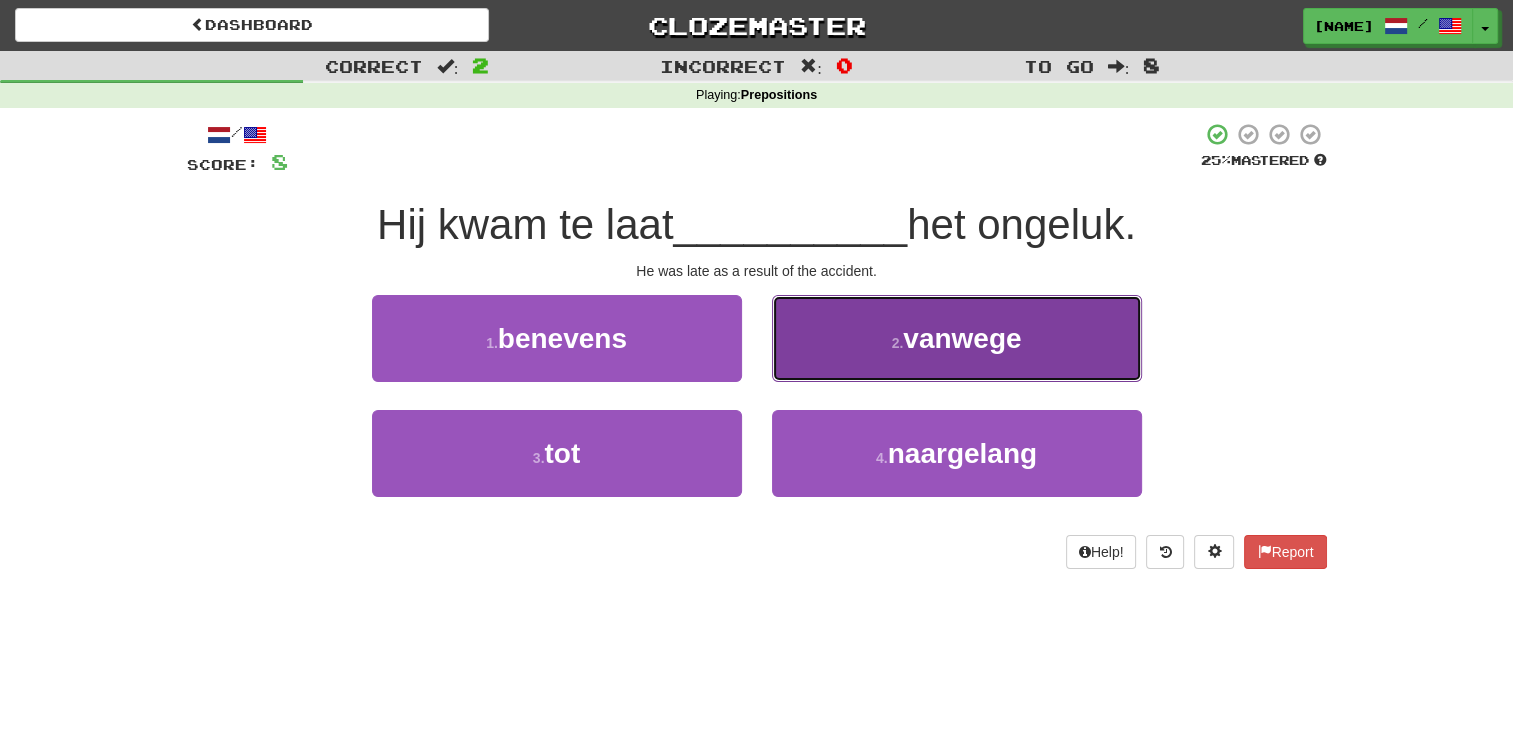 click on "2 .  vanwege" at bounding box center (957, 338) 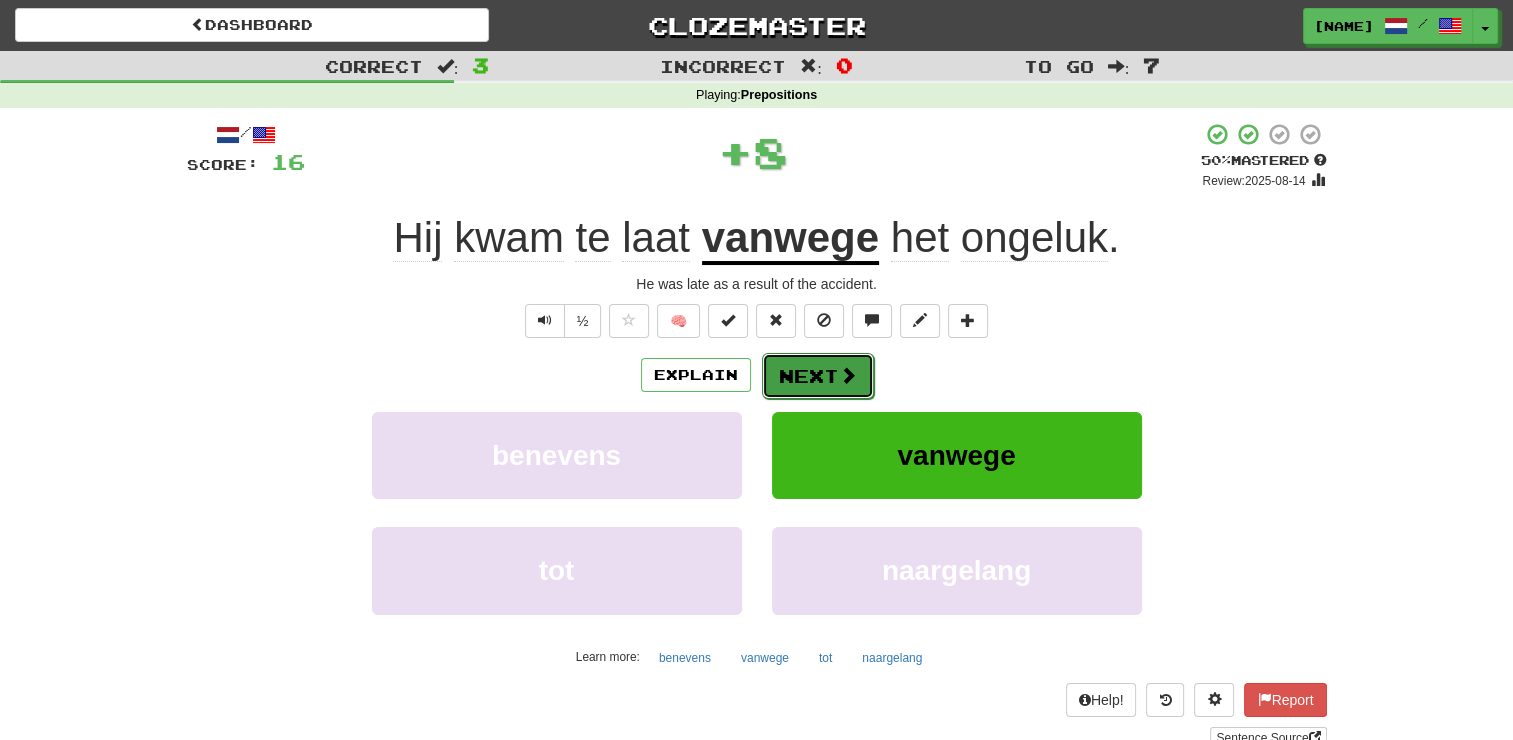 click on "Next" at bounding box center (818, 376) 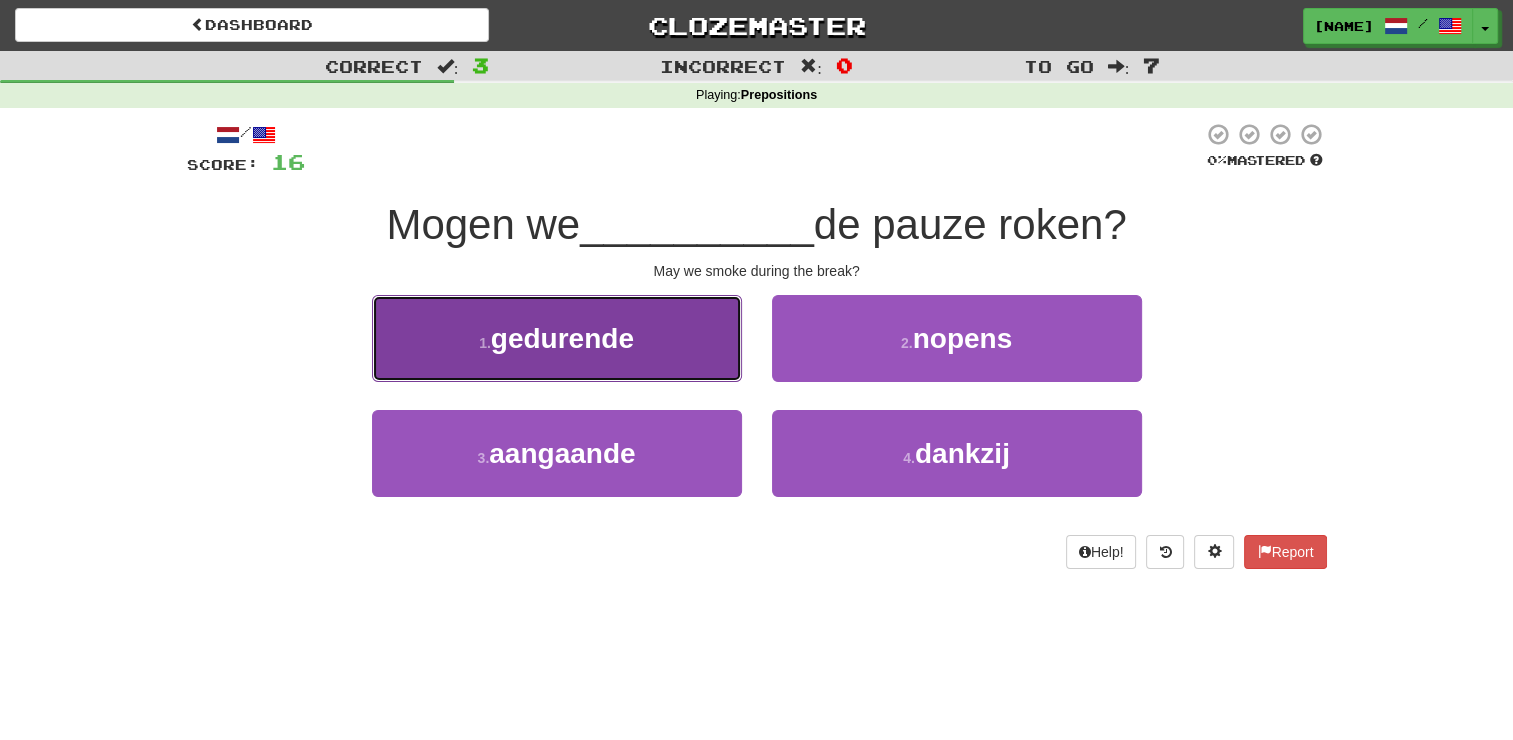 click on "gedurende" at bounding box center (562, 338) 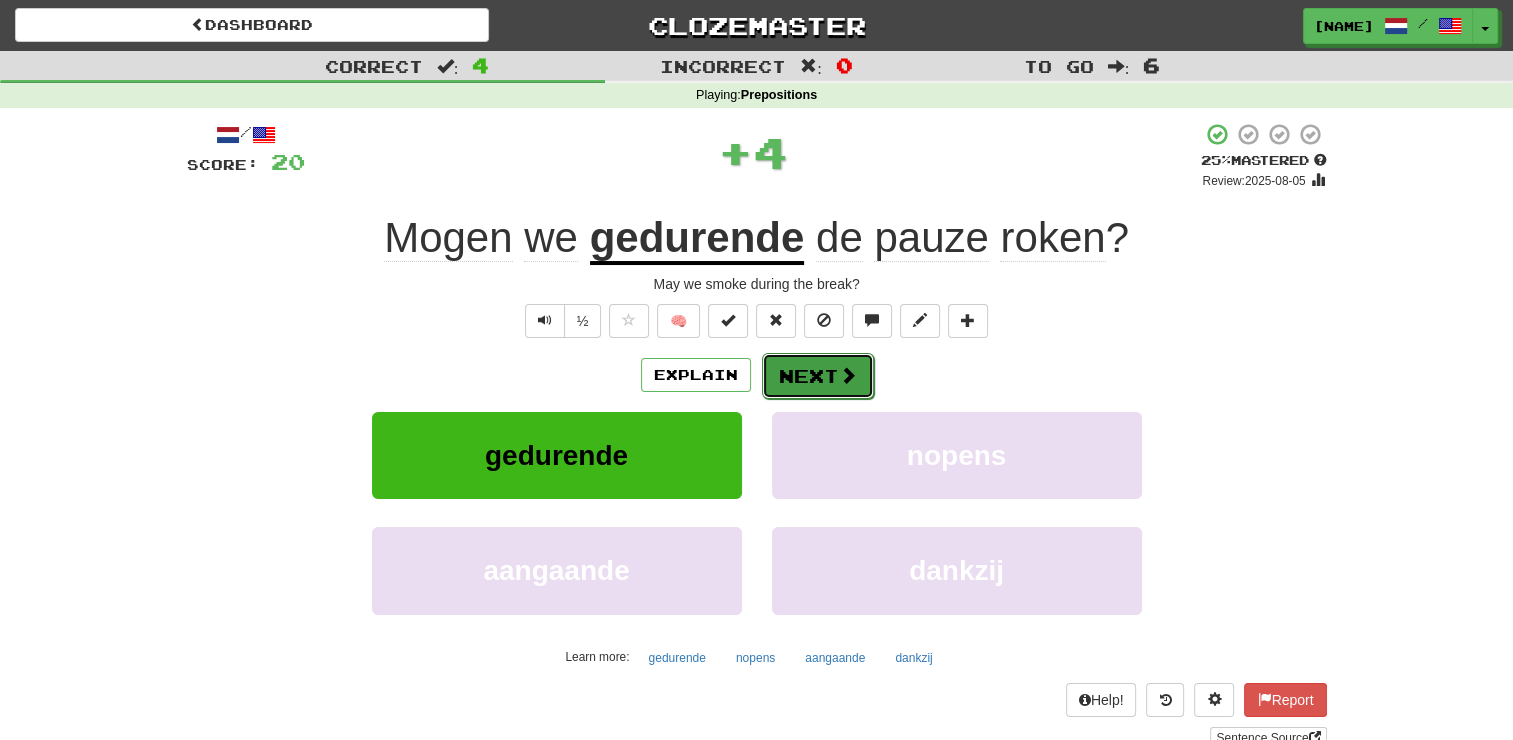click on "Next" at bounding box center (818, 376) 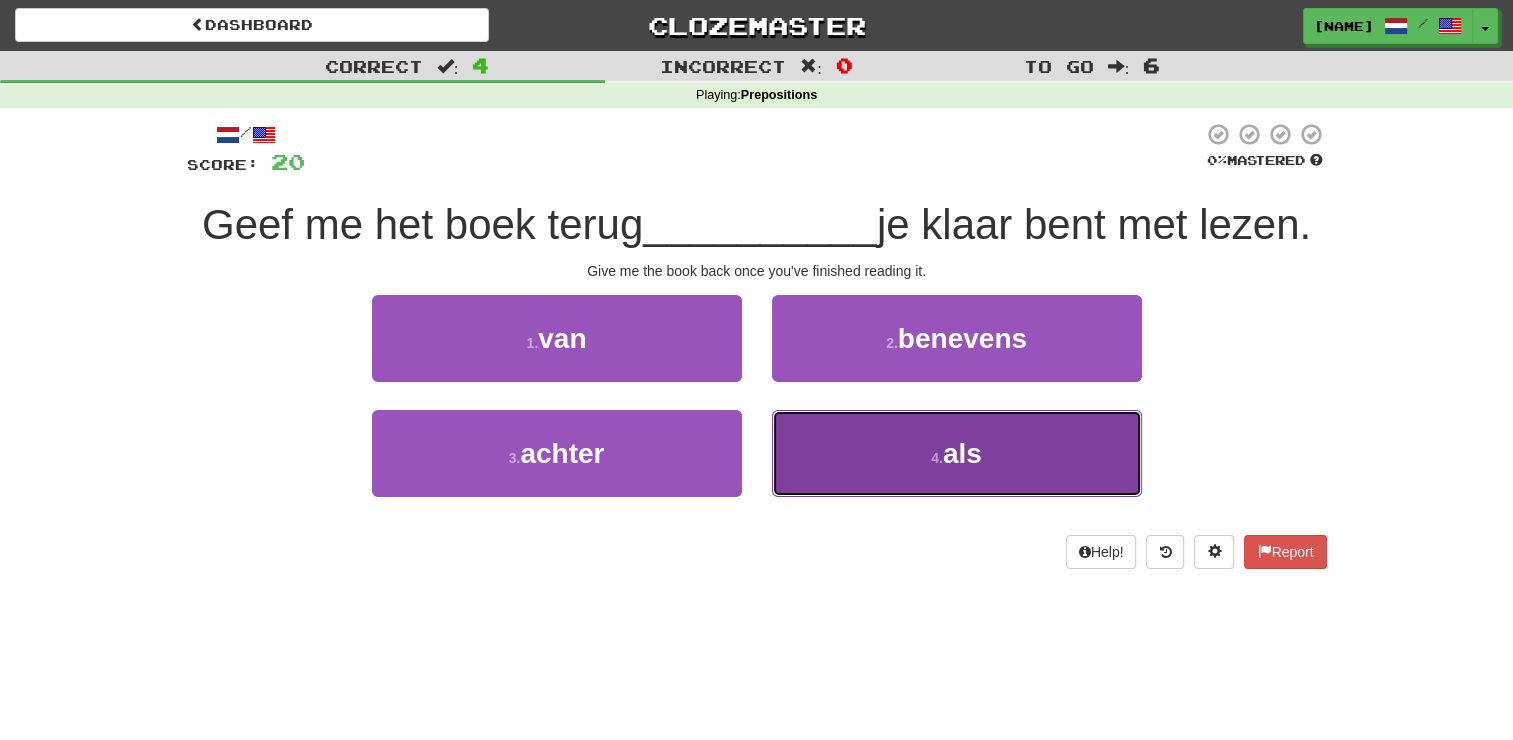 click on "4 .  als" at bounding box center [957, 453] 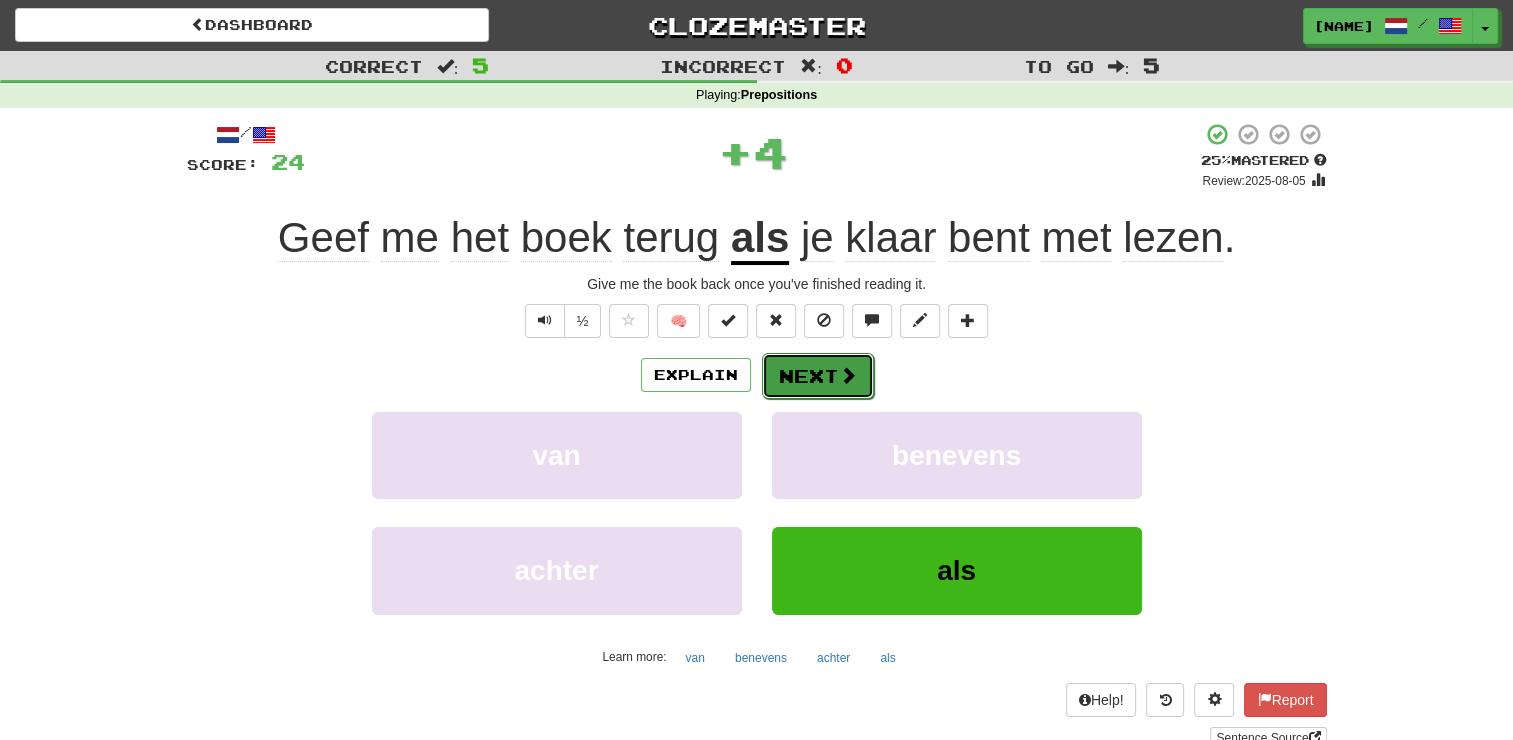 click on "Next" at bounding box center [818, 376] 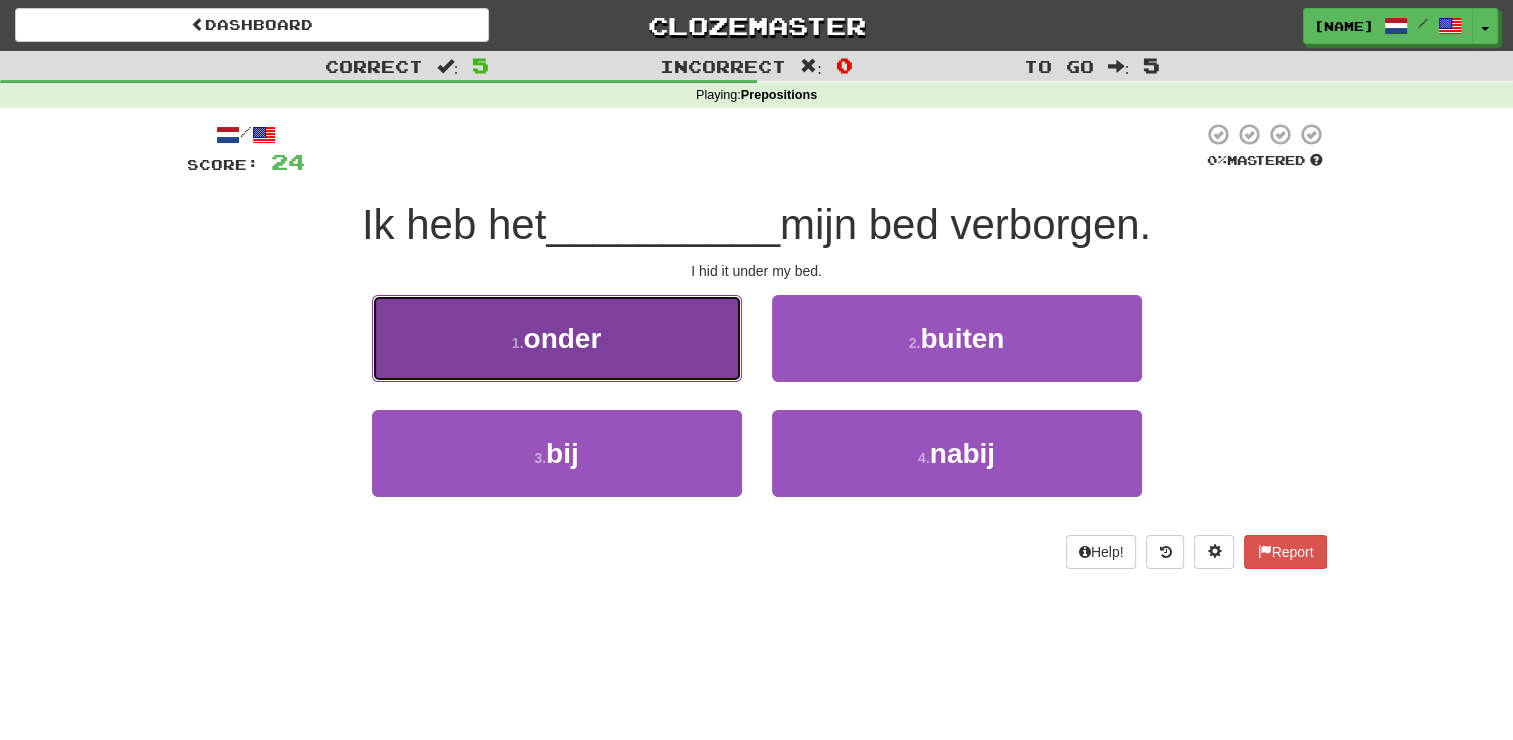 click on "onder" at bounding box center [562, 338] 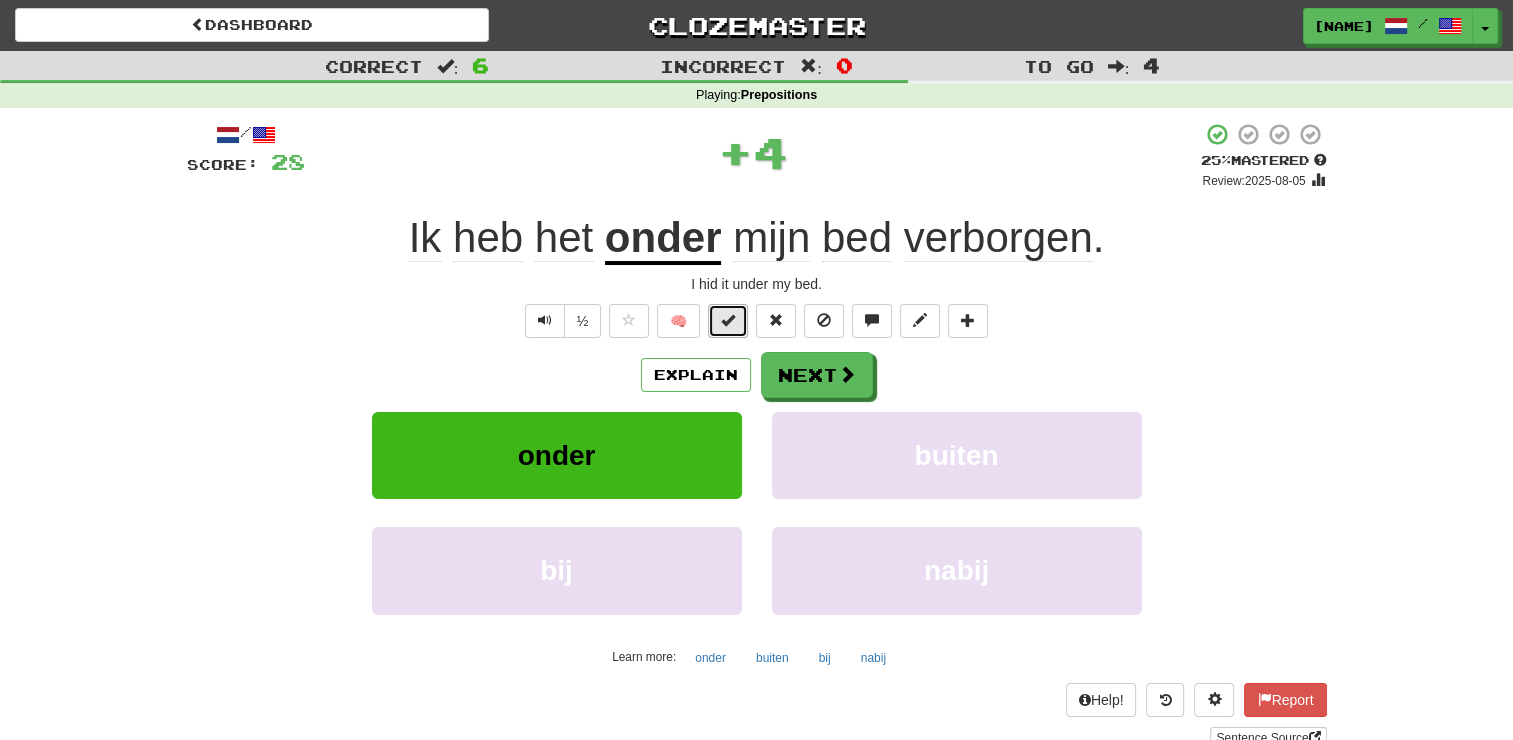 click at bounding box center (728, 320) 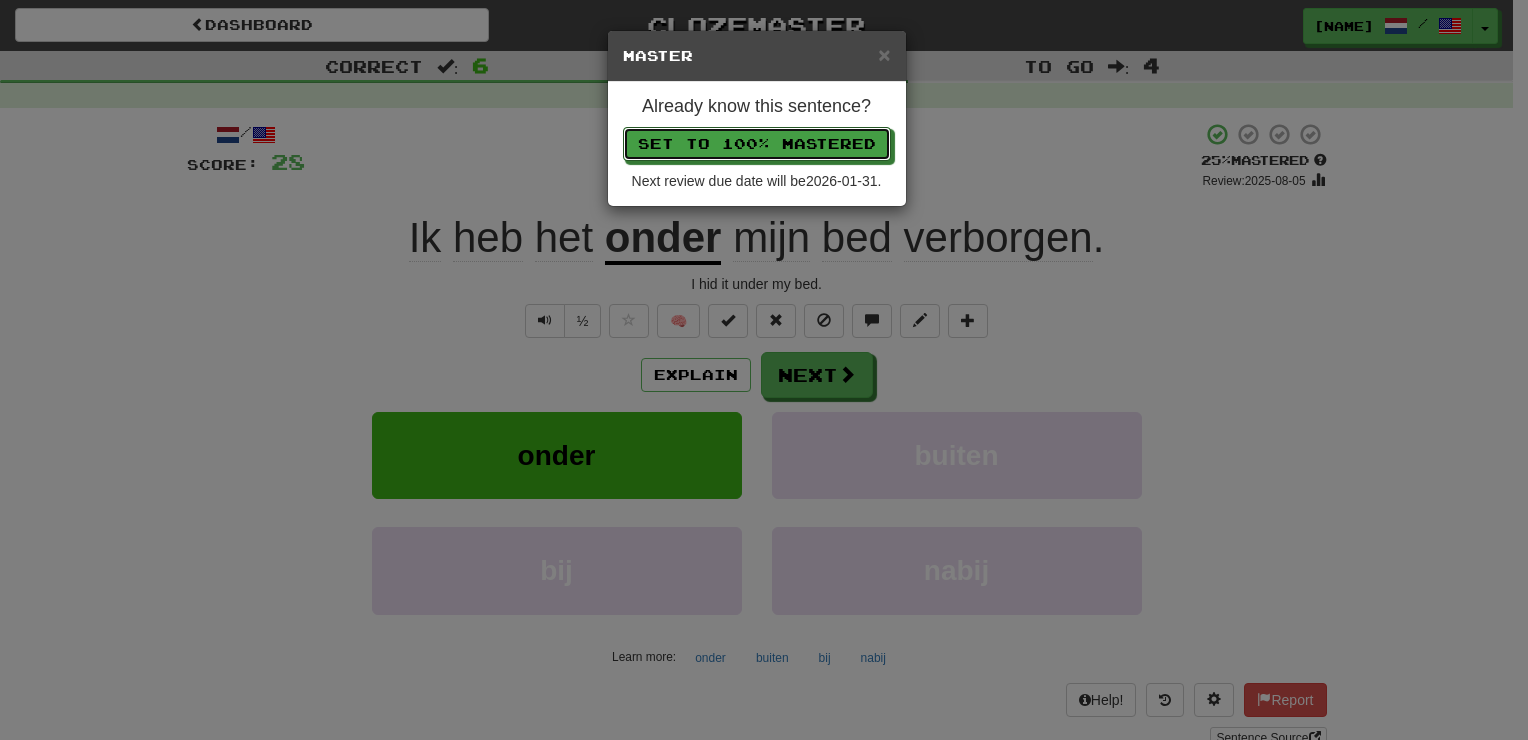 click on "Set to 100% Mastered" at bounding box center [757, 144] 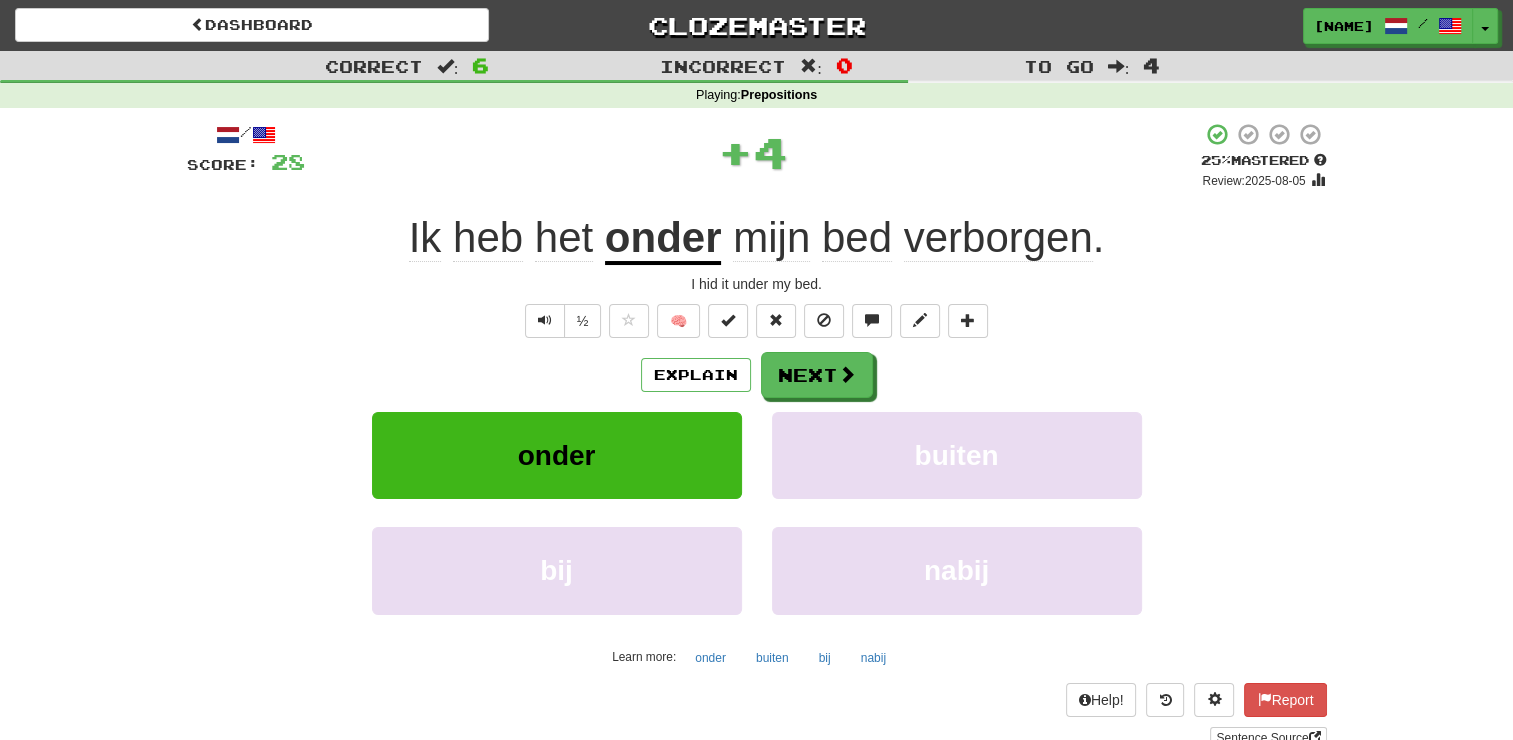 click on "Explain Next onder buiten bij nabij Learn more: onder buiten bij nabij" at bounding box center [757, 512] 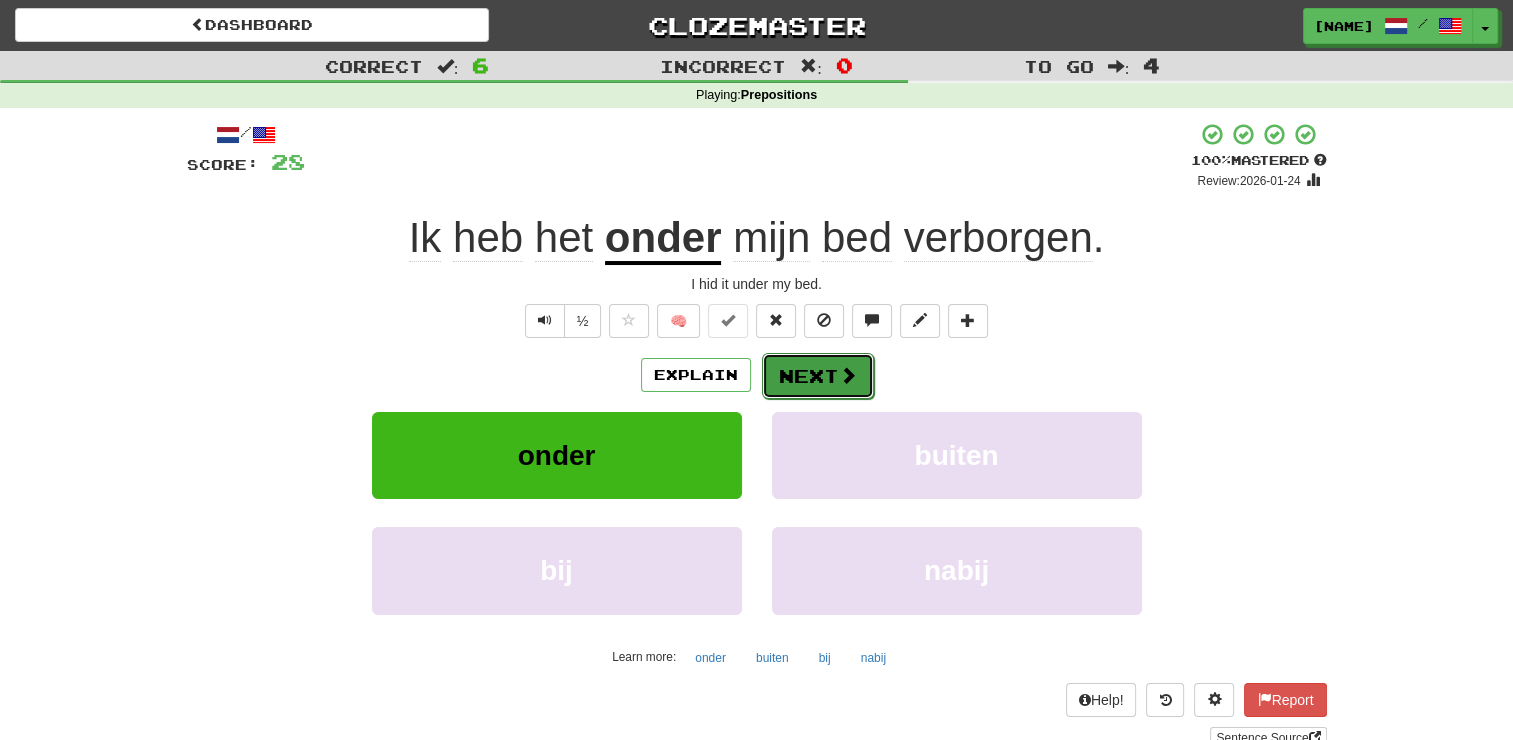 click on "Next" at bounding box center [818, 376] 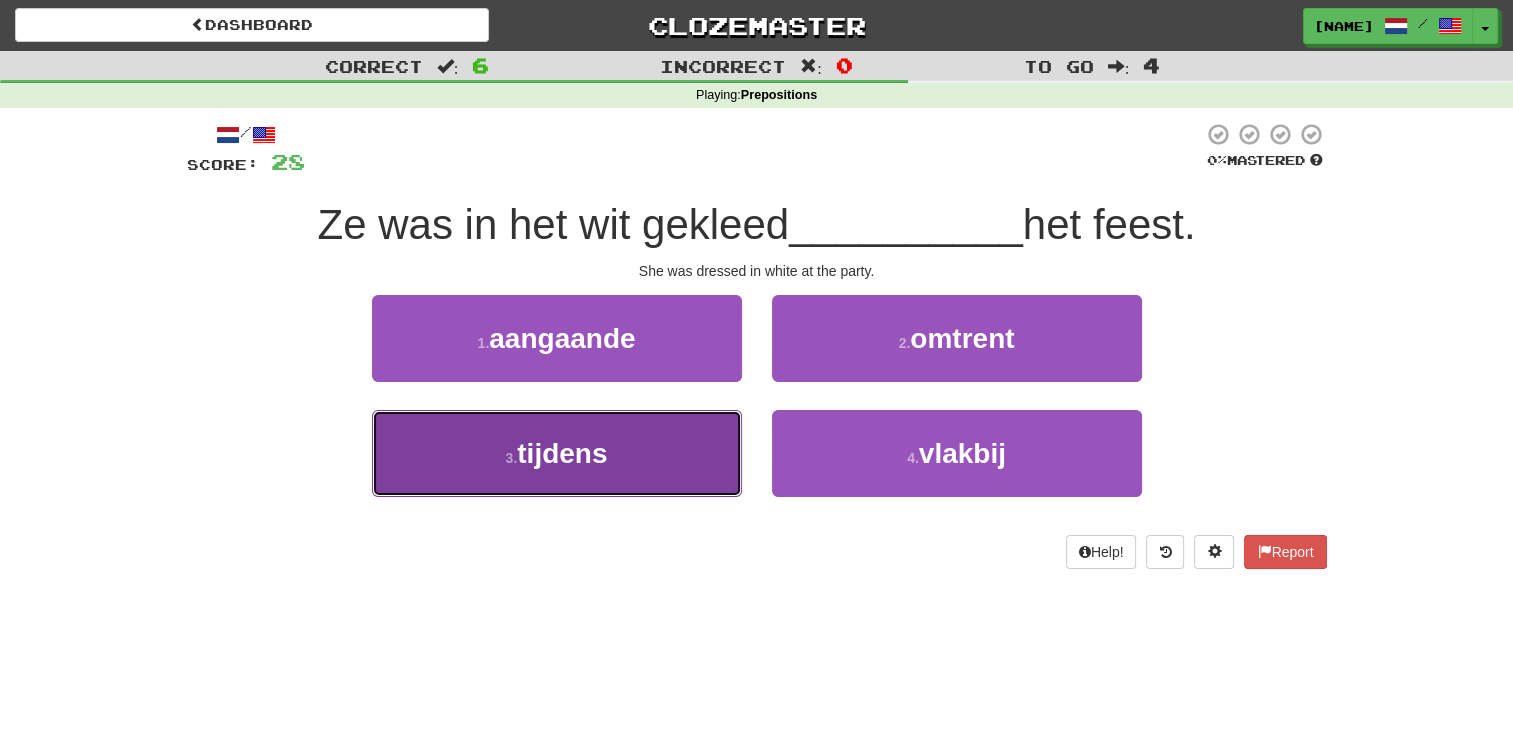 drag, startPoint x: 600, startPoint y: 463, endPoint x: 645, endPoint y: 448, distance: 47.434166 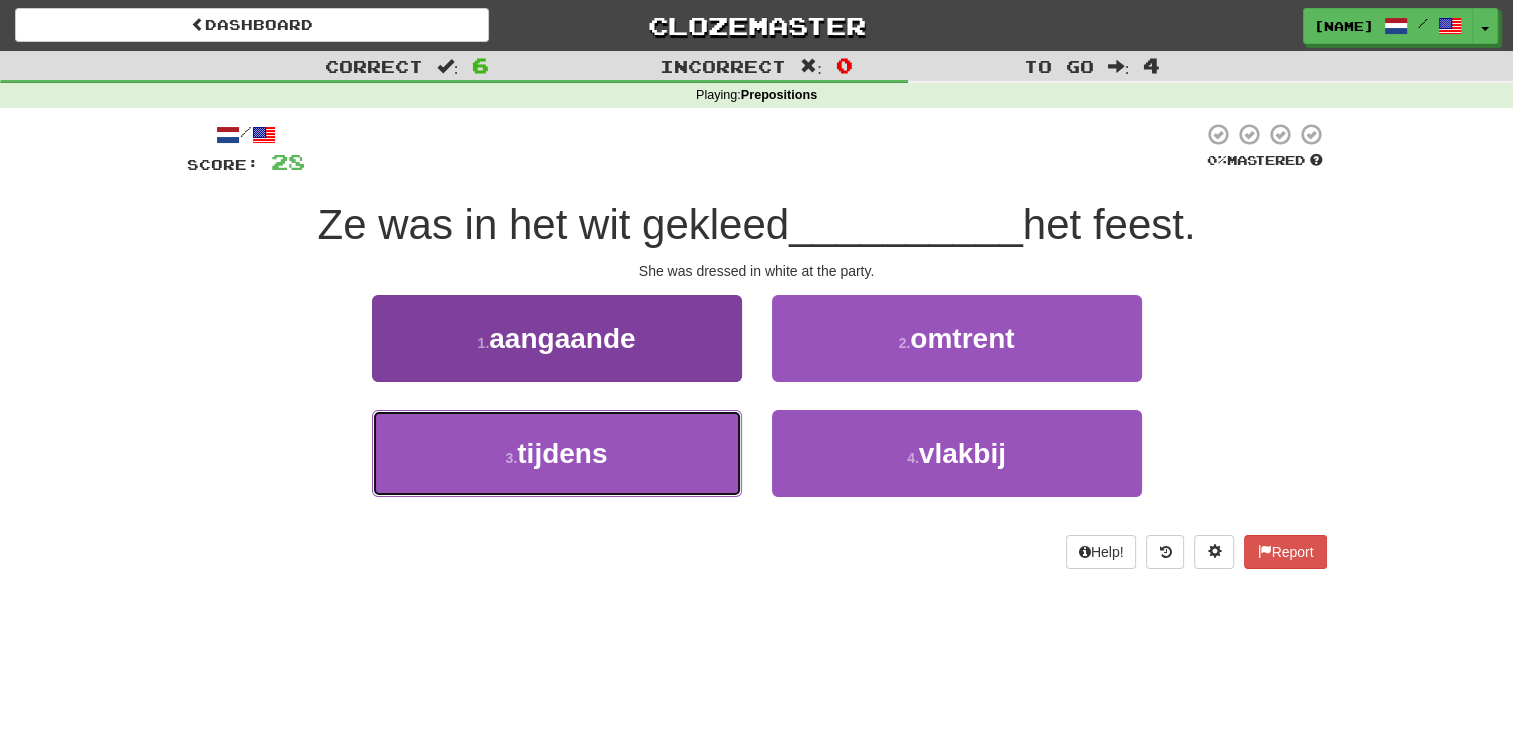 click on "tijdens" at bounding box center (562, 453) 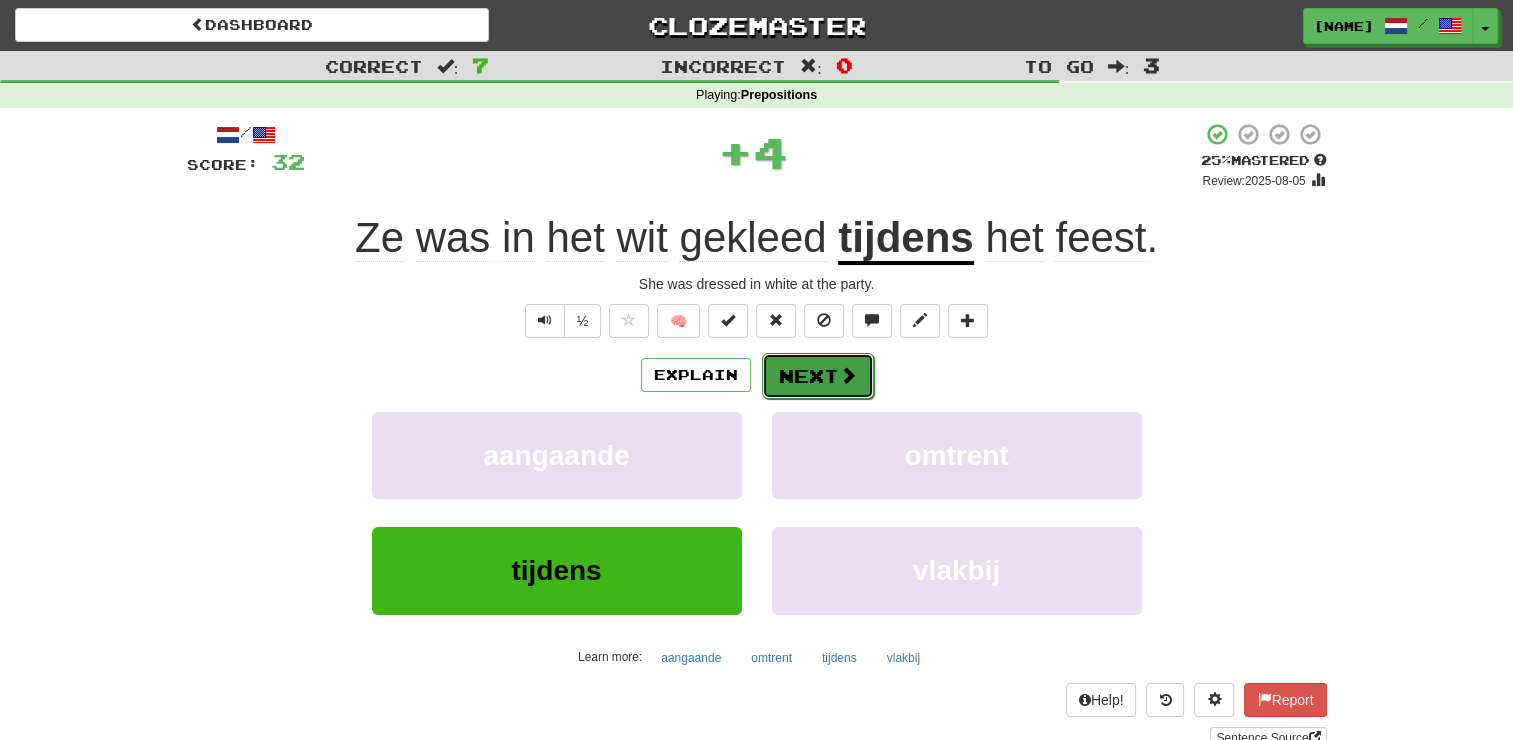 click on "Next" at bounding box center [818, 376] 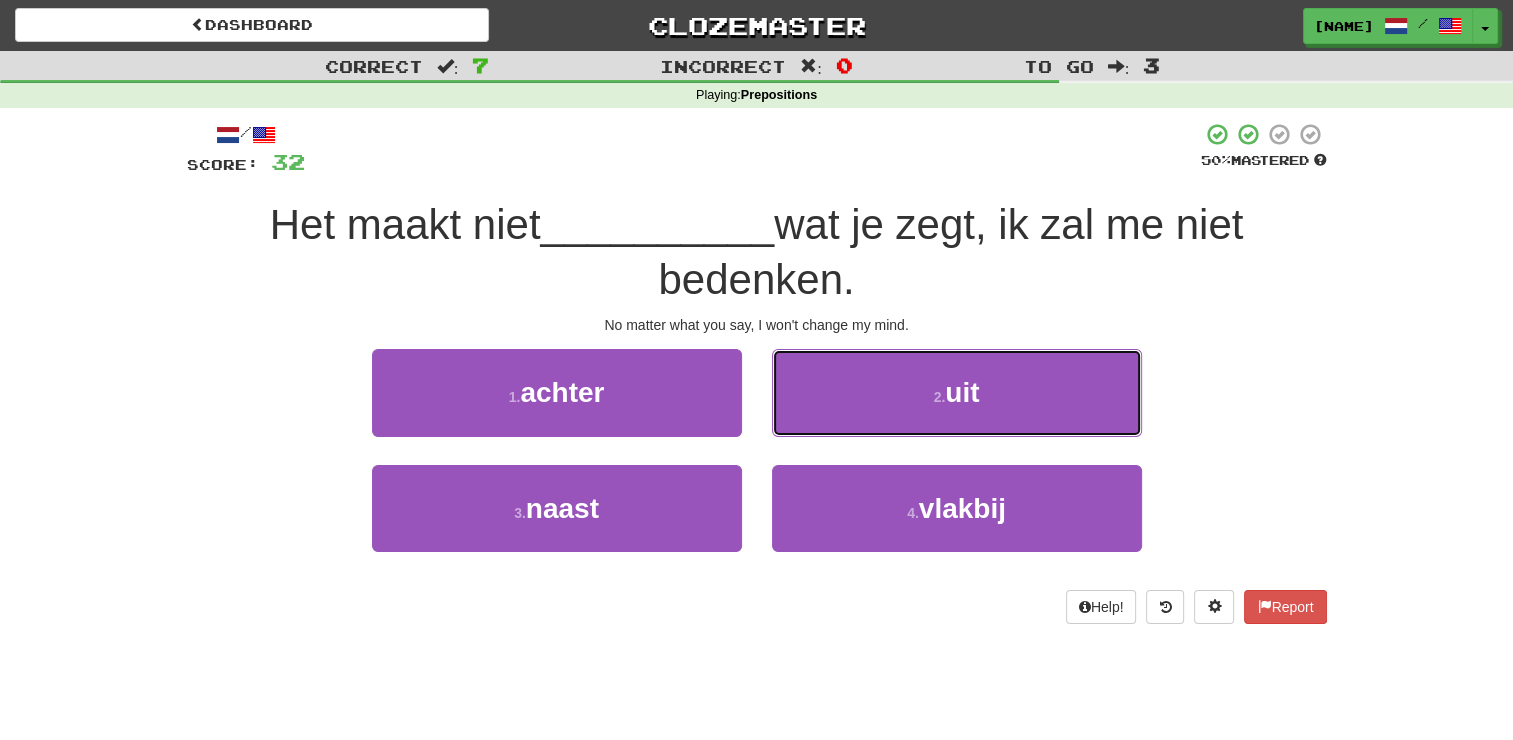click on "2 .  uit" at bounding box center [957, 392] 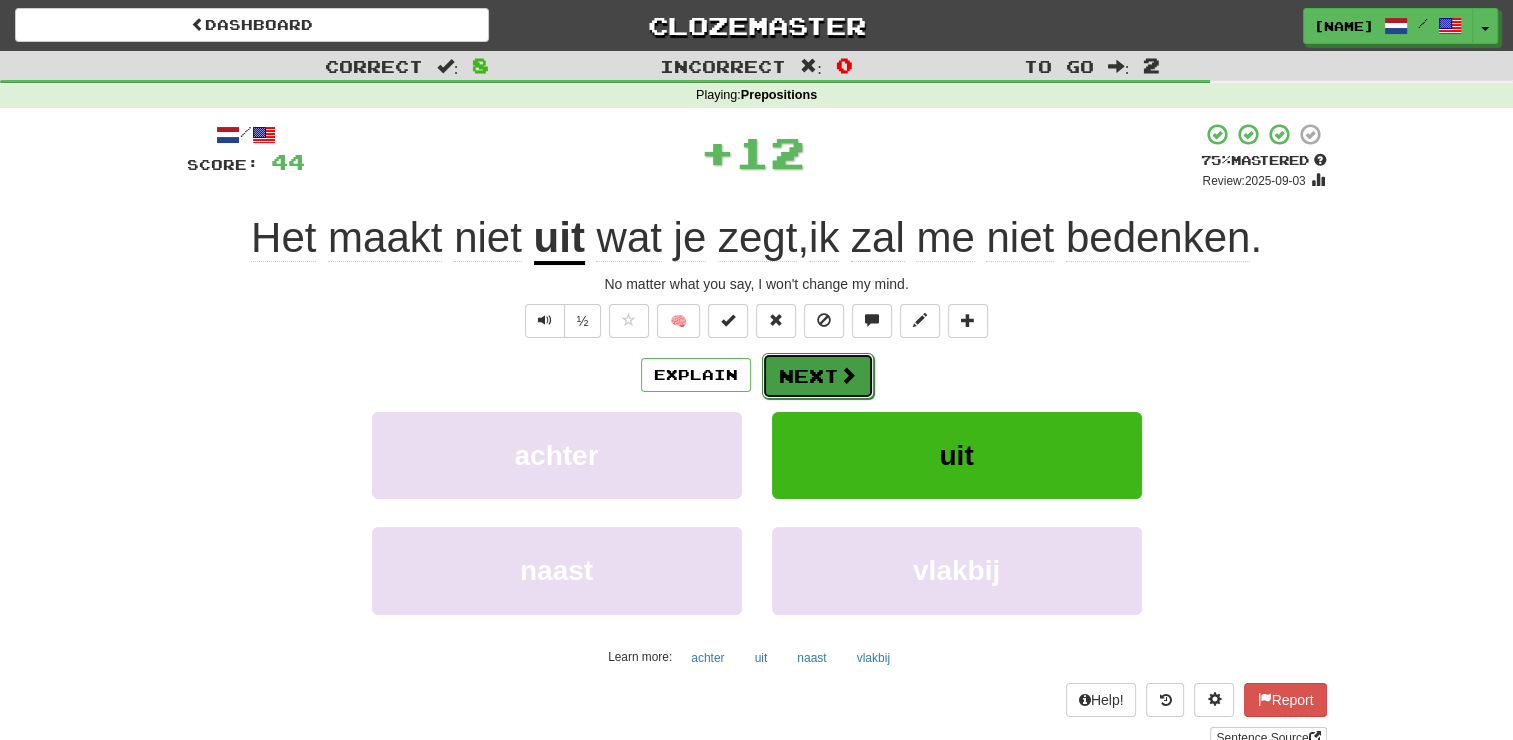 click on "Next" at bounding box center [818, 376] 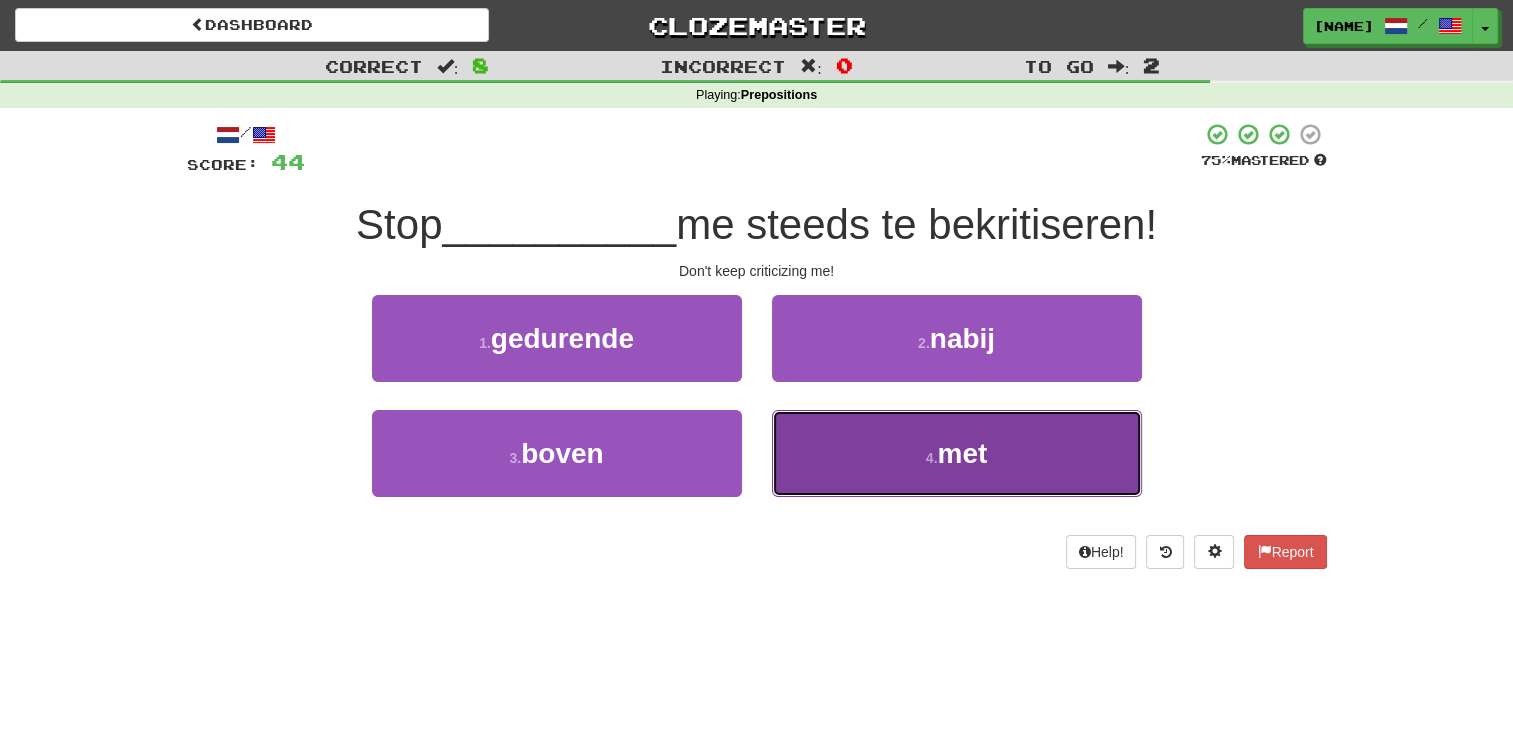 click on "met" at bounding box center (962, 453) 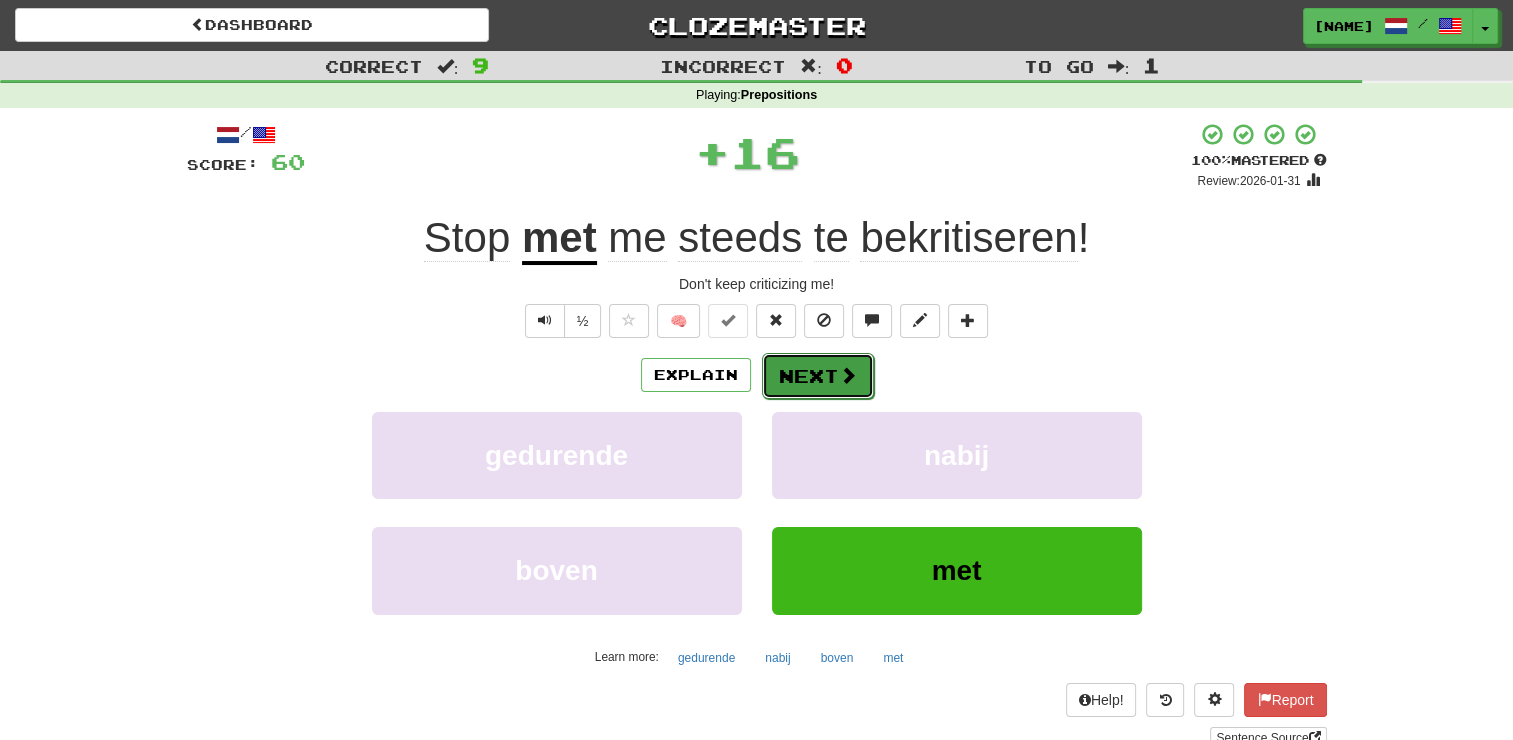 click on "Next" at bounding box center (818, 376) 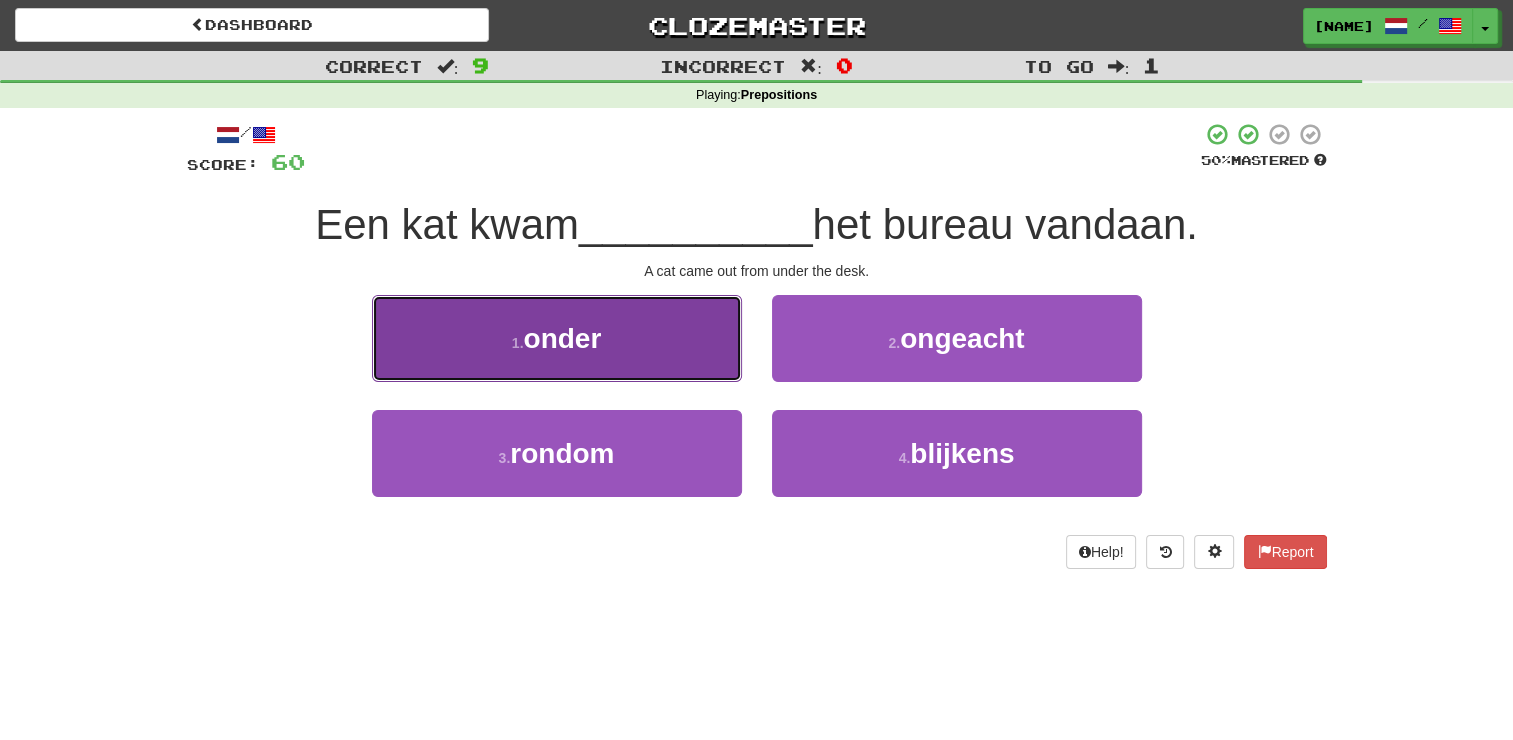 click on "1 .  onder" at bounding box center (557, 338) 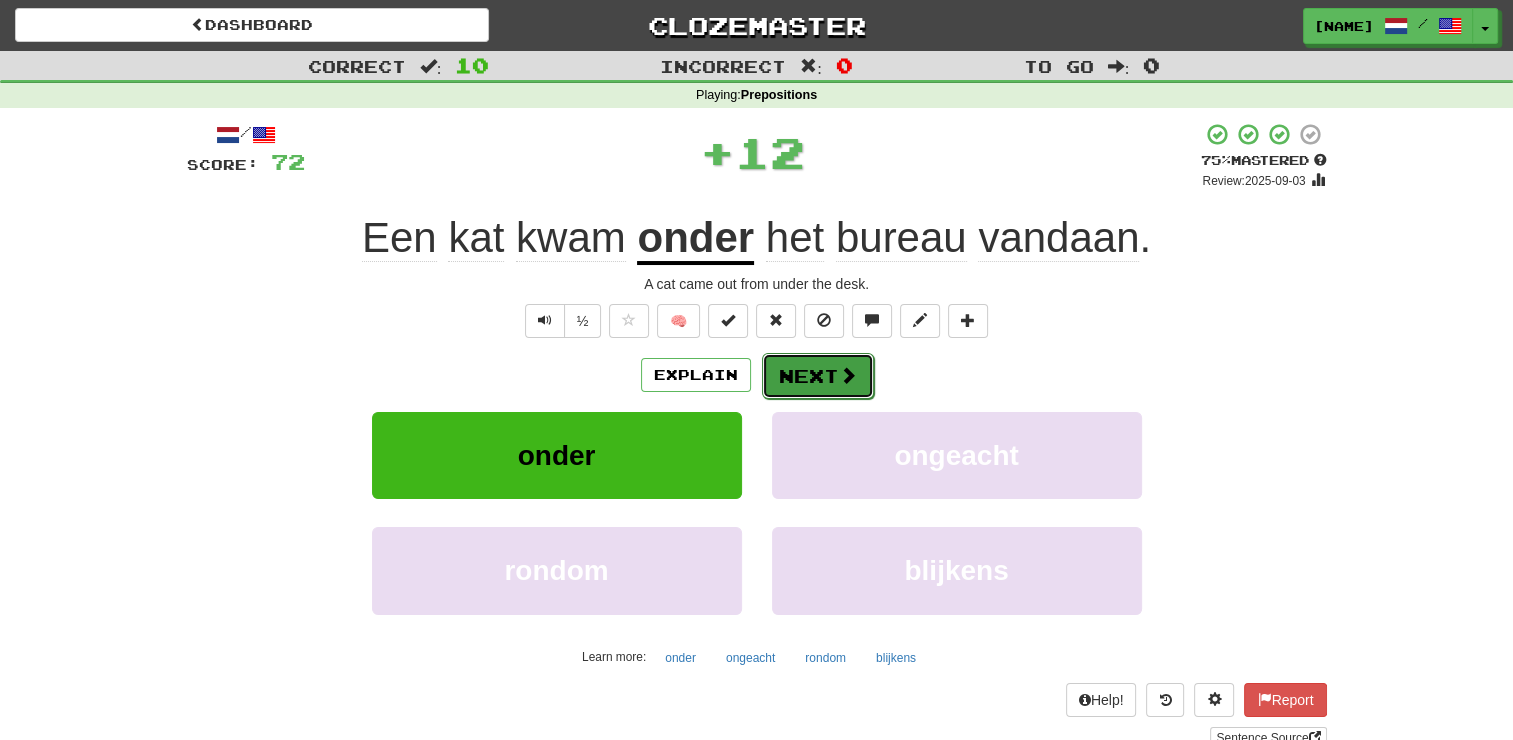 click on "Next" at bounding box center (818, 376) 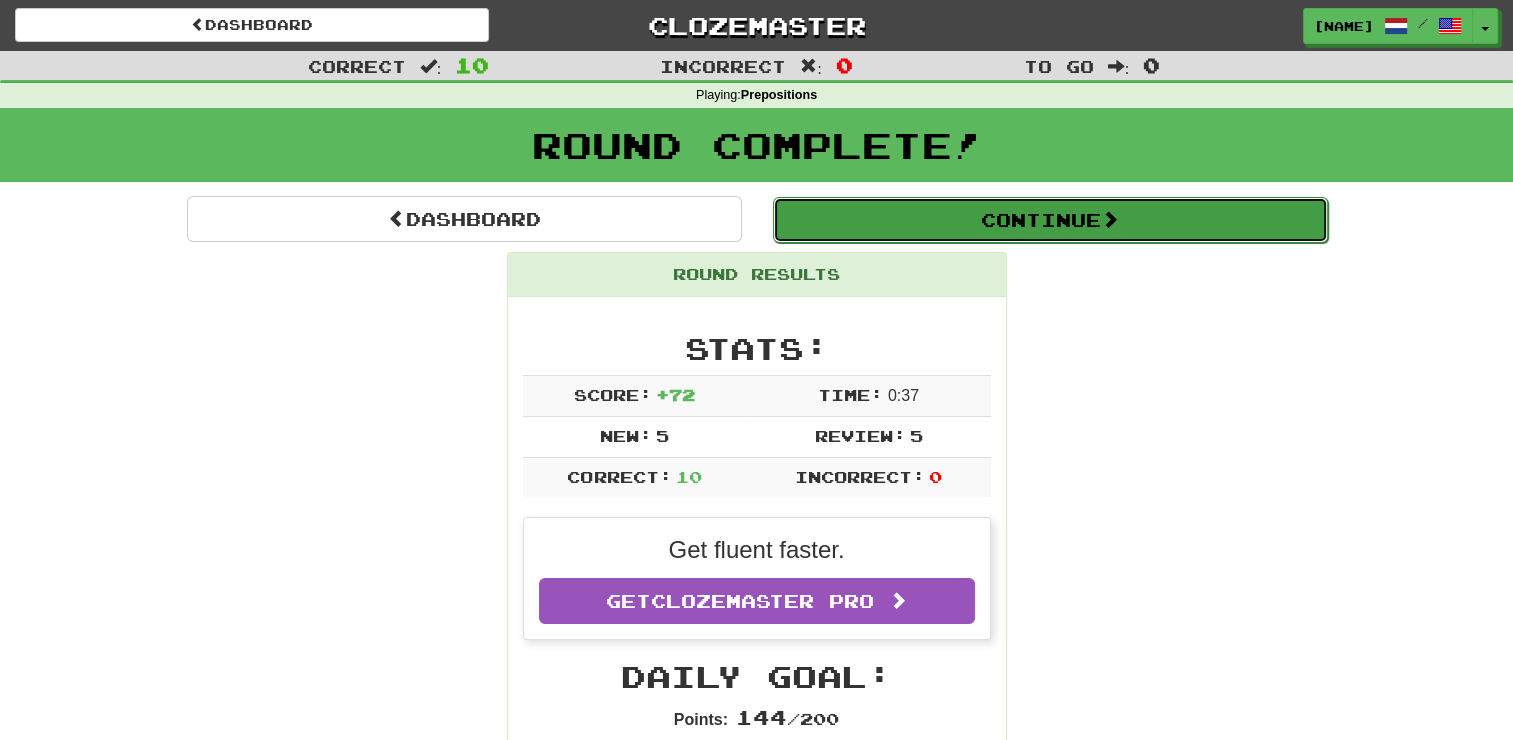 click on "Continue" at bounding box center (1050, 220) 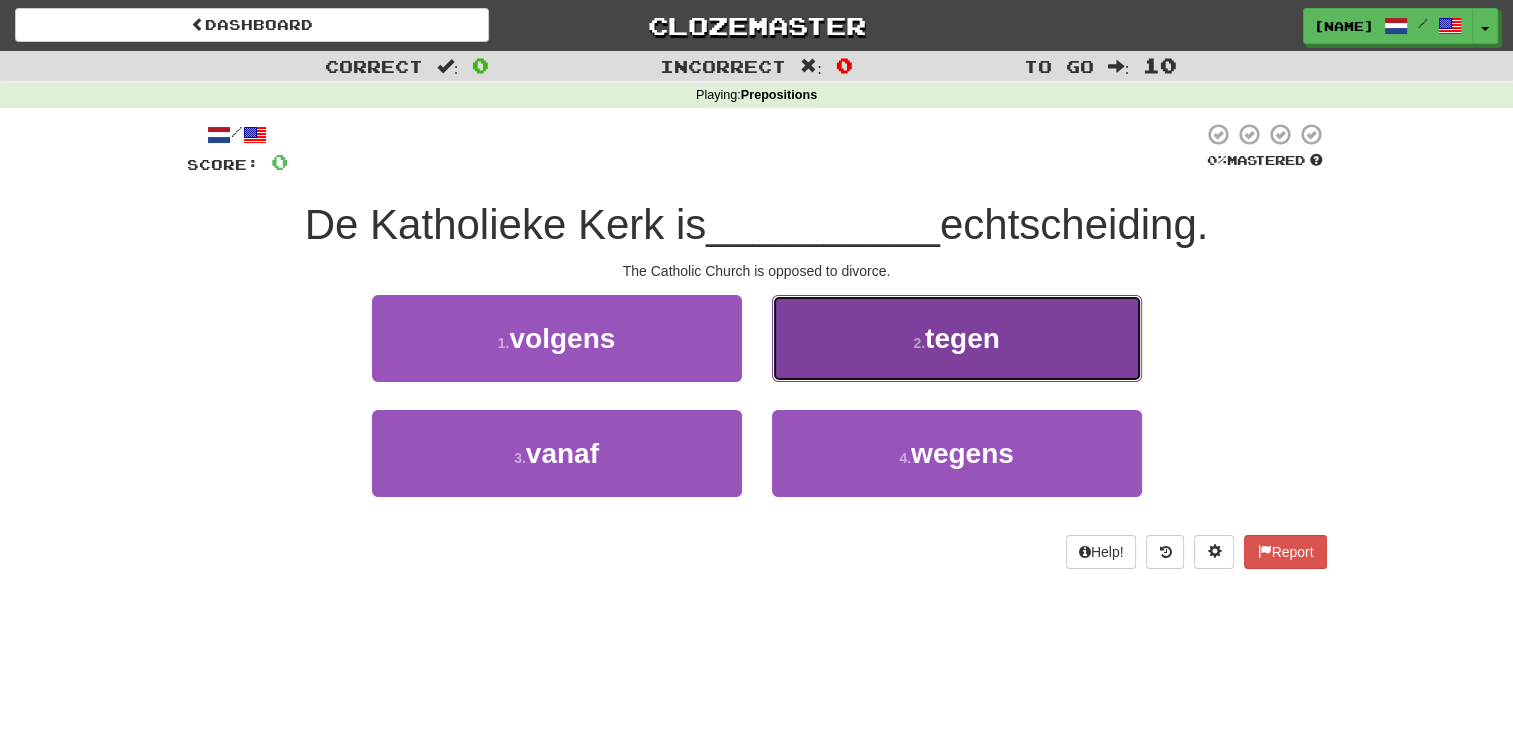 click on "tegen" at bounding box center (962, 338) 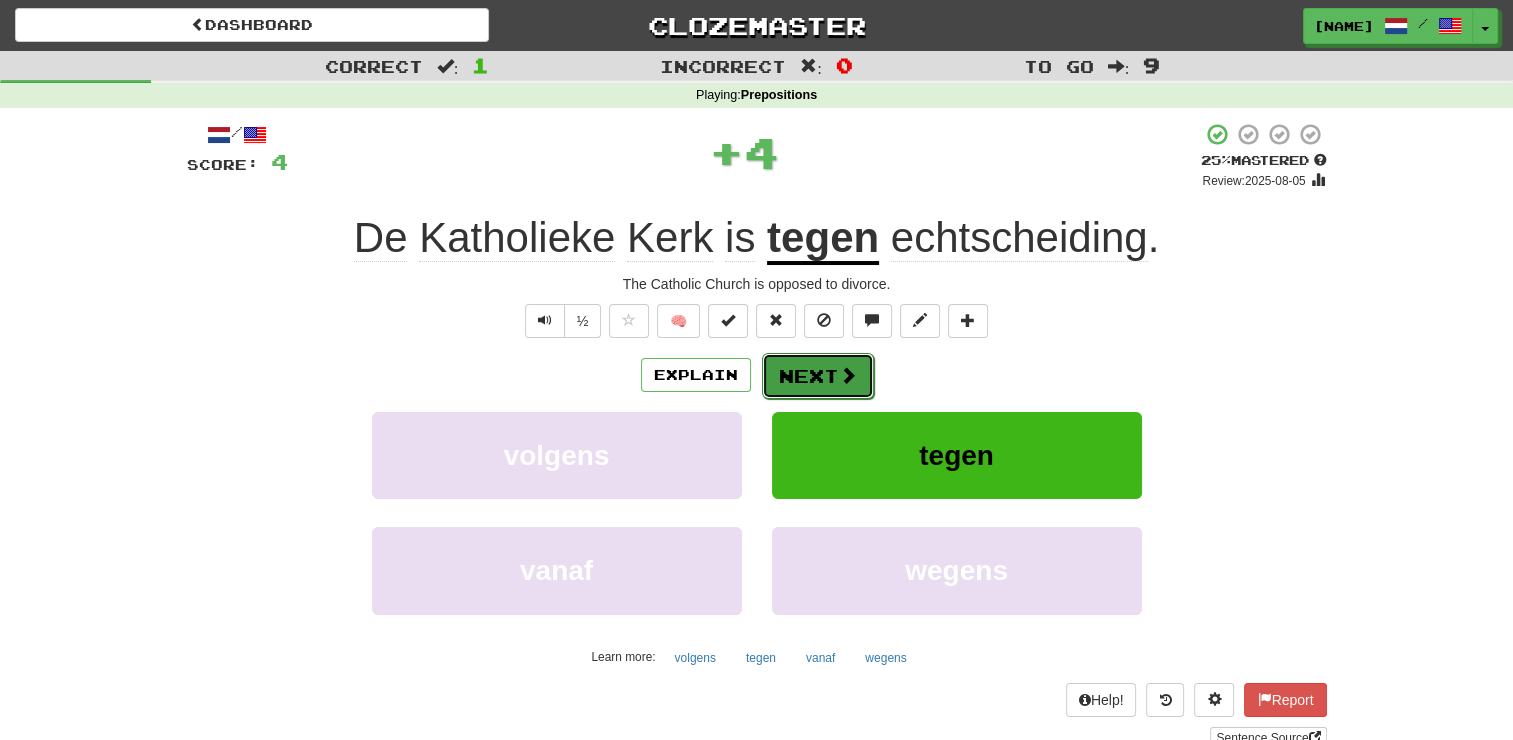 click on "Next" at bounding box center (818, 376) 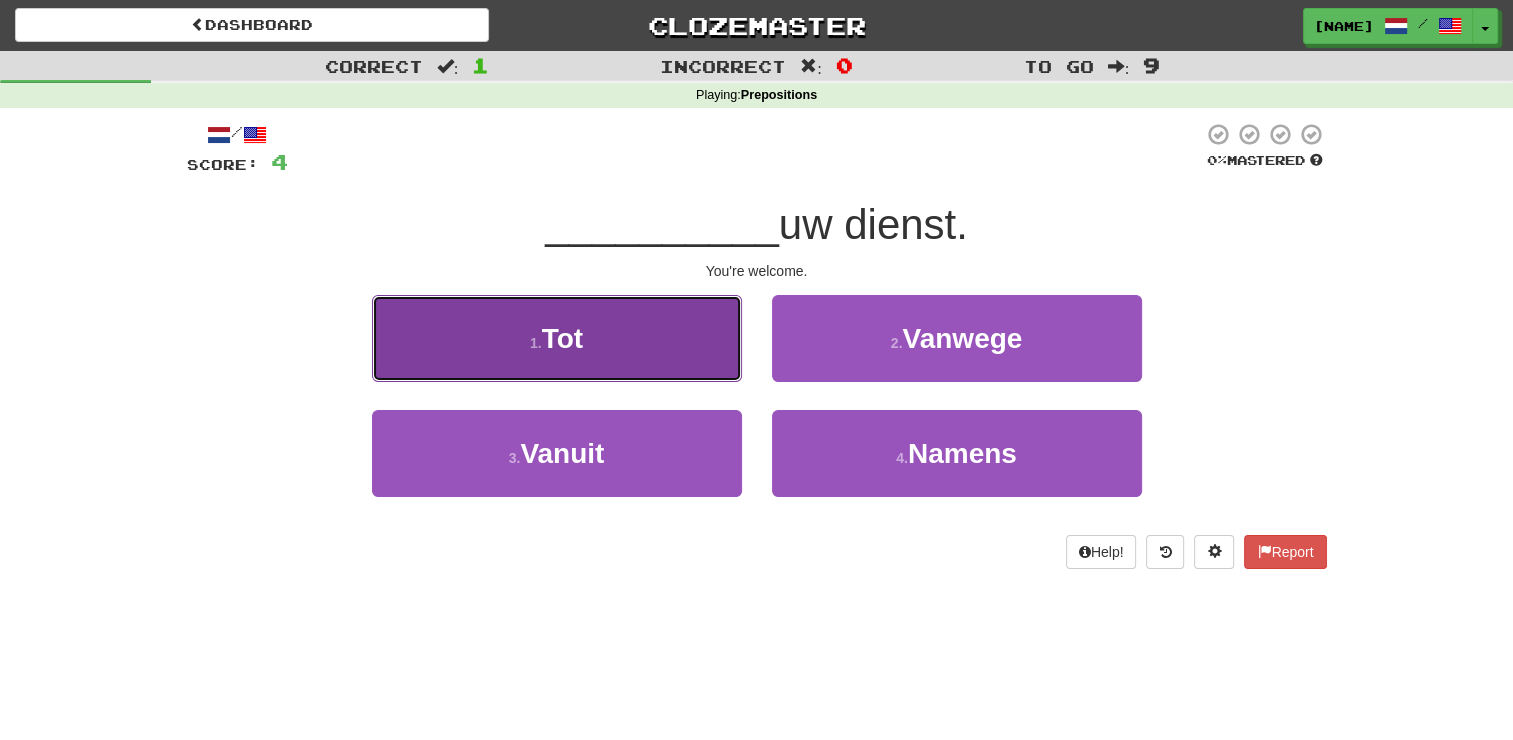click on "1 .  Tot" at bounding box center [557, 338] 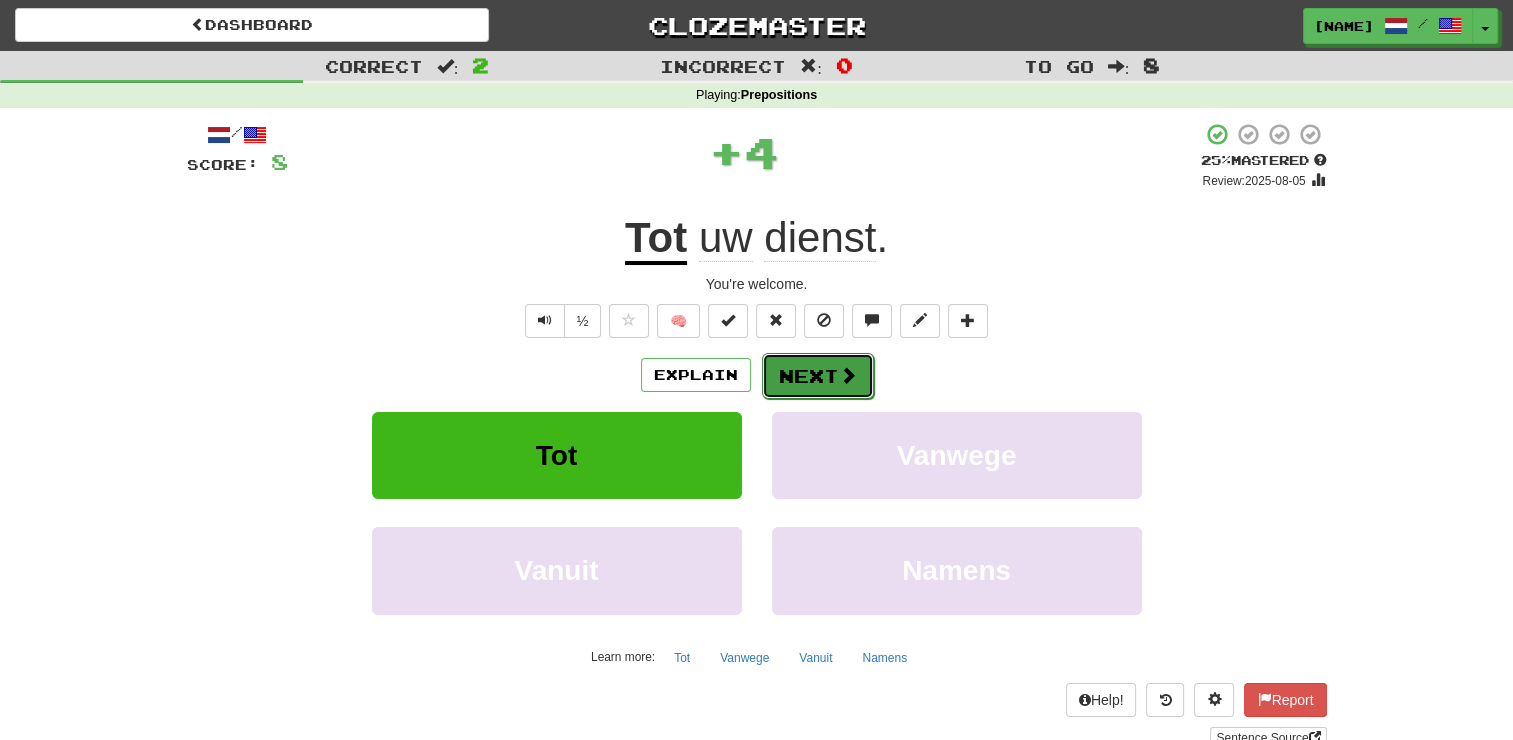 click on "Next" at bounding box center [818, 376] 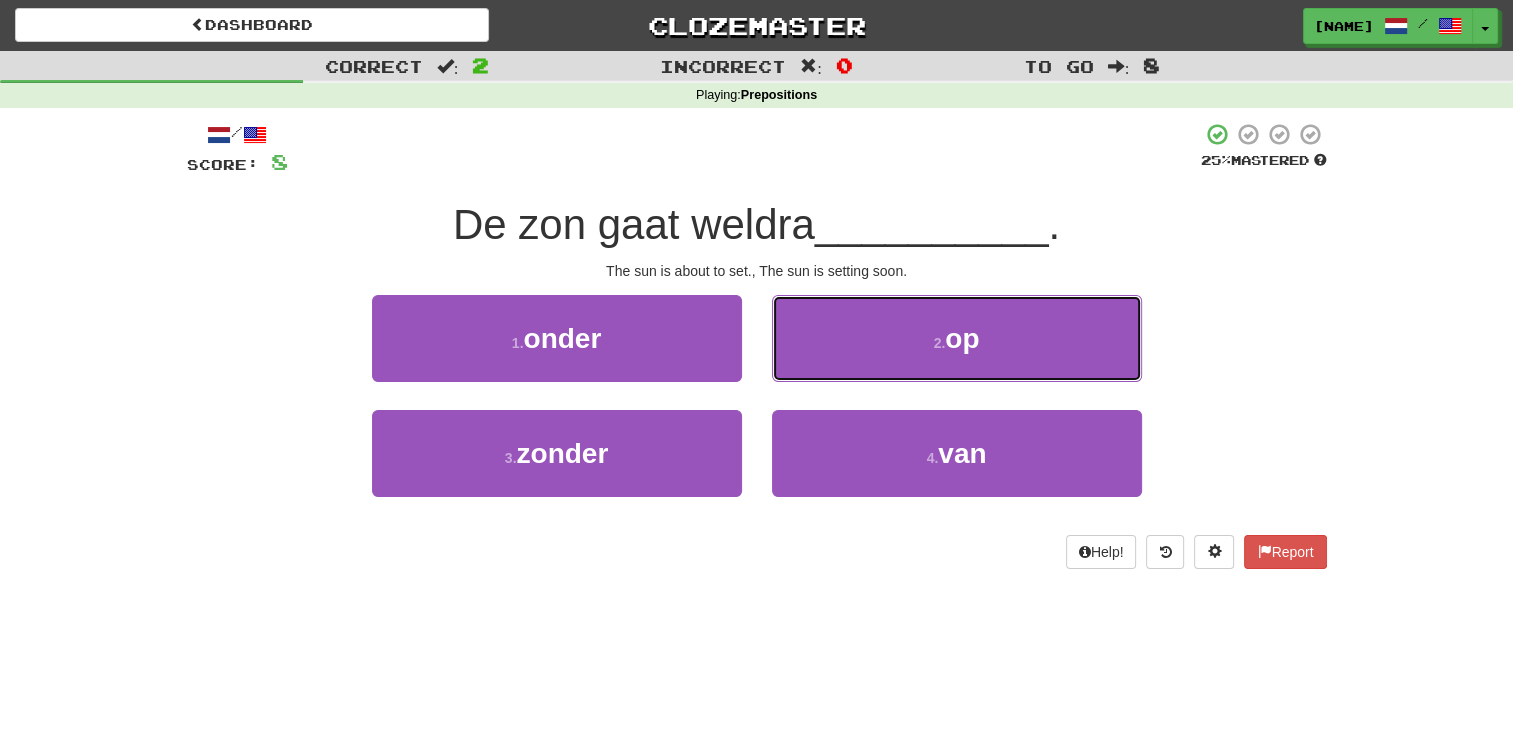 click on "2 .  op" at bounding box center [957, 338] 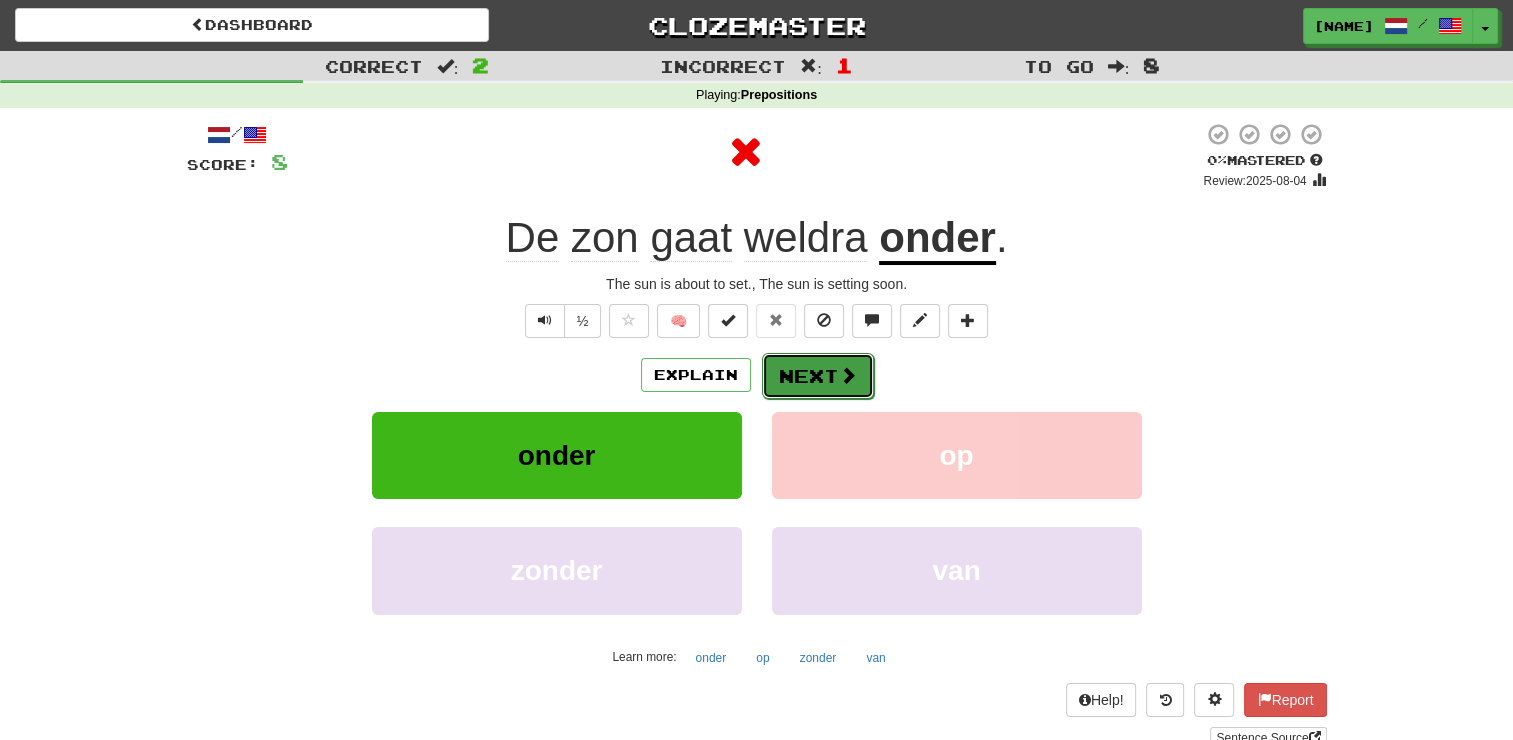 click on "Next" at bounding box center (818, 376) 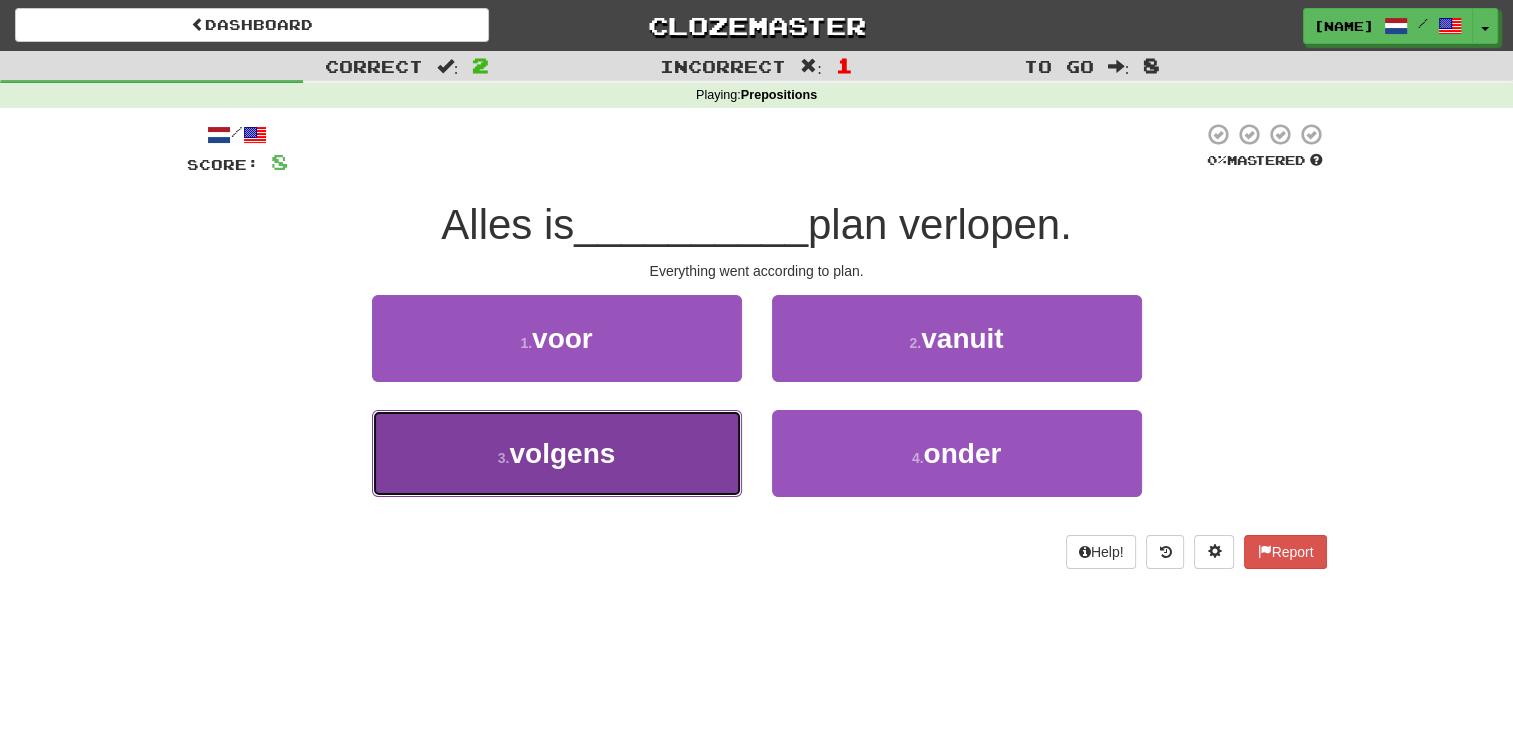 click on "volgens" at bounding box center (562, 453) 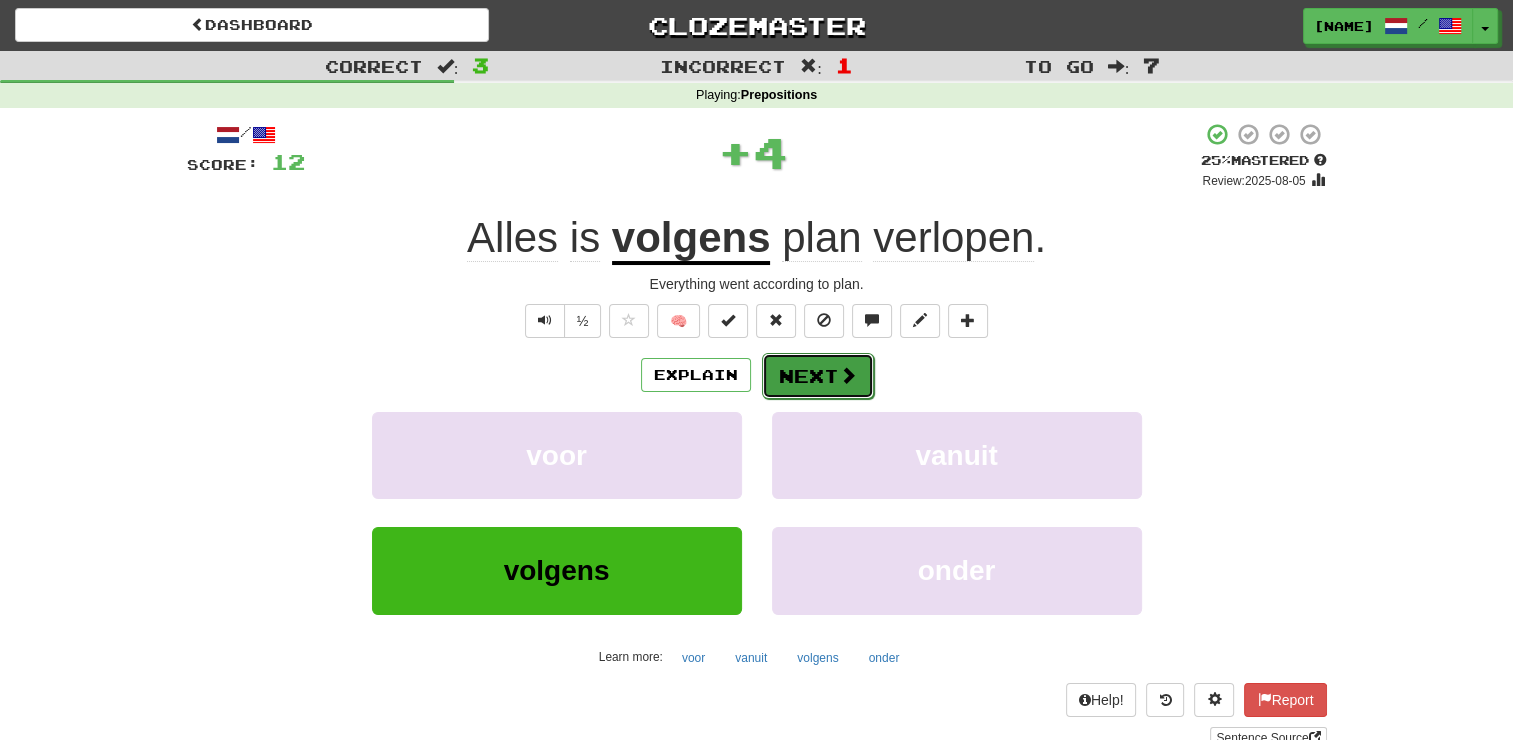 click on "Next" at bounding box center (818, 376) 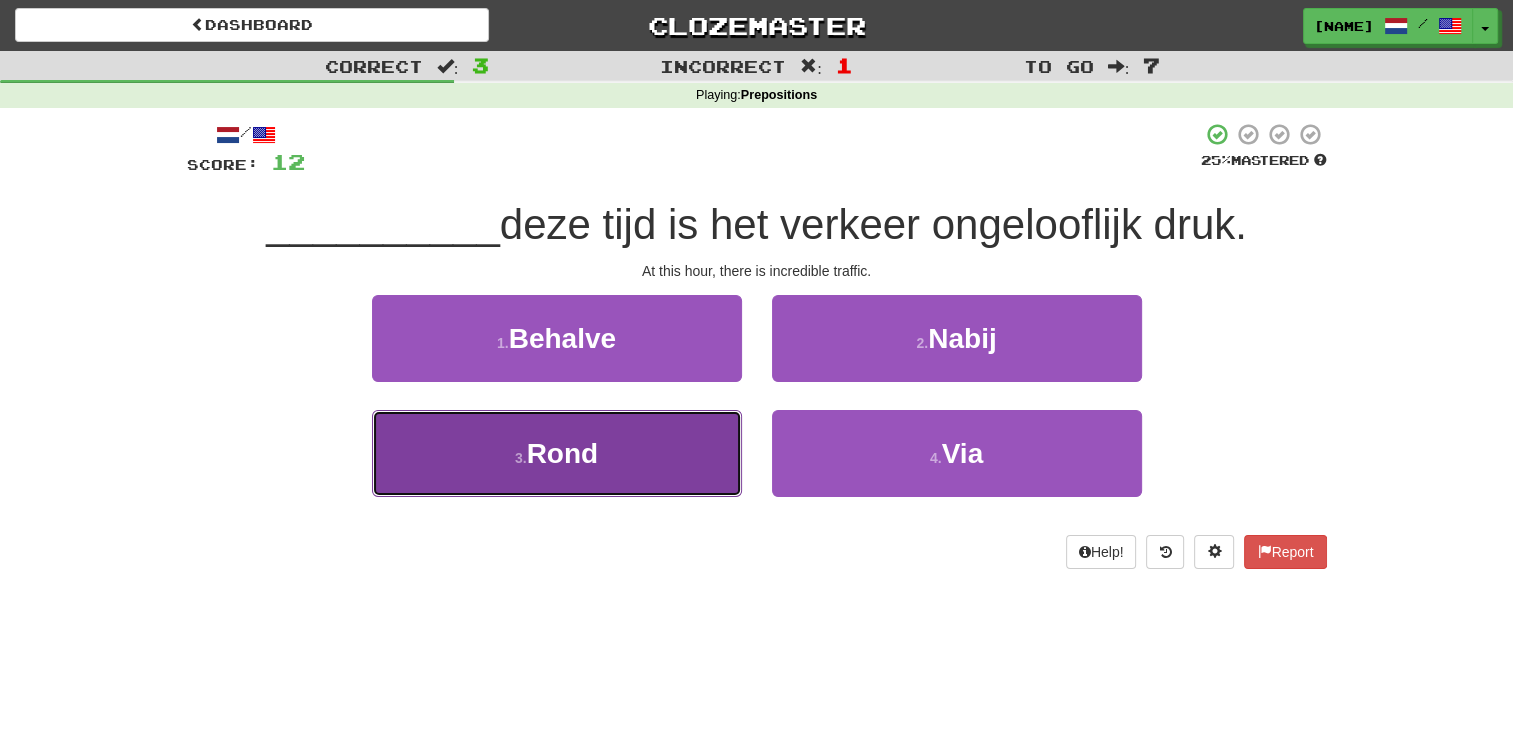 click on "Rond" at bounding box center [563, 453] 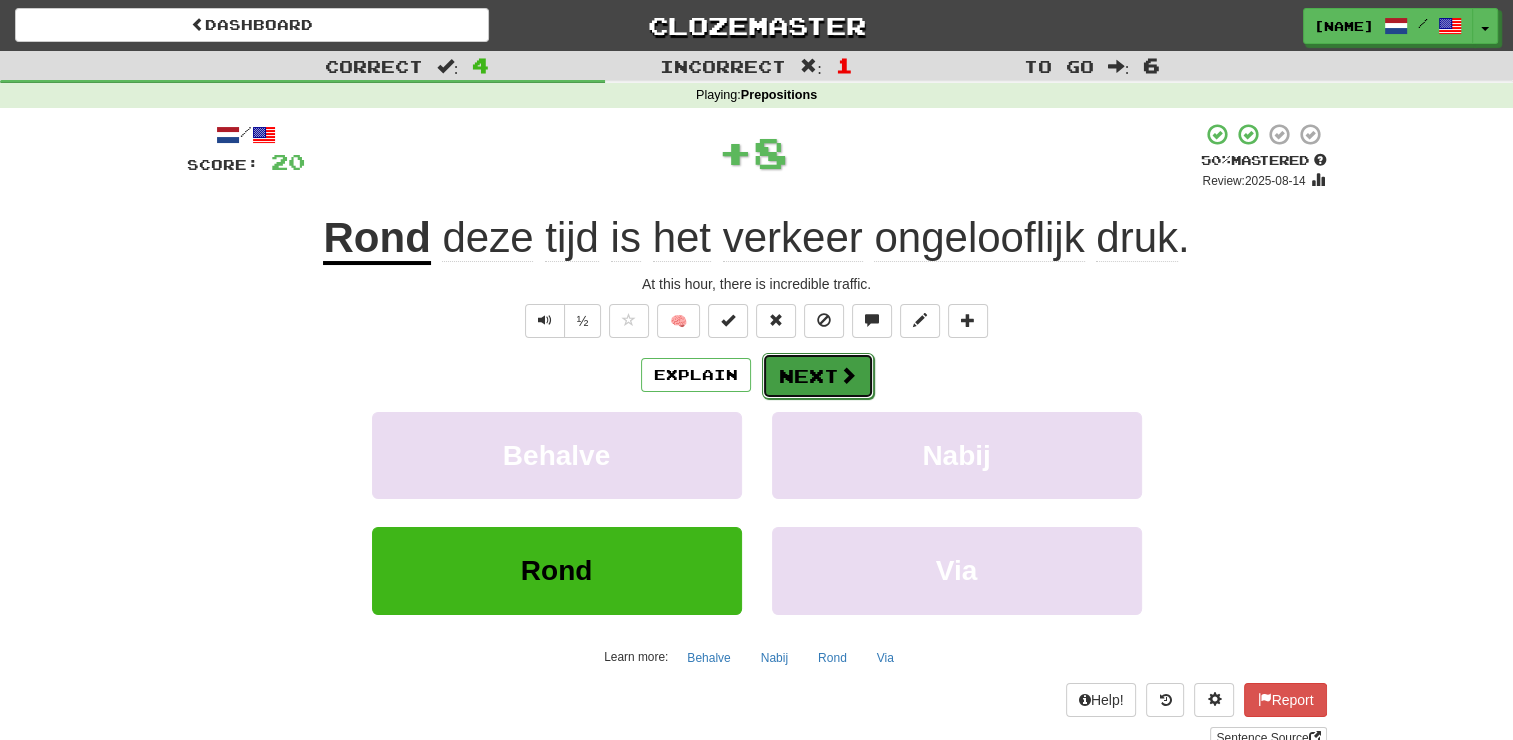 click at bounding box center [848, 375] 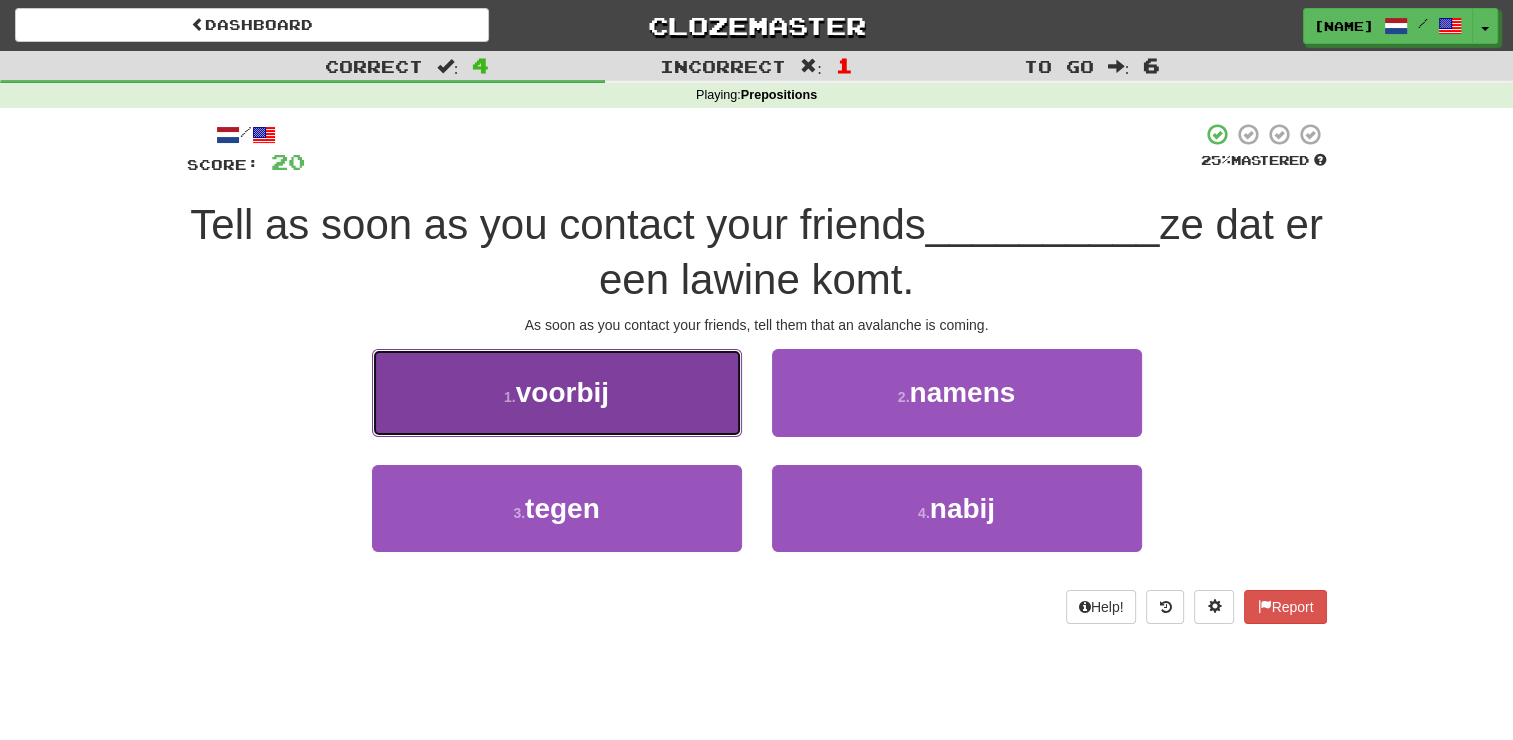 click on "1 .  voorbij" at bounding box center [557, 392] 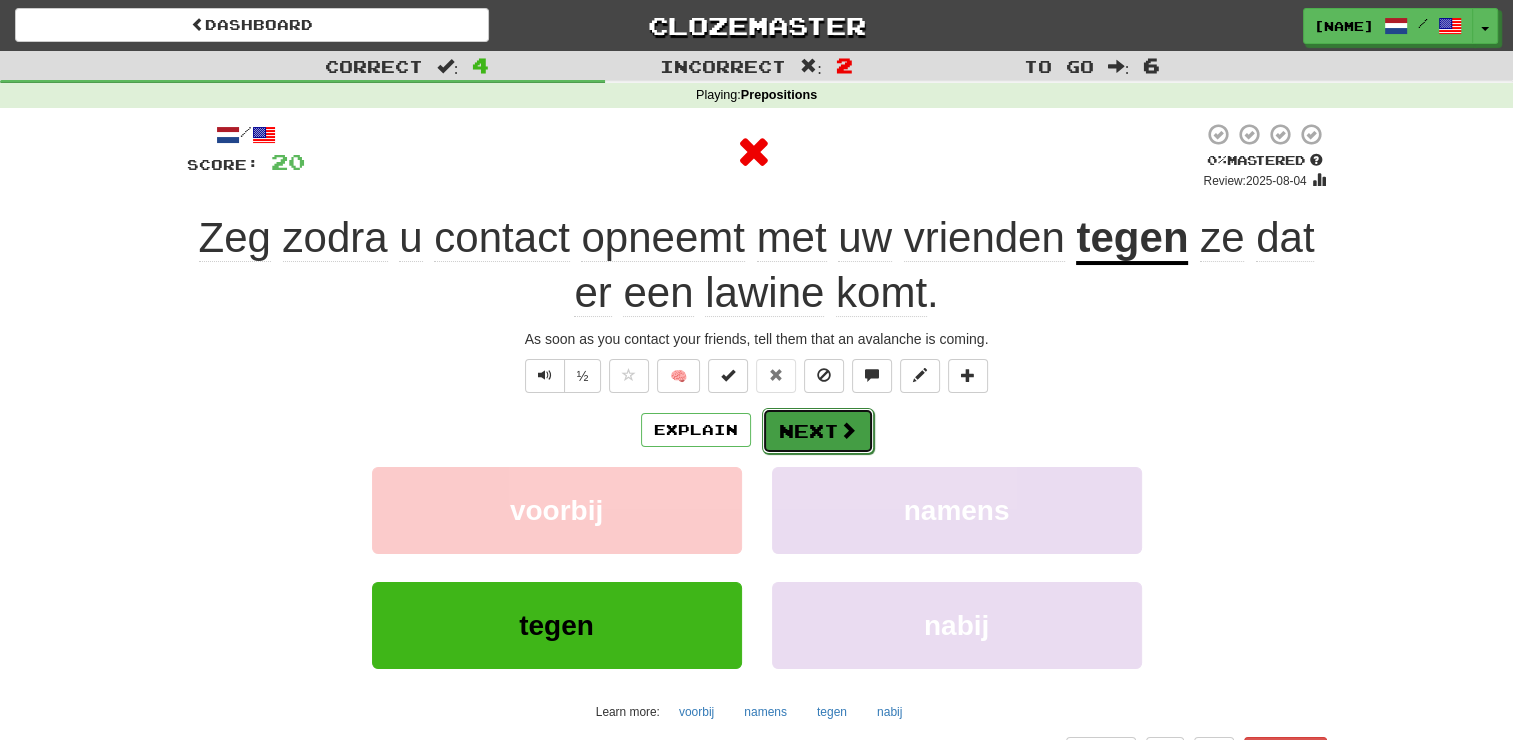 click on "Next" at bounding box center [818, 431] 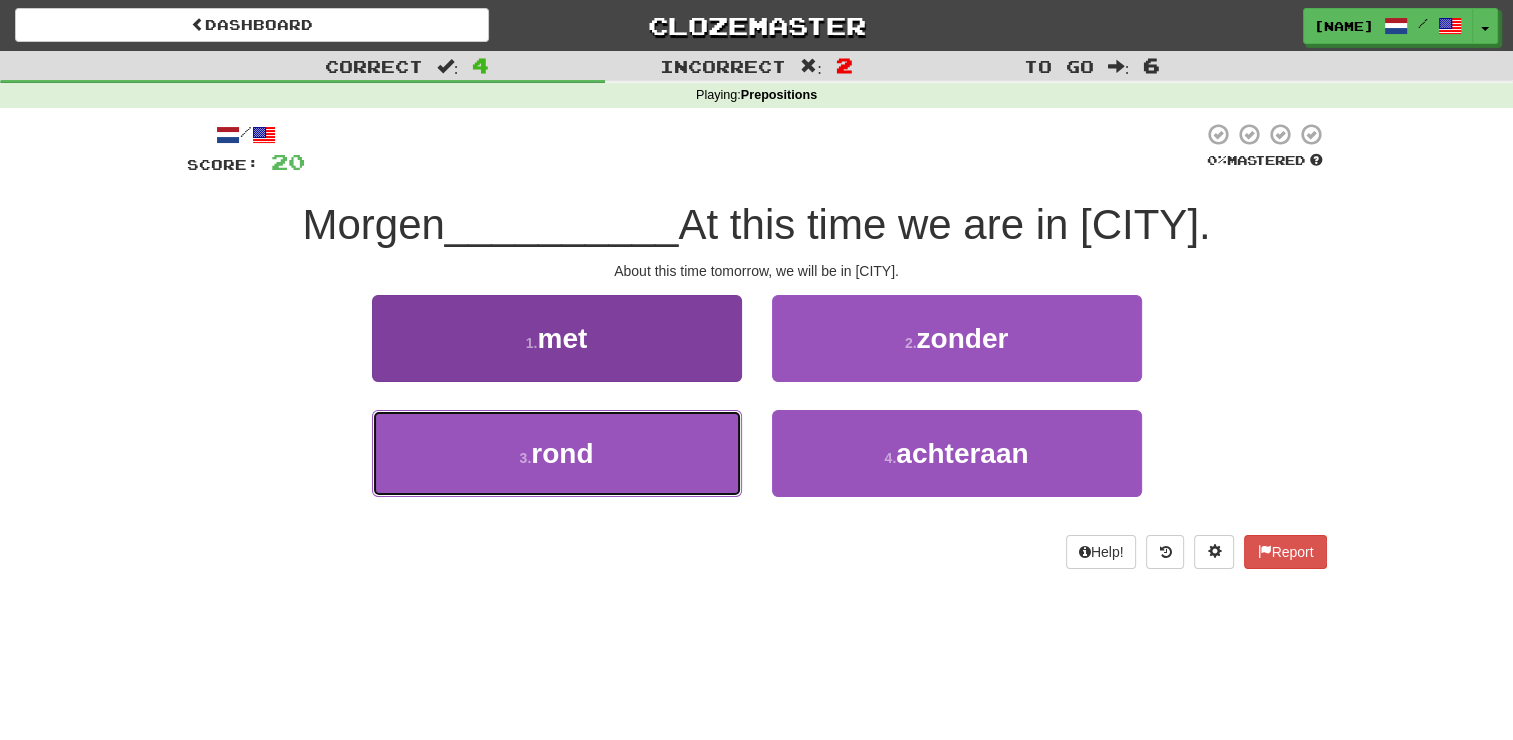 click on "rond" at bounding box center [562, 453] 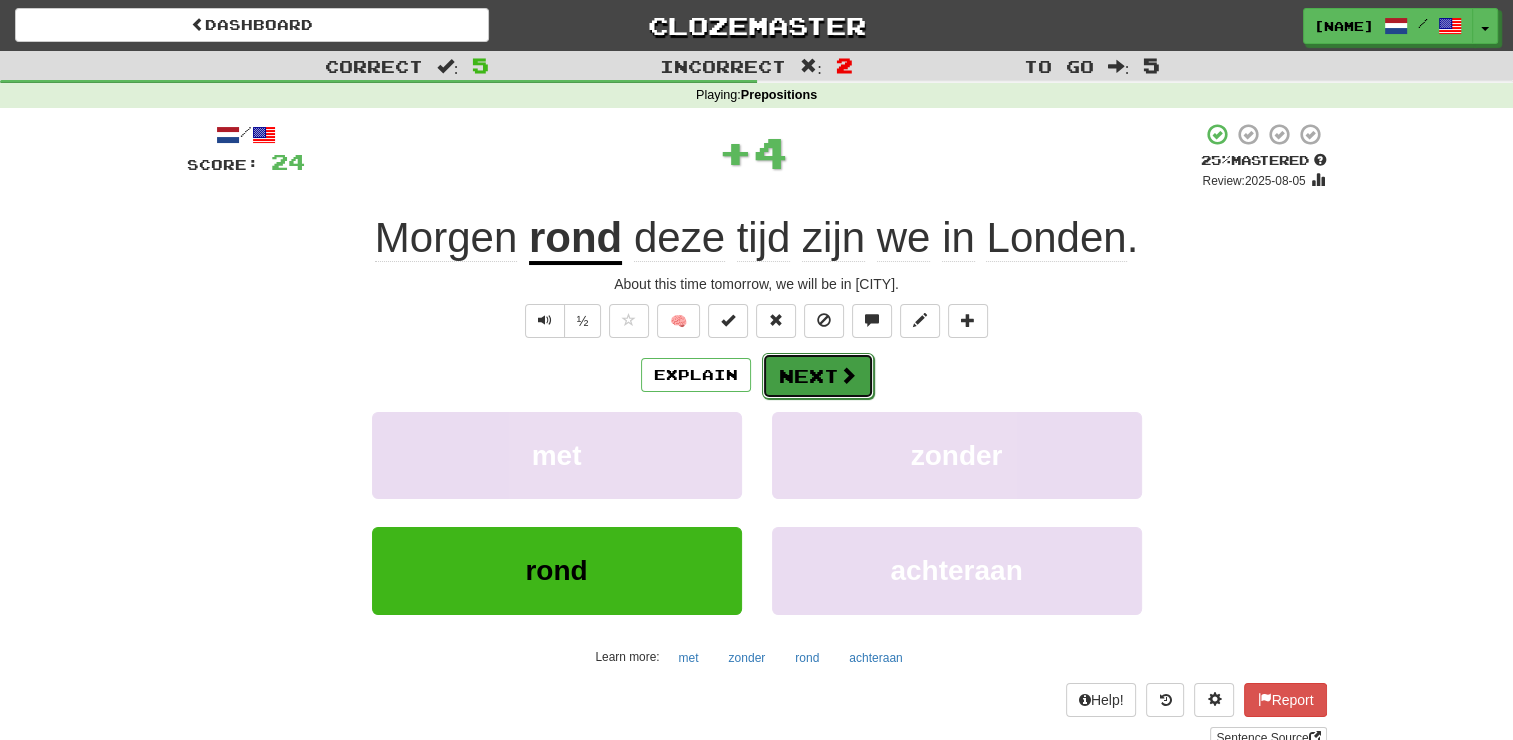 click on "Next" at bounding box center [818, 376] 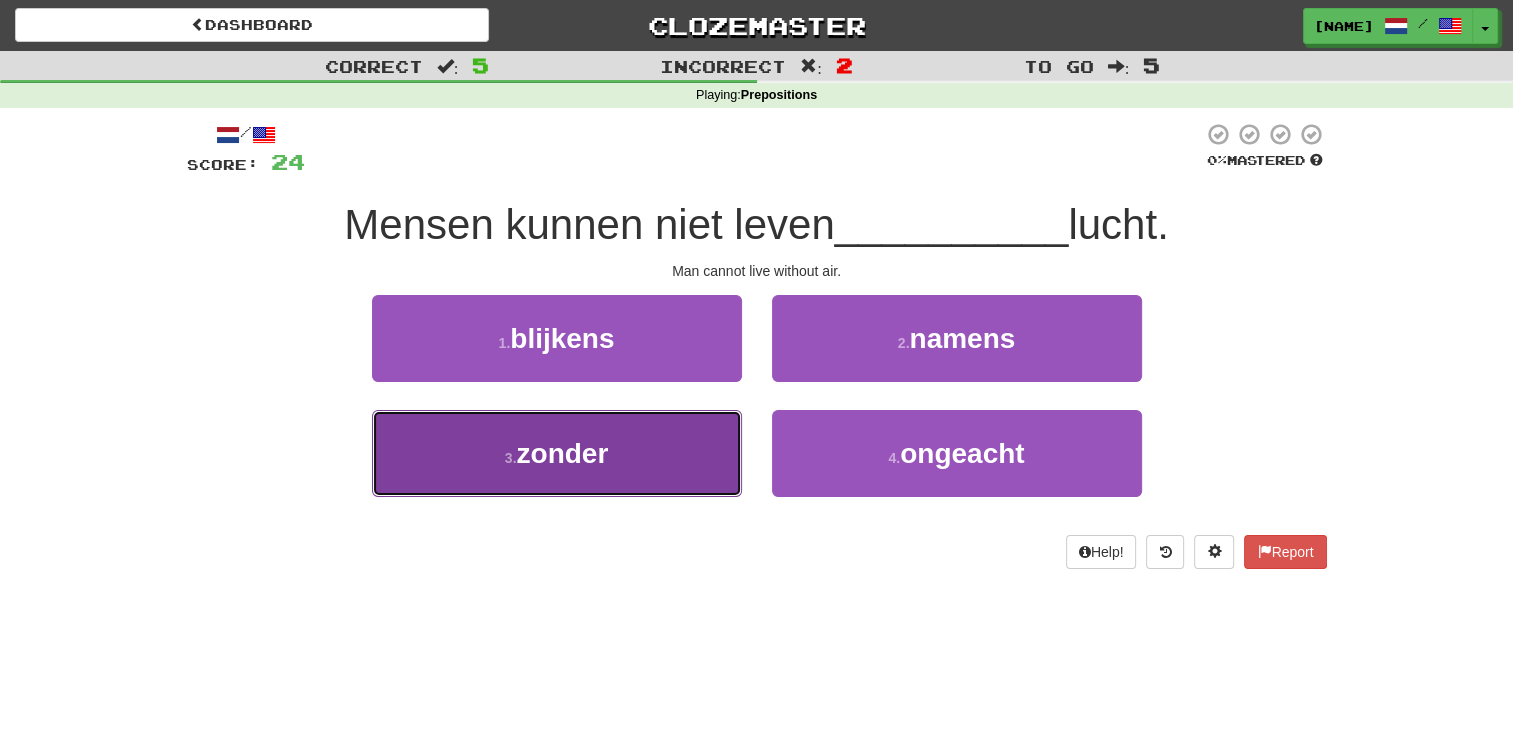 click on "zonder" at bounding box center (562, 453) 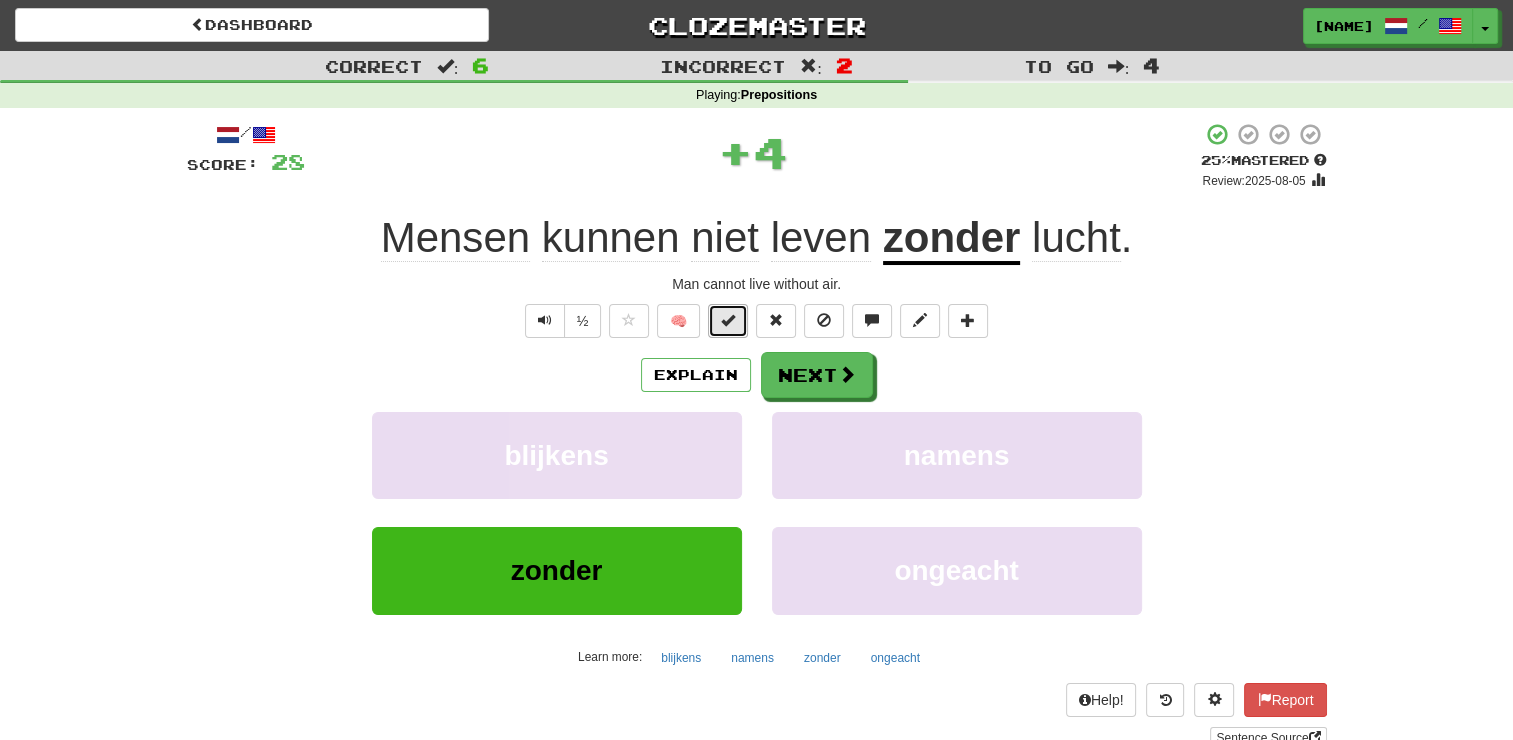 click at bounding box center (728, 321) 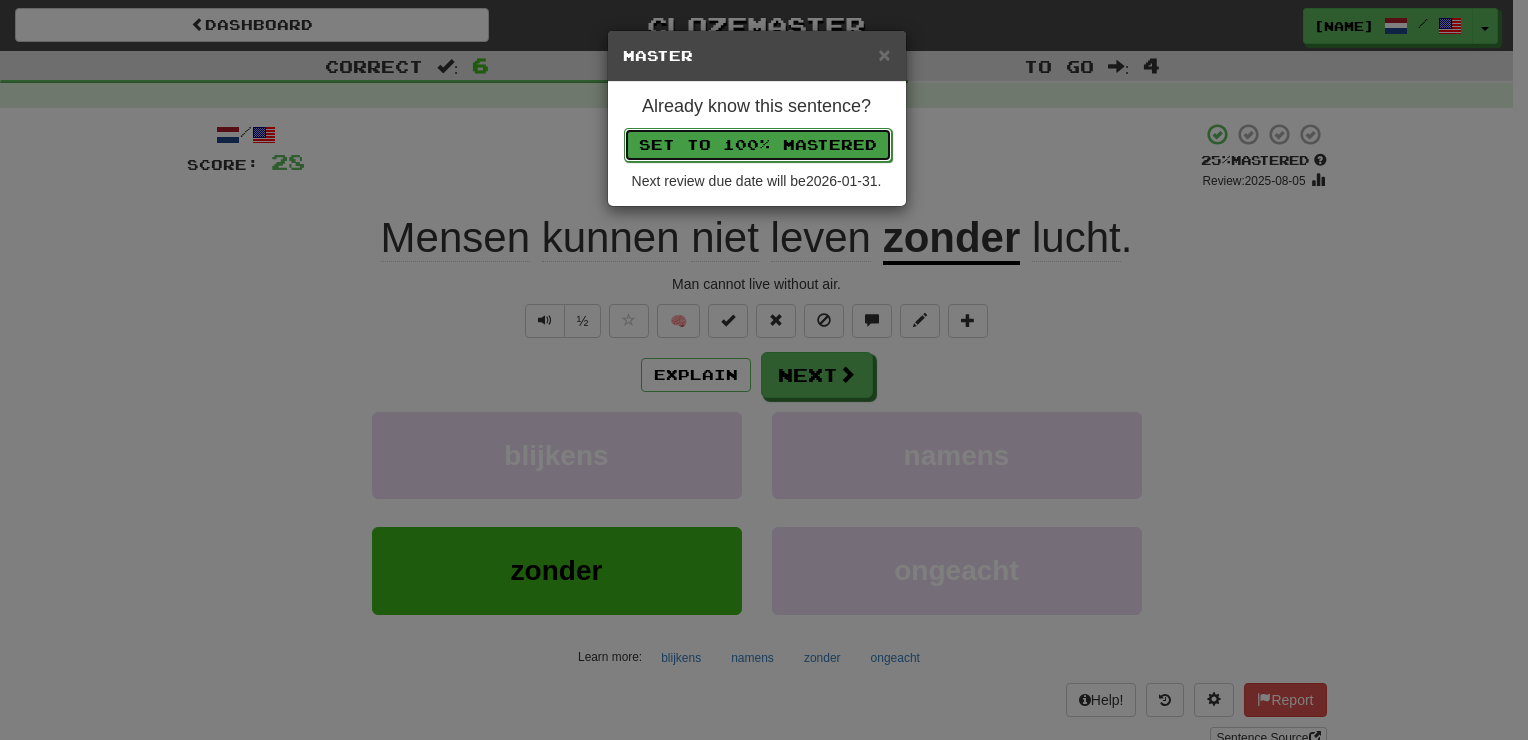 click on "Set to 100% Mastered" at bounding box center (758, 145) 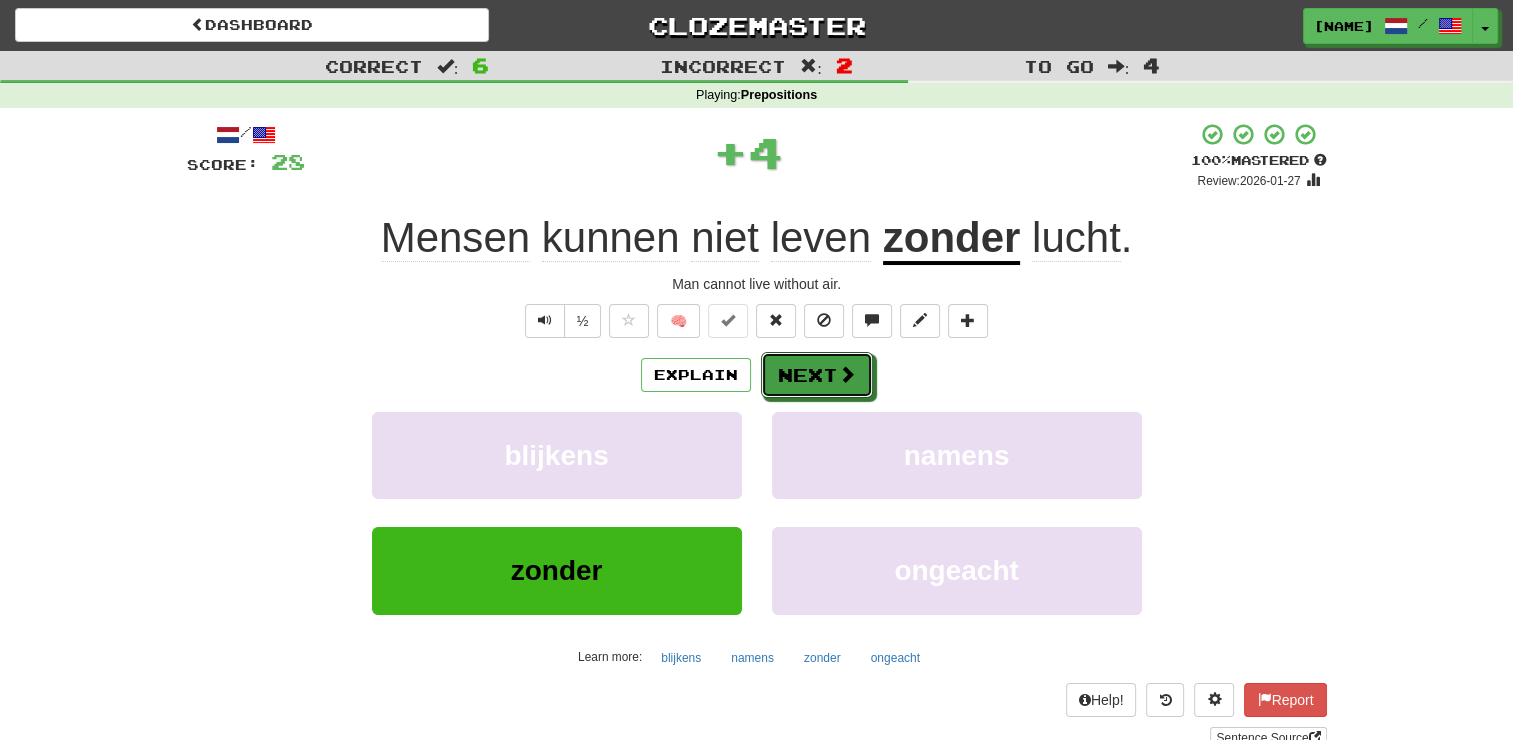 click on "Next" at bounding box center (817, 375) 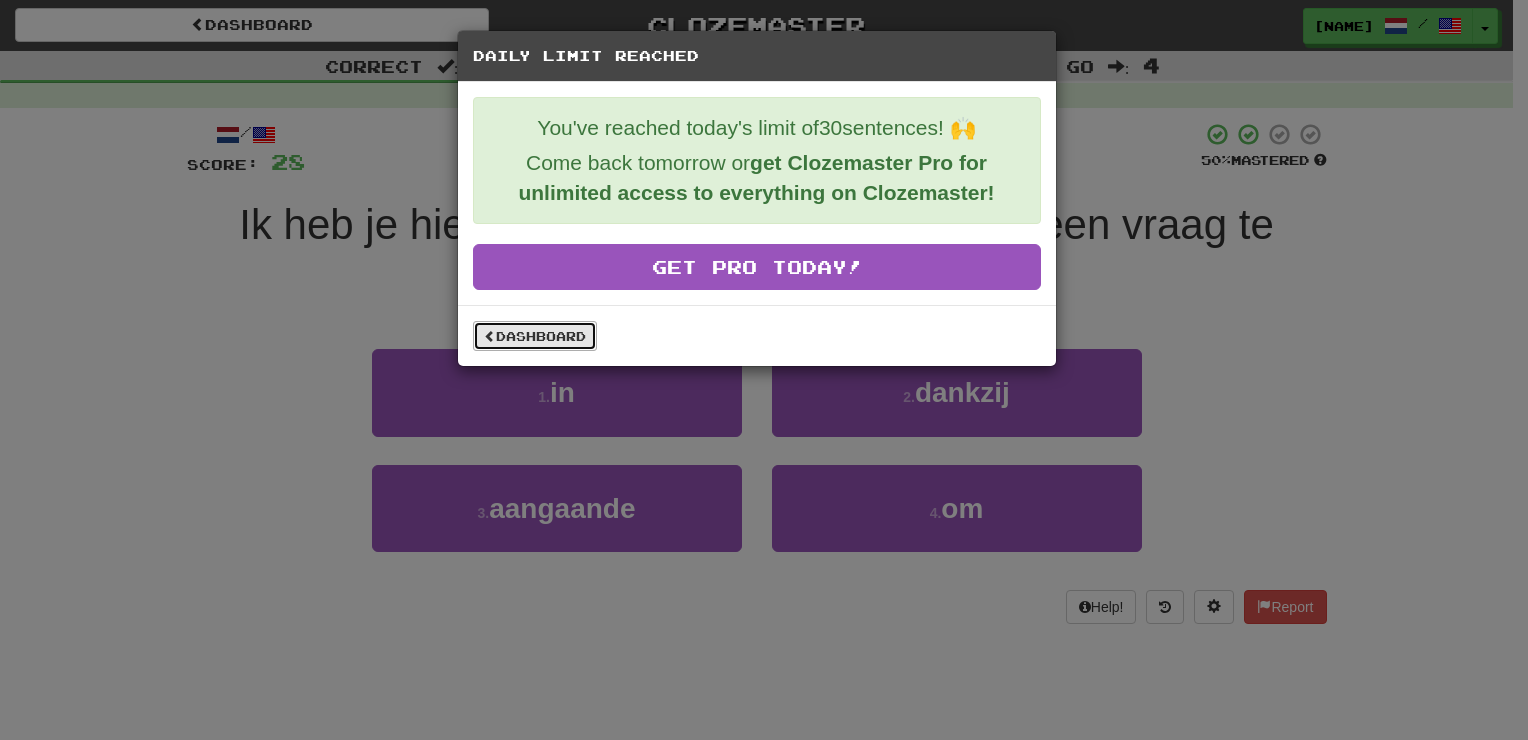 click on "Dashboard" at bounding box center [535, 336] 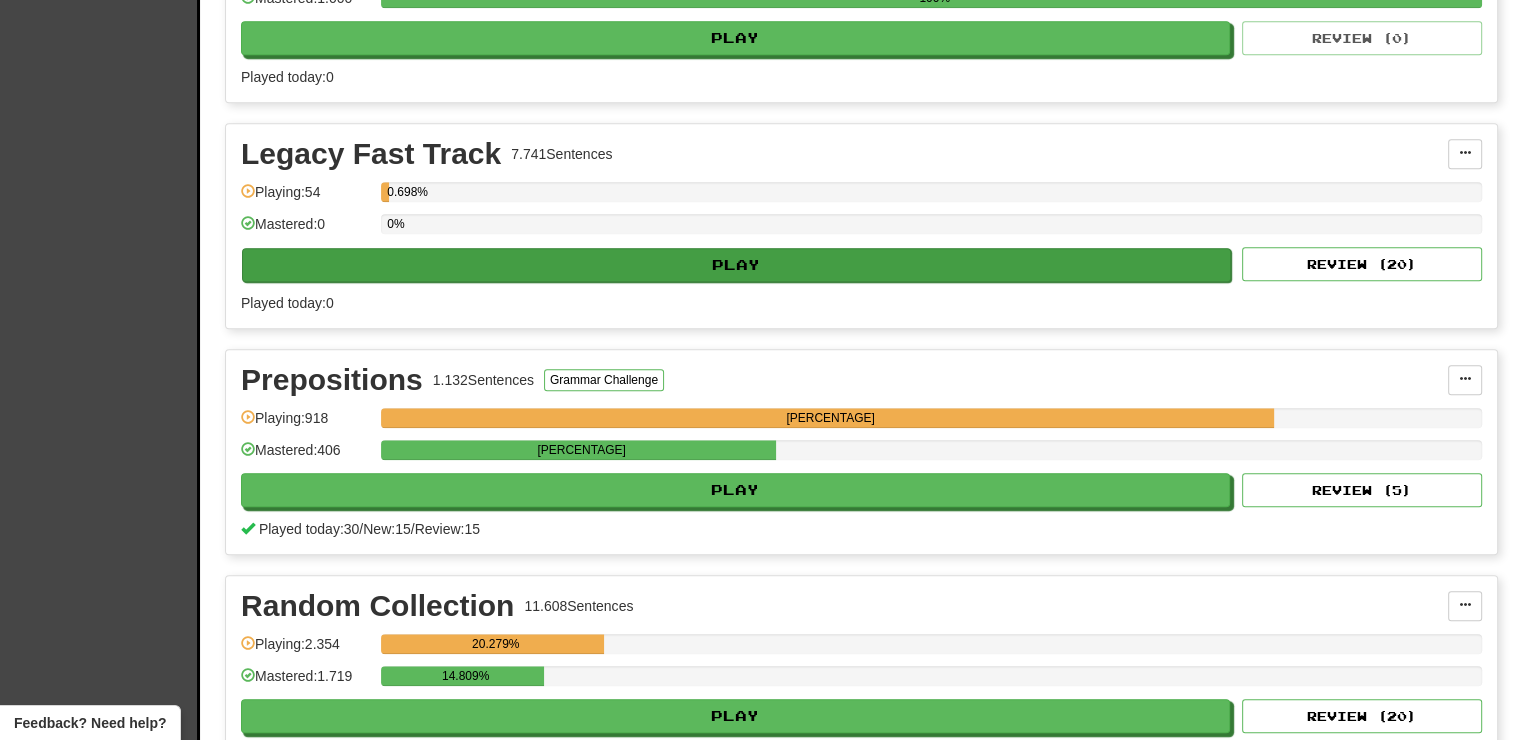 scroll, scrollTop: 1900, scrollLeft: 0, axis: vertical 